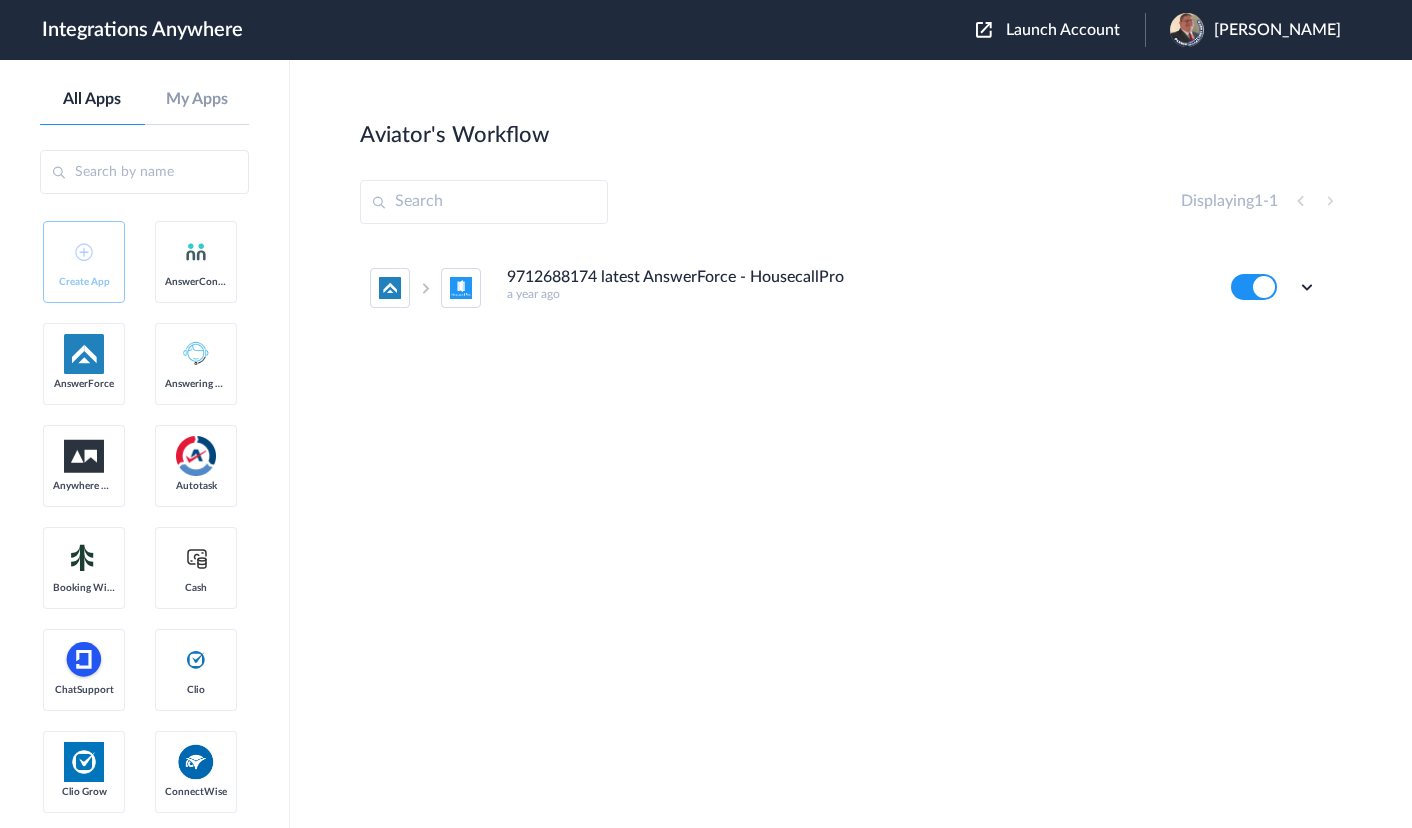 scroll, scrollTop: 0, scrollLeft: 0, axis: both 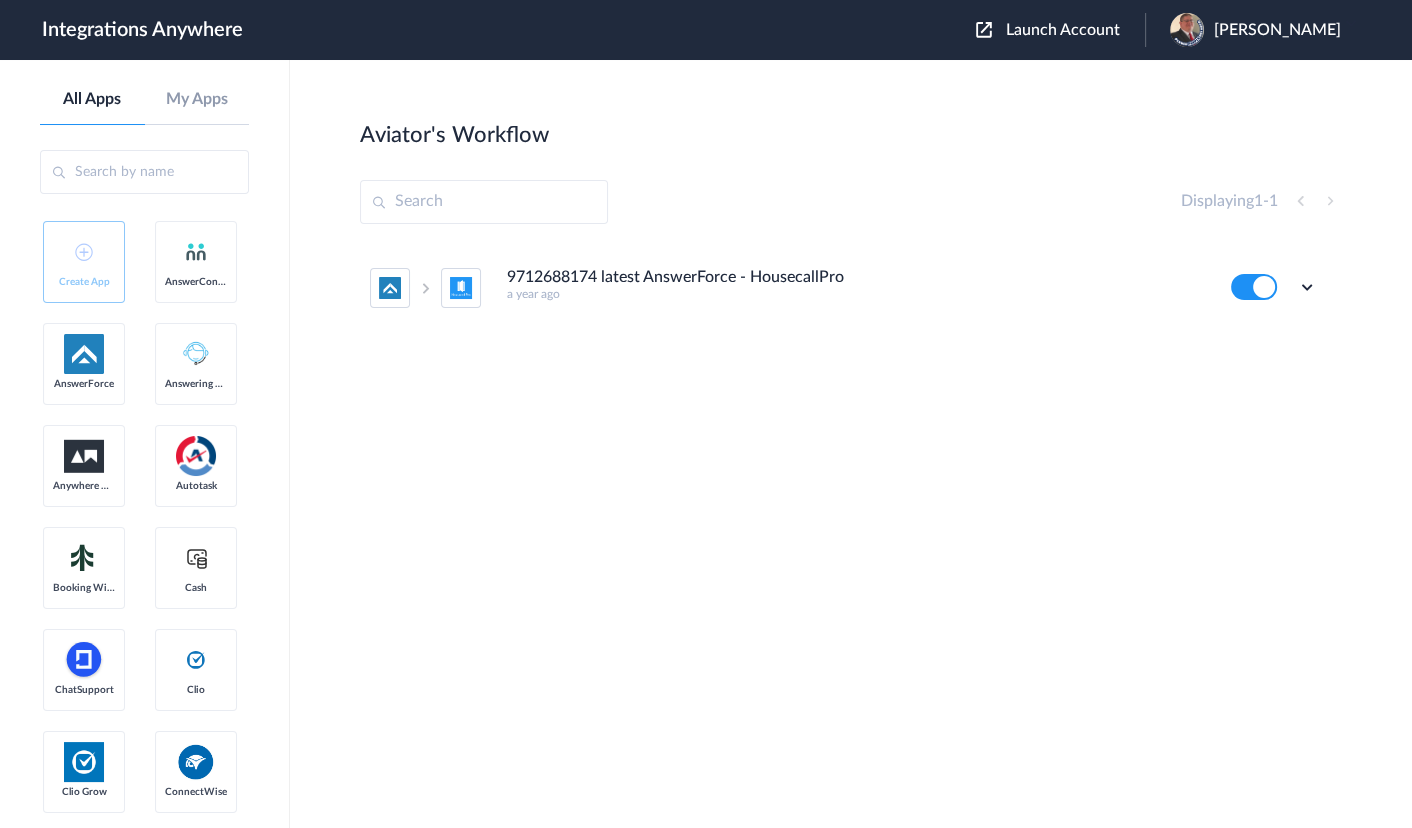 click on "Displaying  1  -  1" at bounding box center (851, 202) 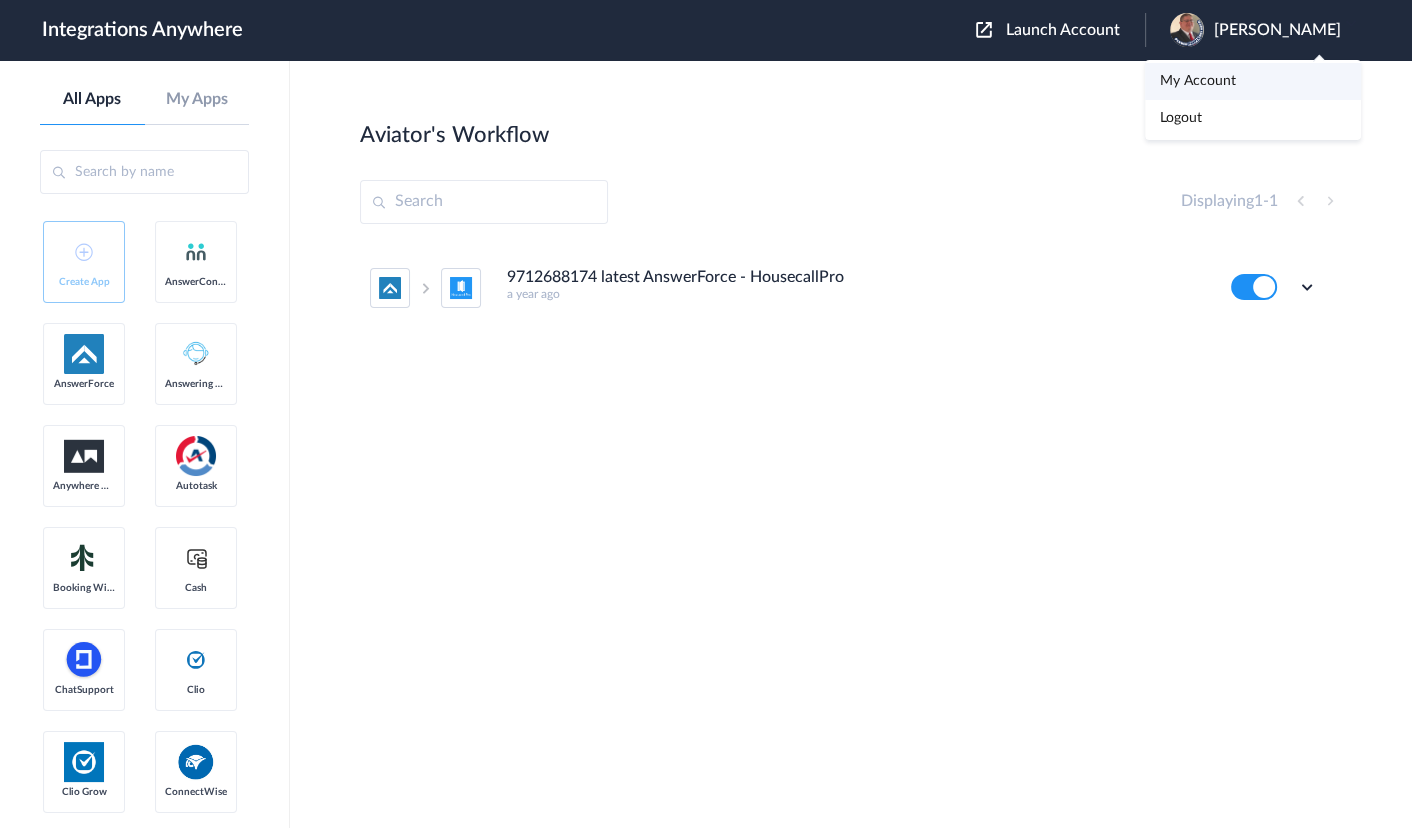 click on "My Account" at bounding box center [1198, 81] 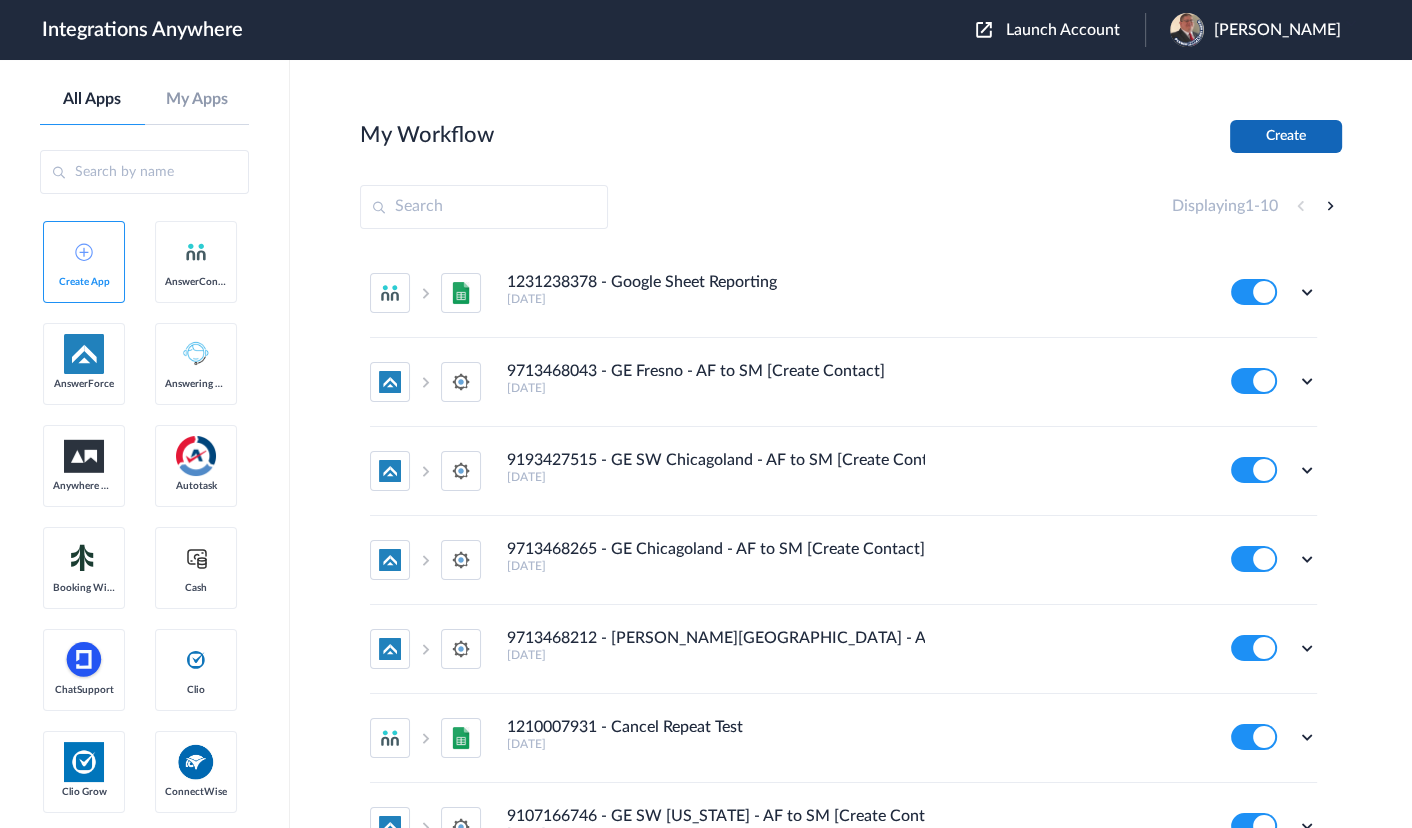 click on "Create" at bounding box center [1286, 136] 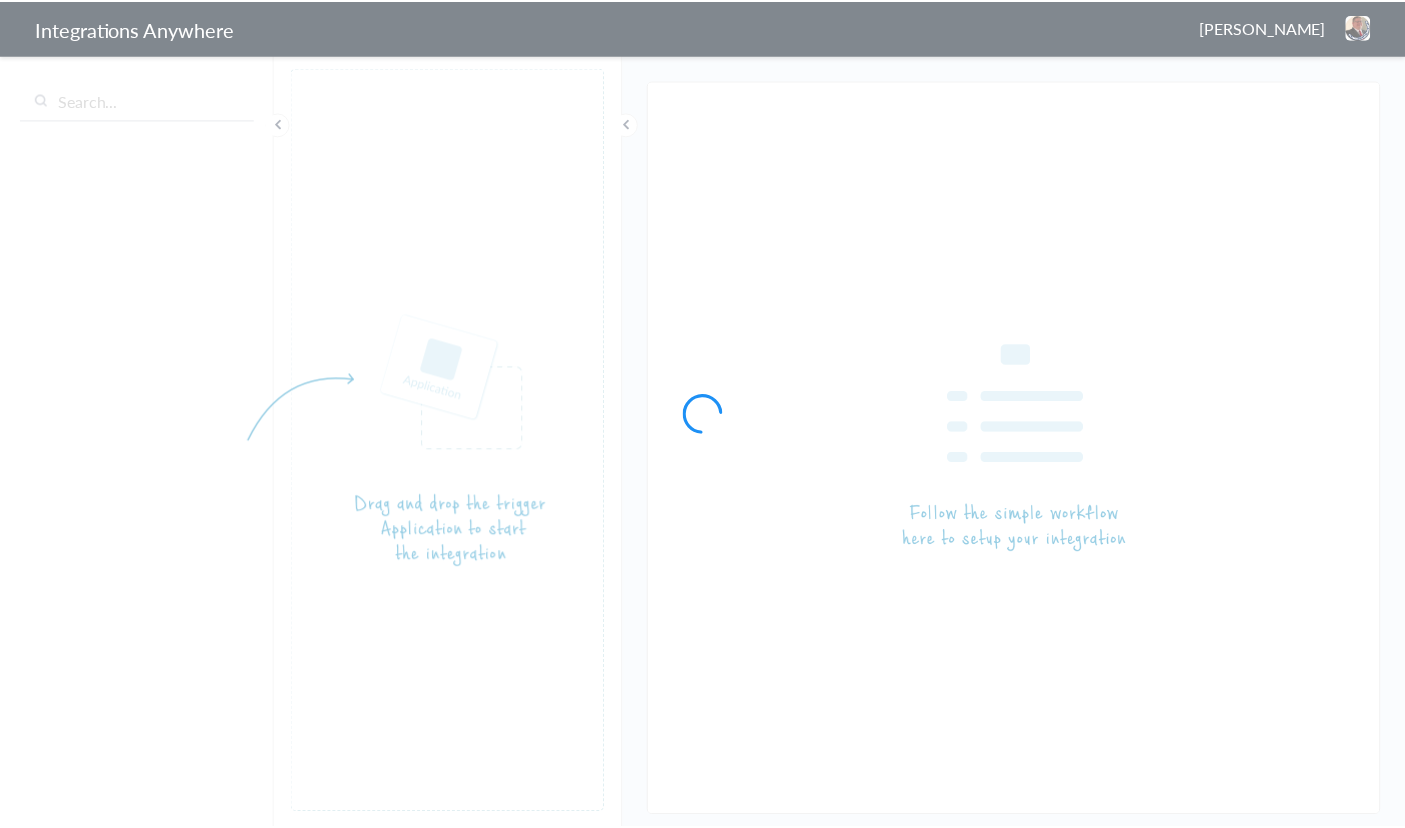 scroll, scrollTop: 0, scrollLeft: 0, axis: both 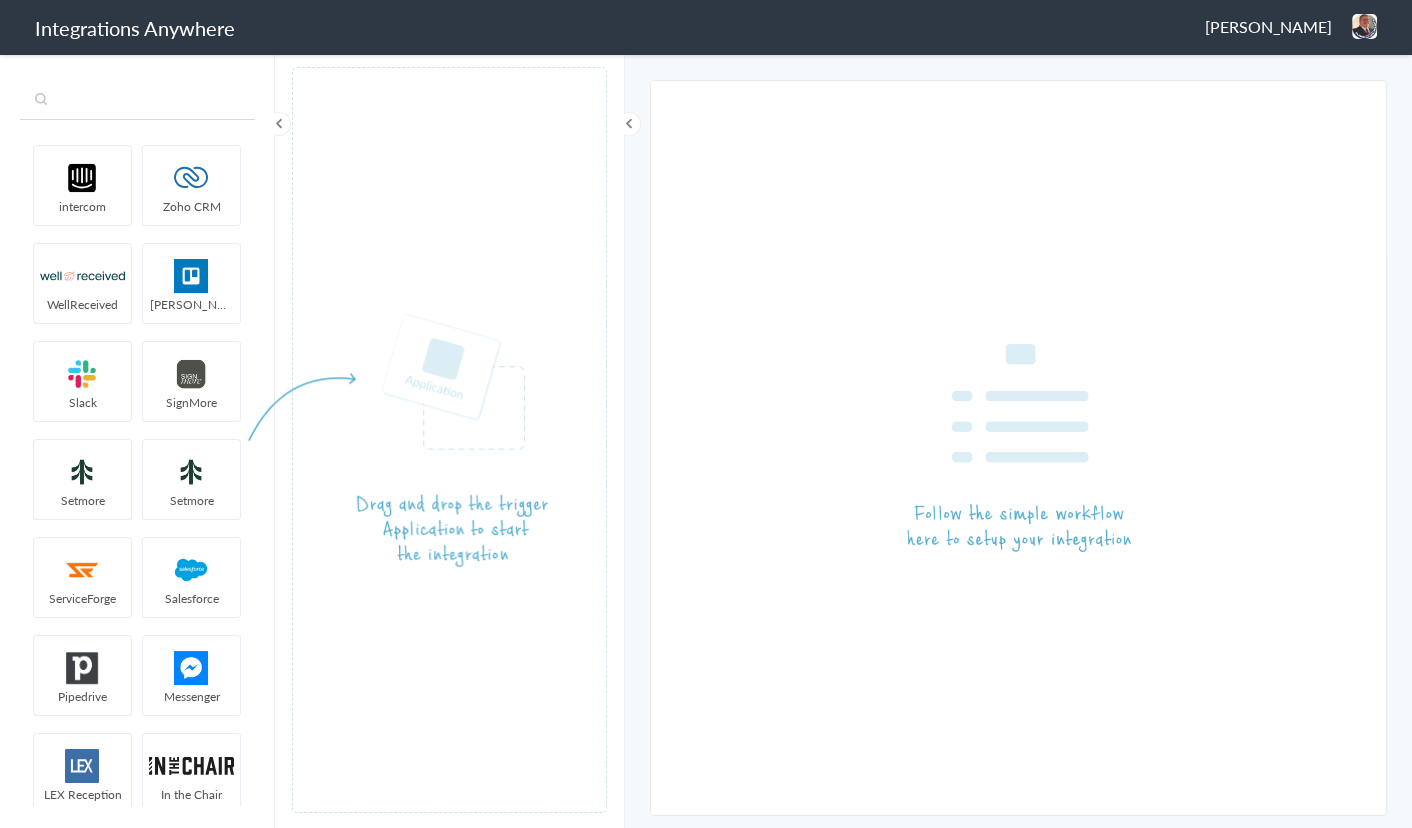 click at bounding box center [137, 101] 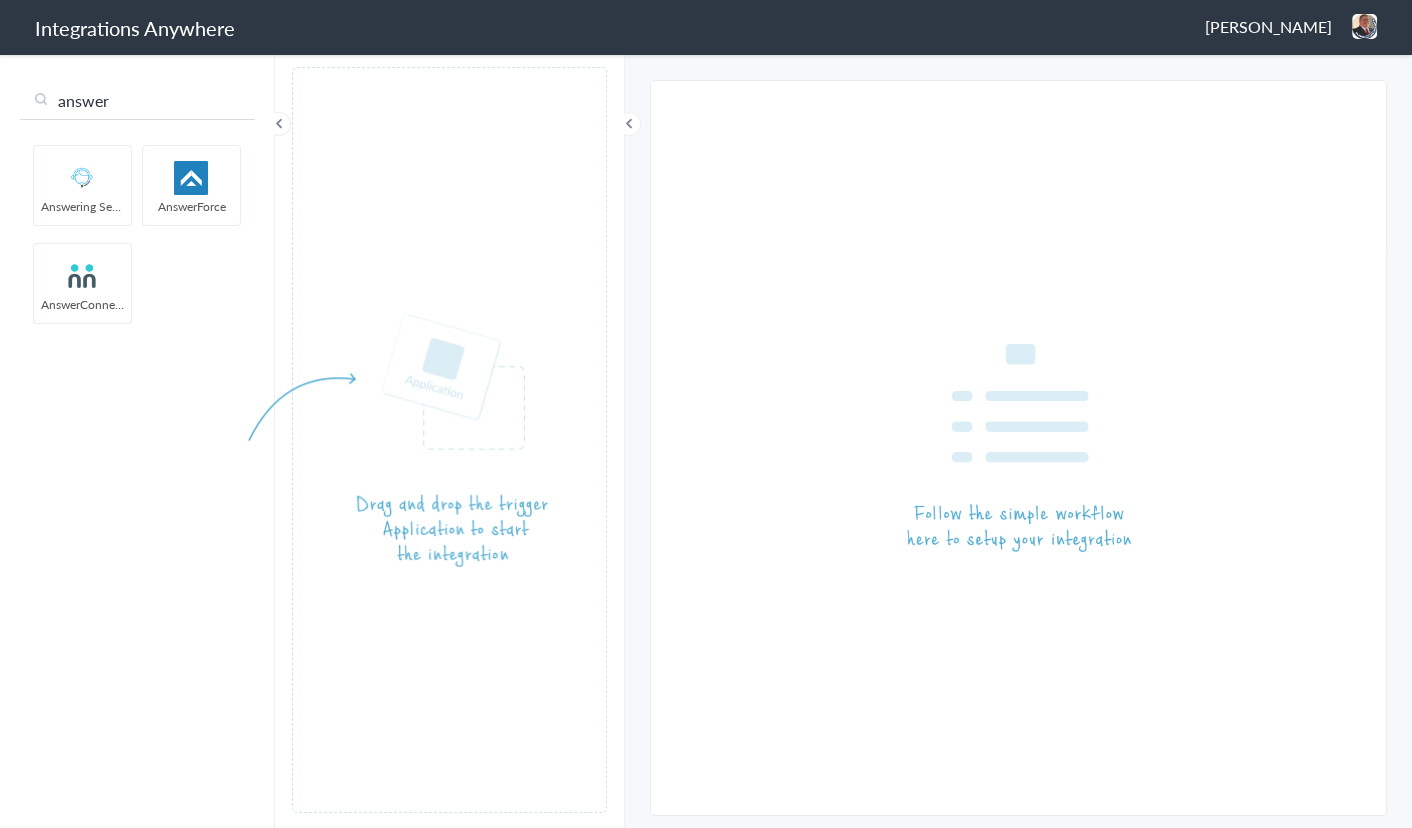 type on "answer" 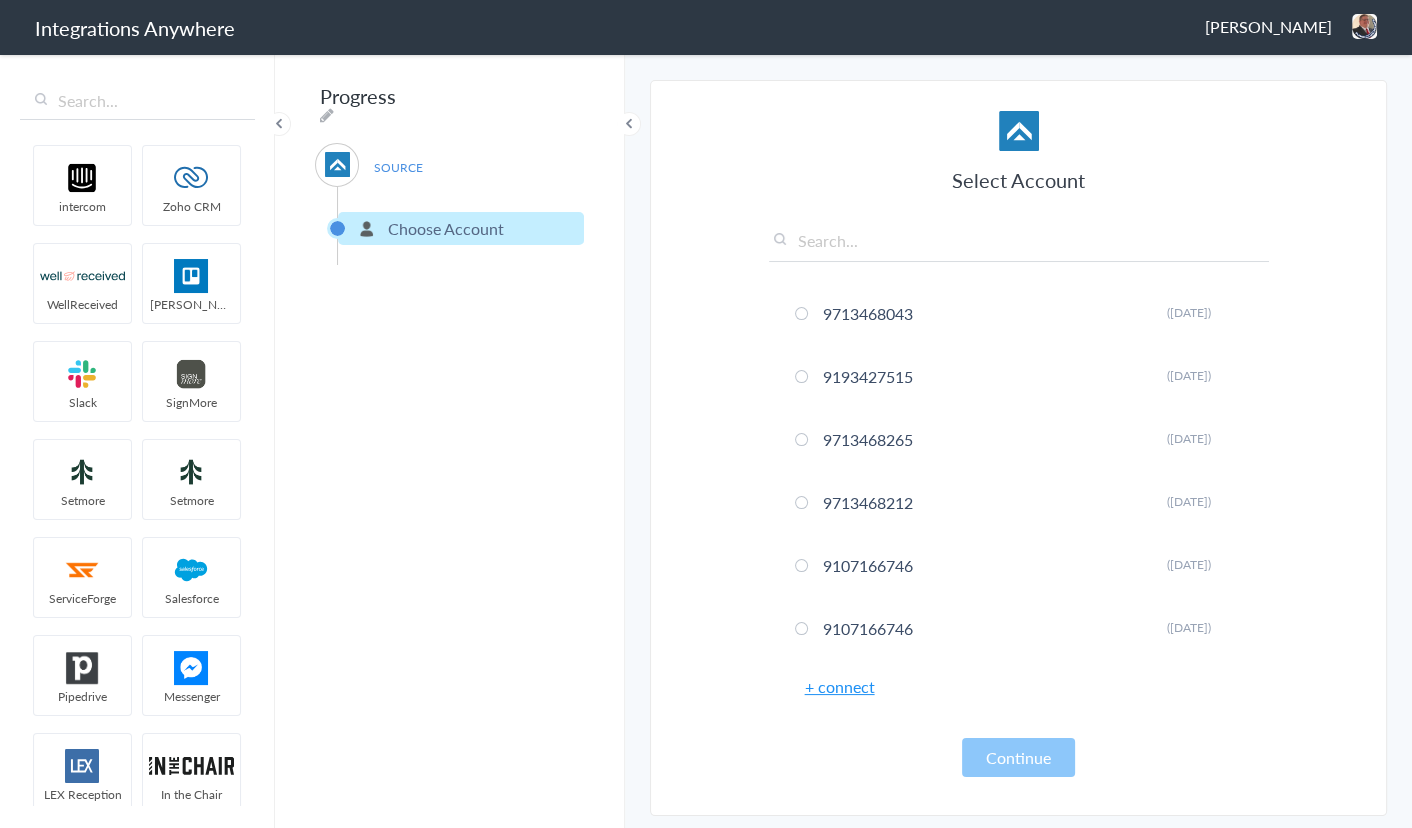 click on "+ connect" at bounding box center (840, 686) 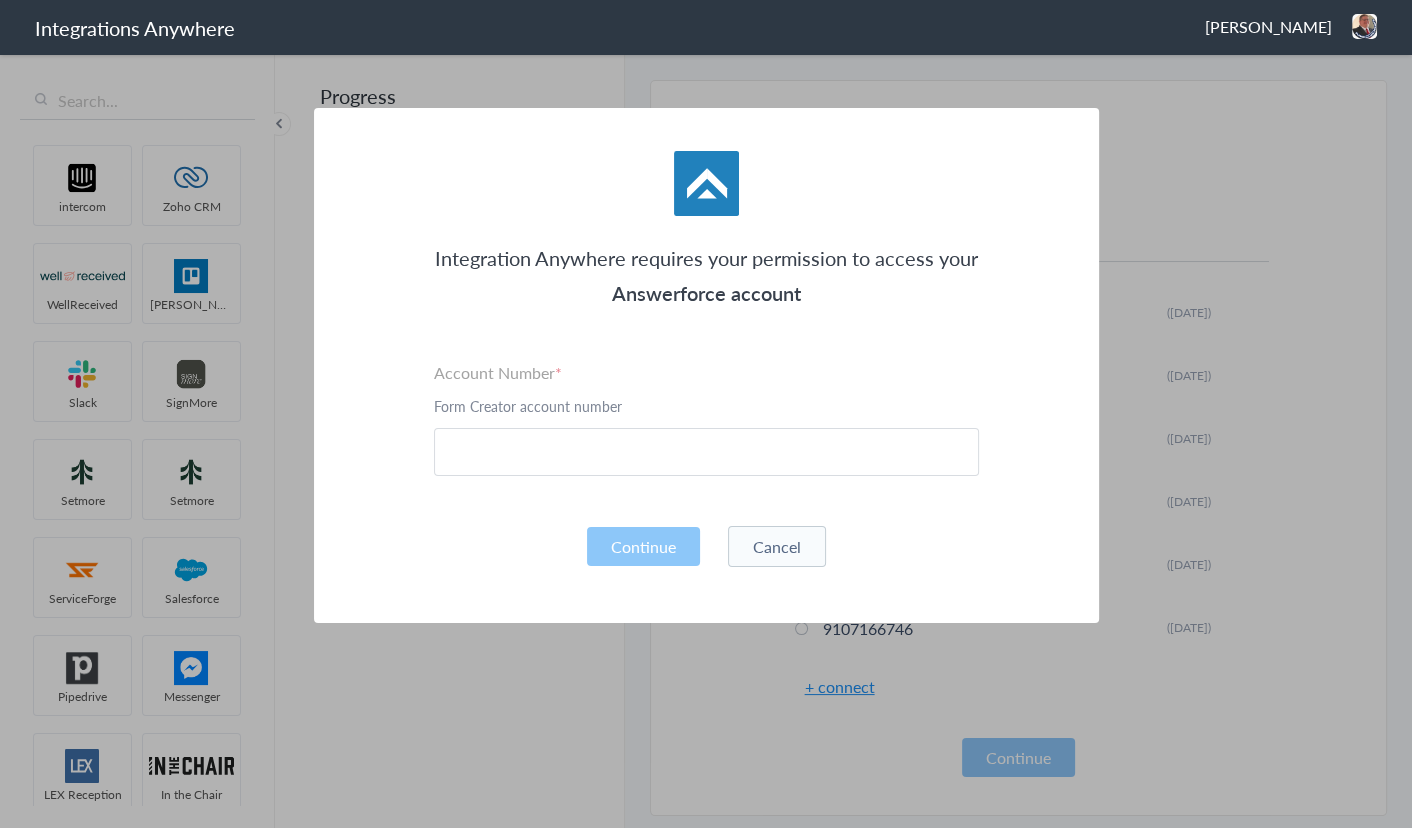 click on "Account Number Form Creator account number" at bounding box center [706, 418] 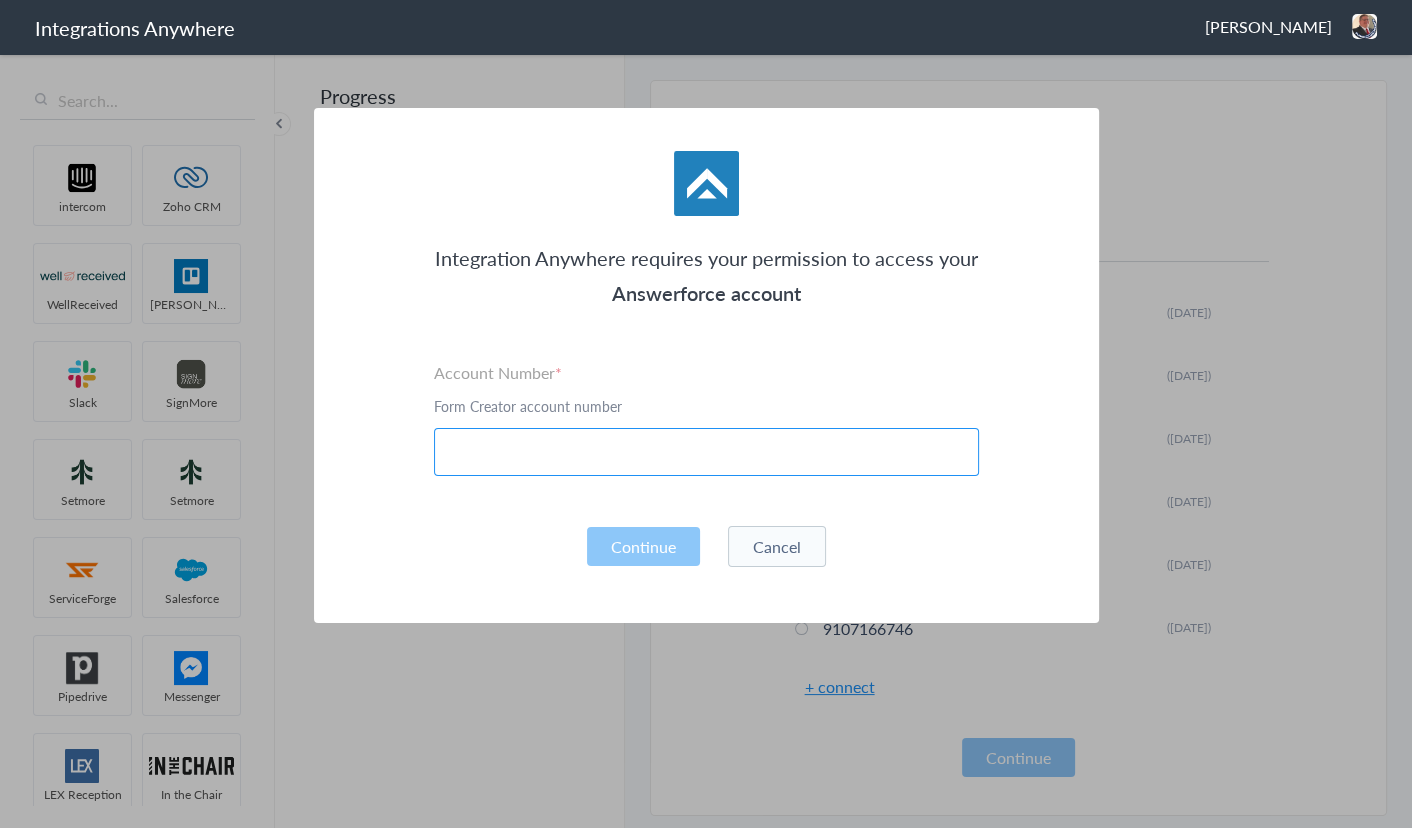 click at bounding box center (706, 452) 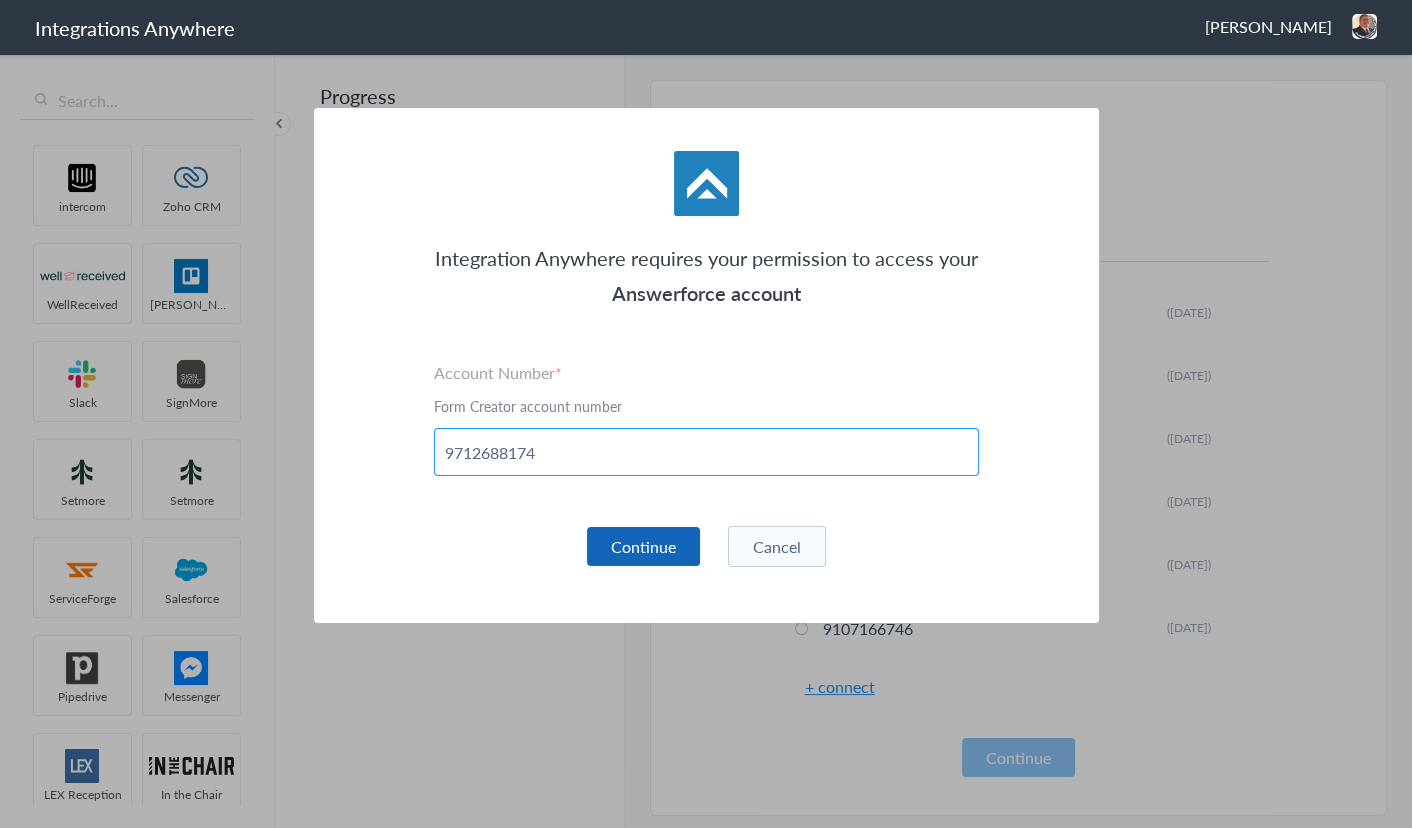 type on "9712688174" 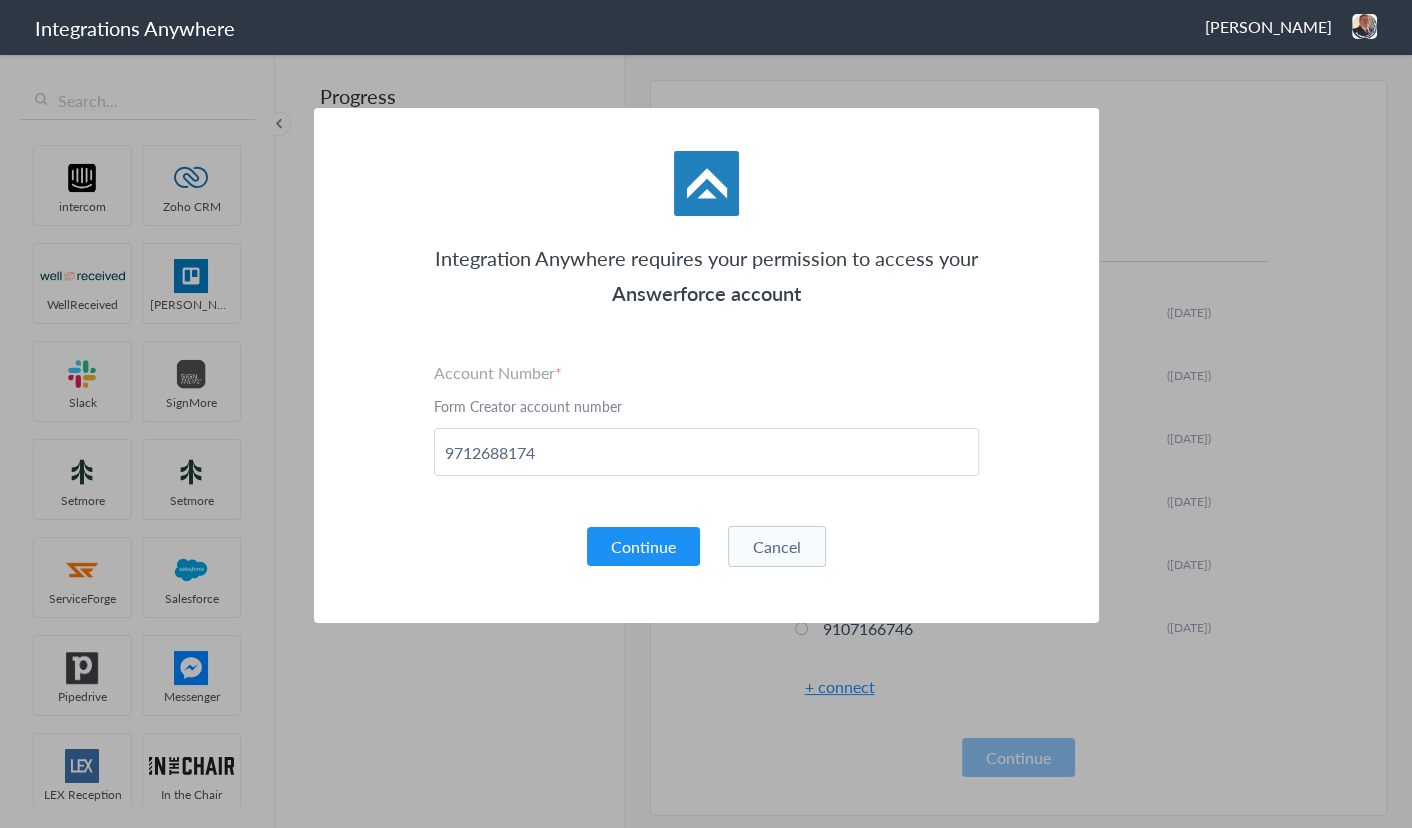 drag, startPoint x: 650, startPoint y: 545, endPoint x: 695, endPoint y: 316, distance: 233.37952 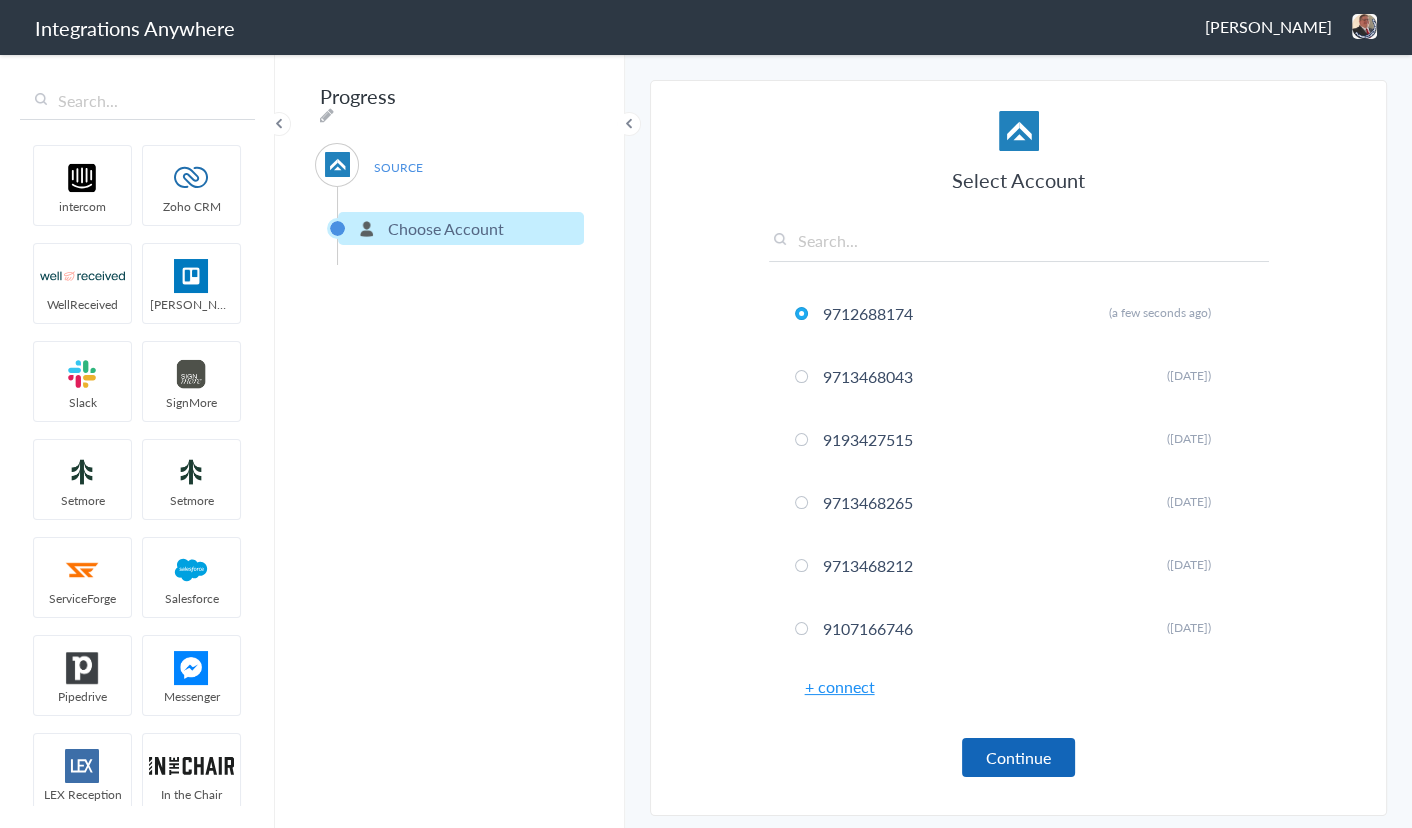click on "Continue" at bounding box center (1018, 757) 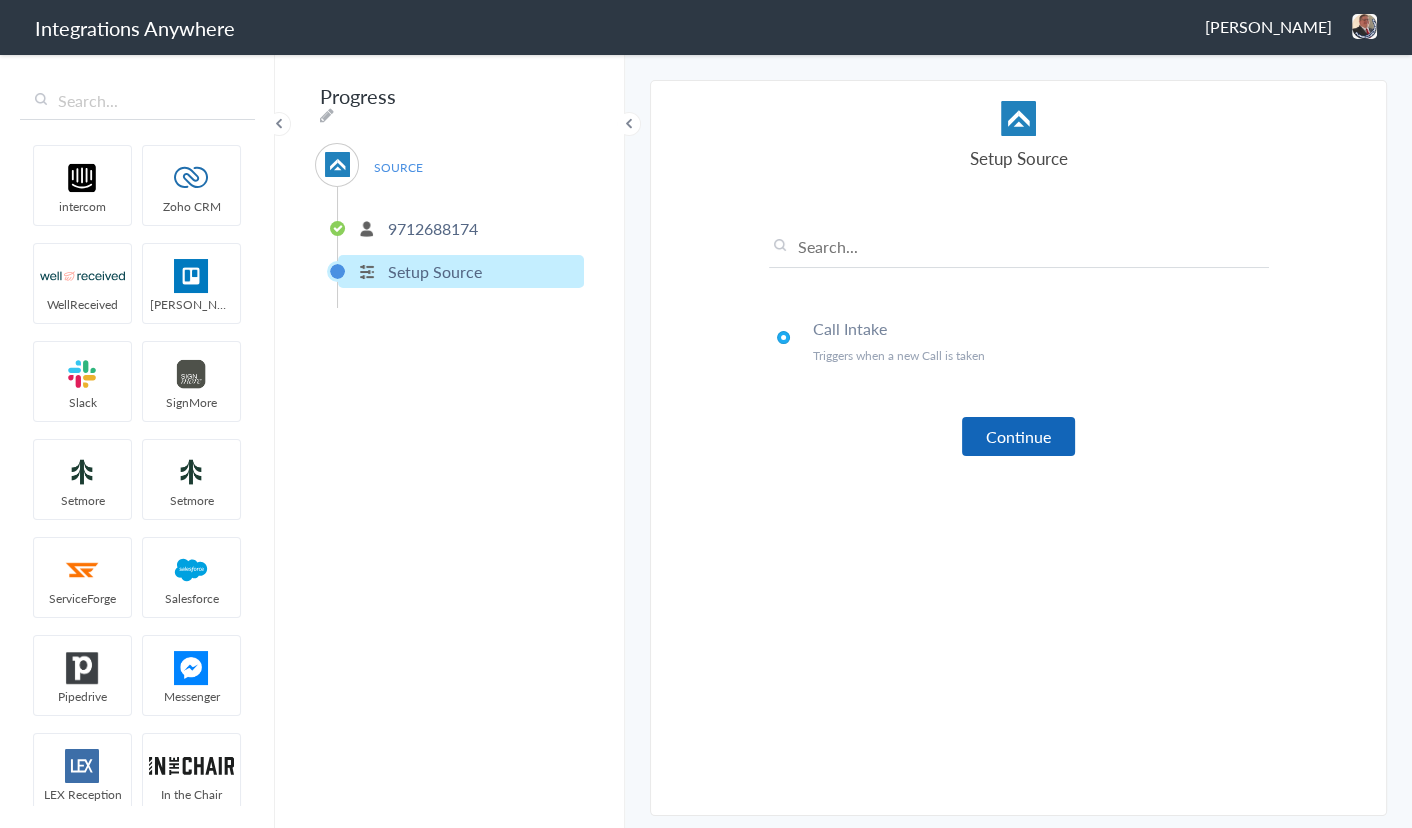 click on "Continue" at bounding box center (1018, 436) 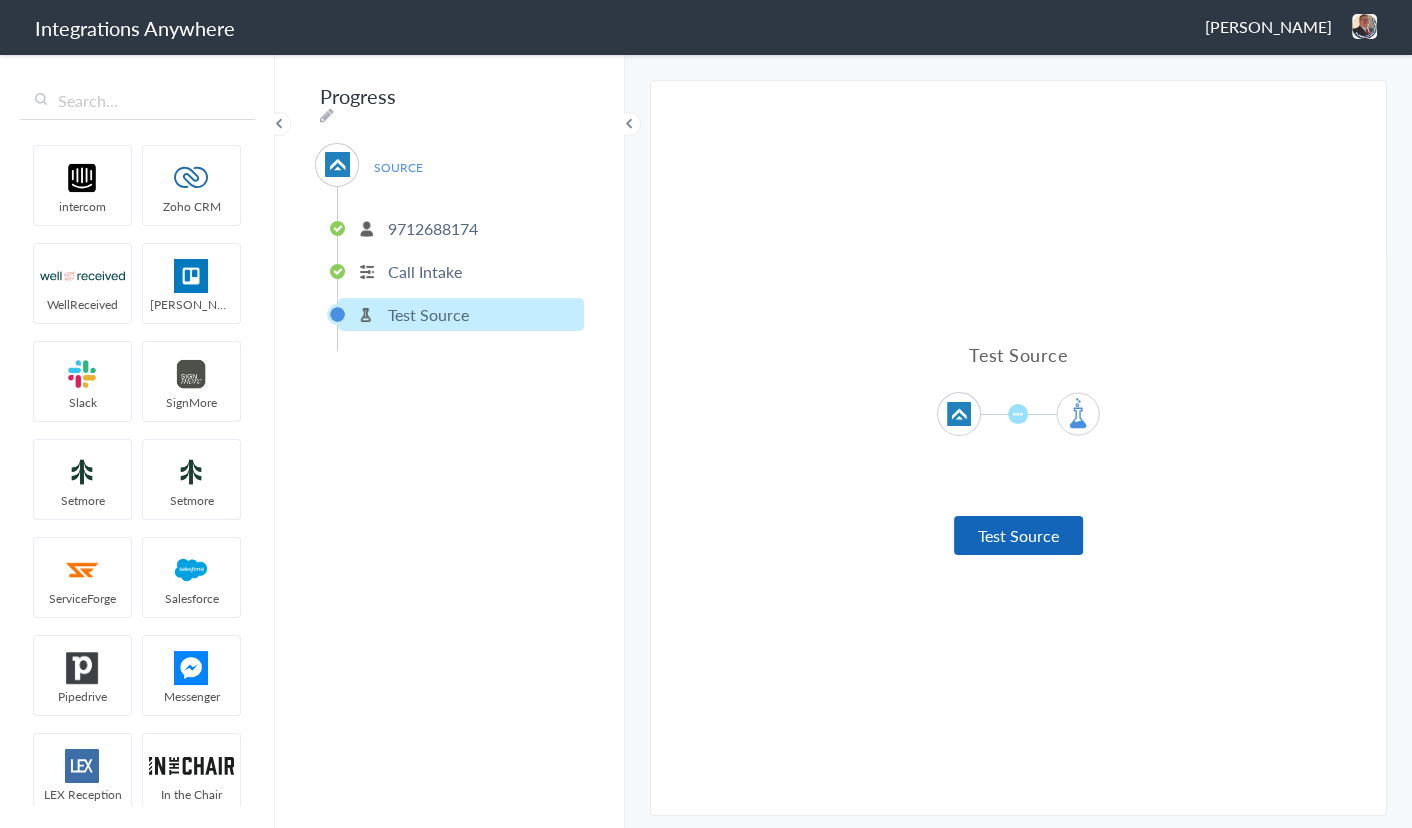 click on "Test Source" at bounding box center [1018, 535] 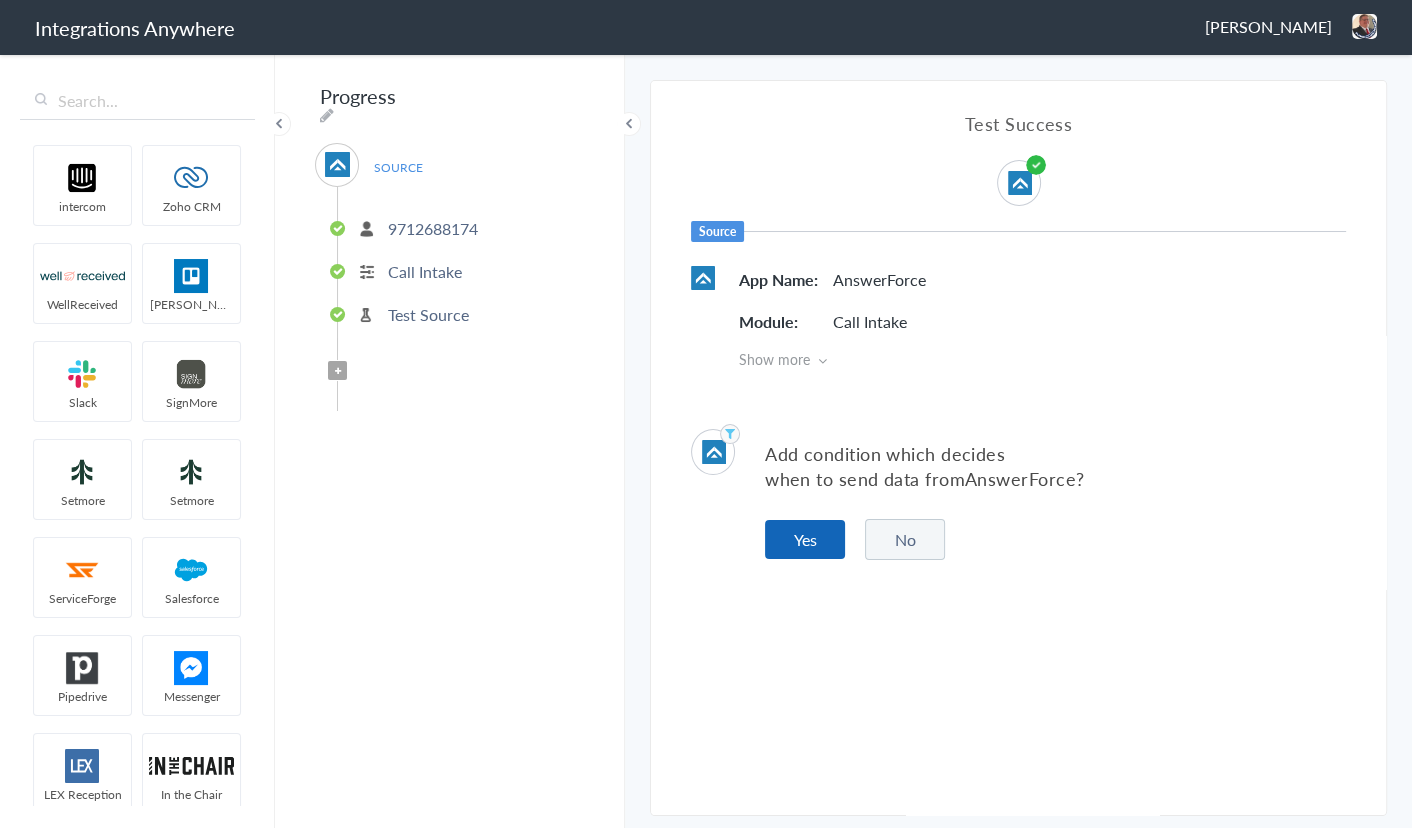 click on "Yes" at bounding box center (805, 539) 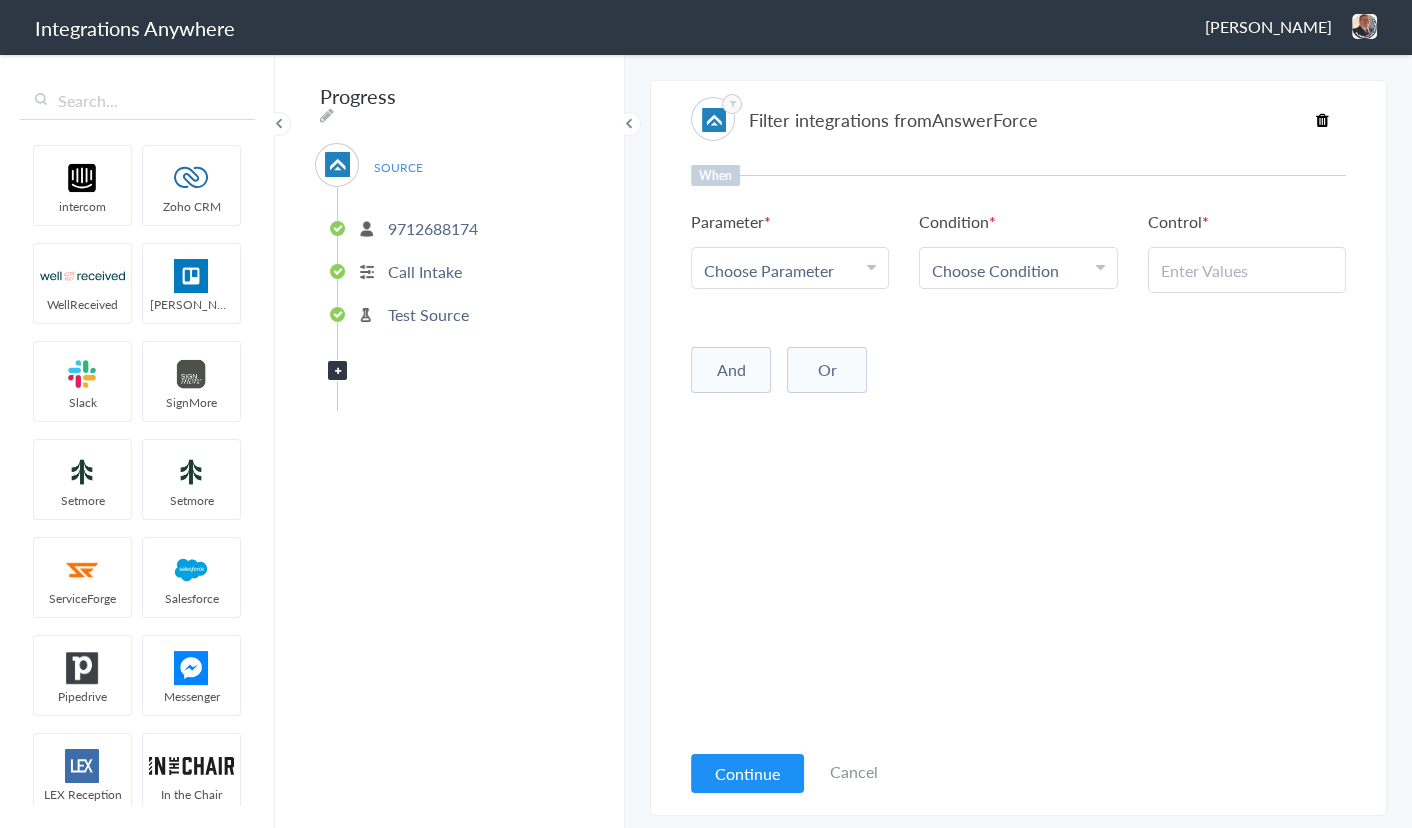 click on "Choose Parameter" at bounding box center (769, 270) 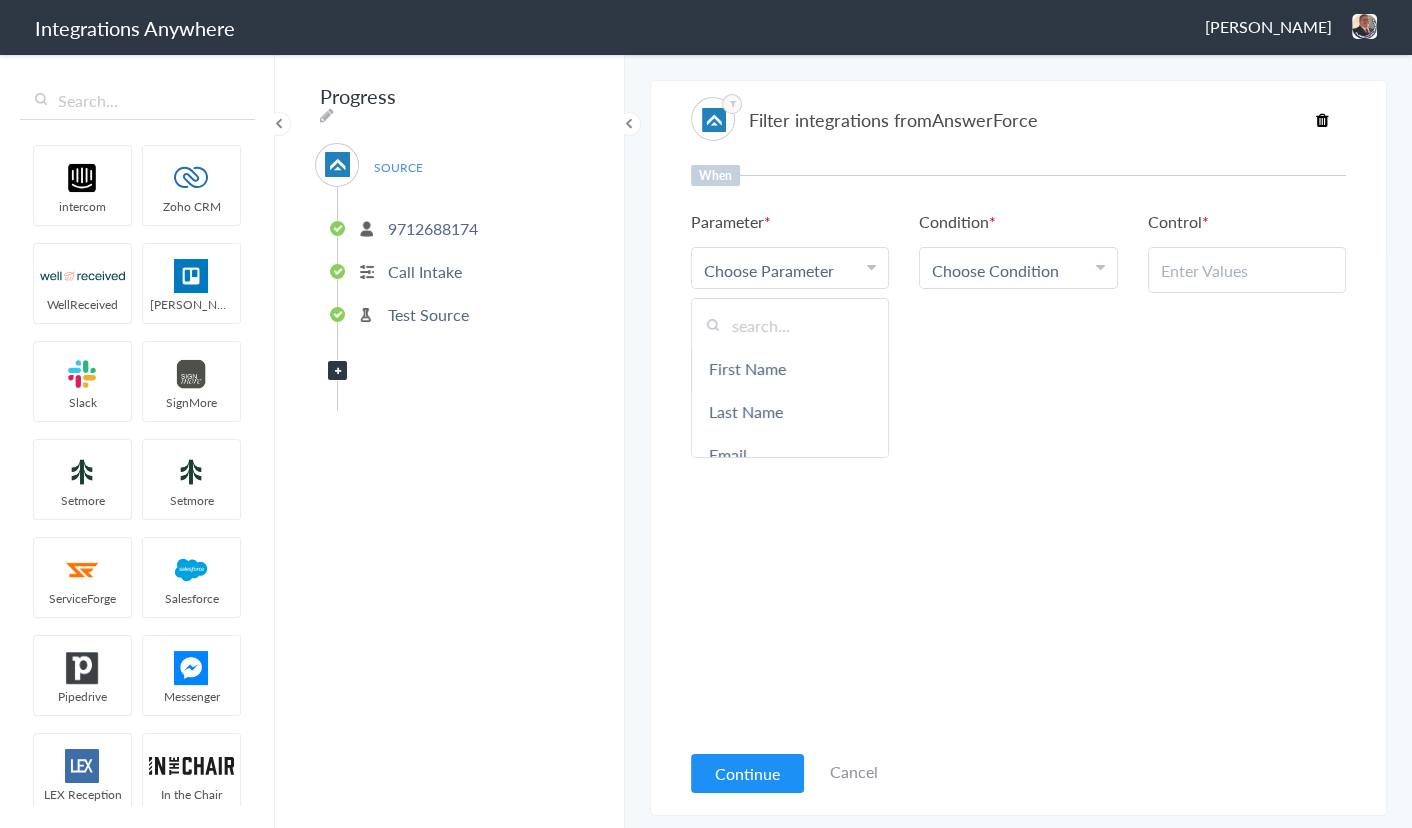 click at bounding box center (790, 325) 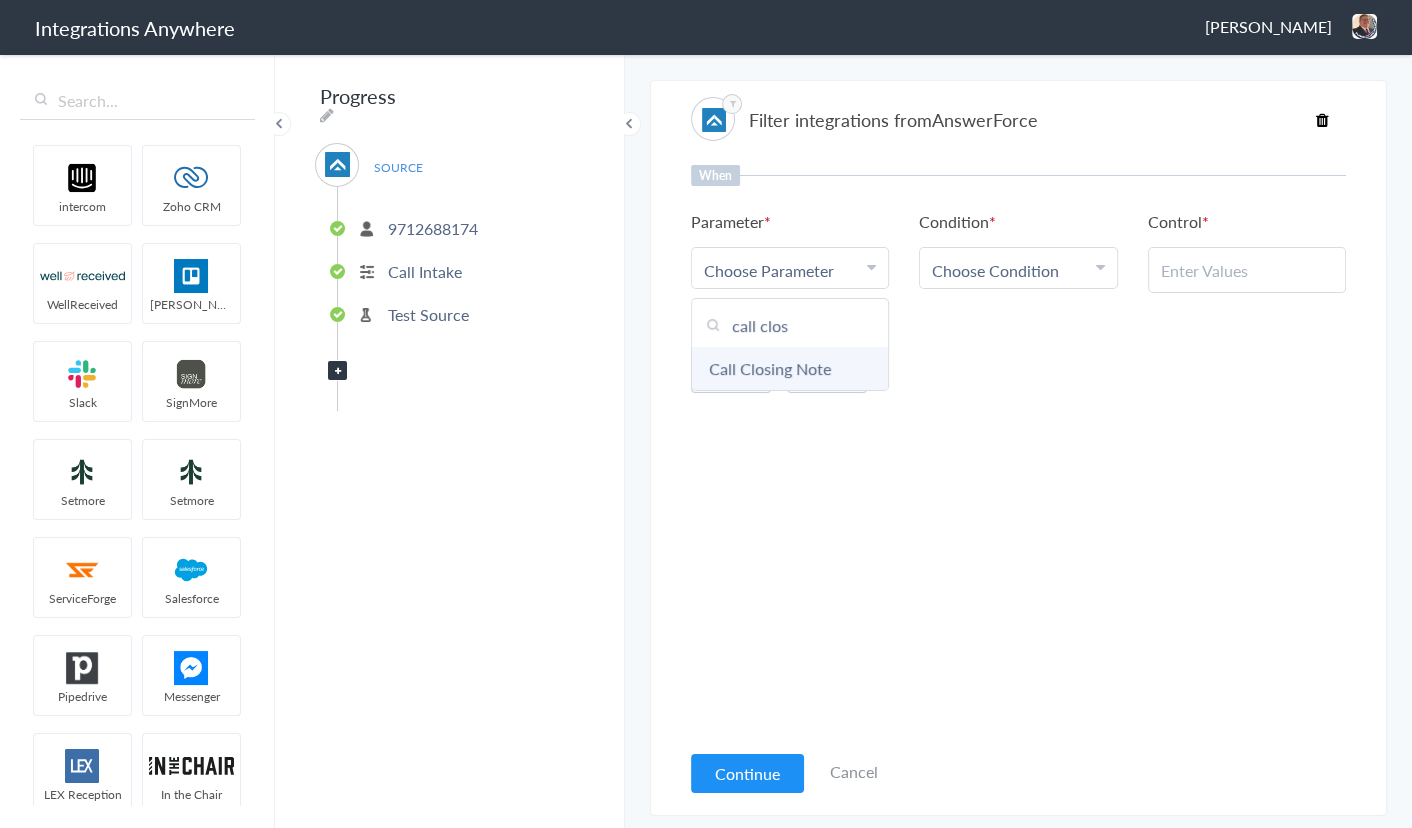 type on "call clos" 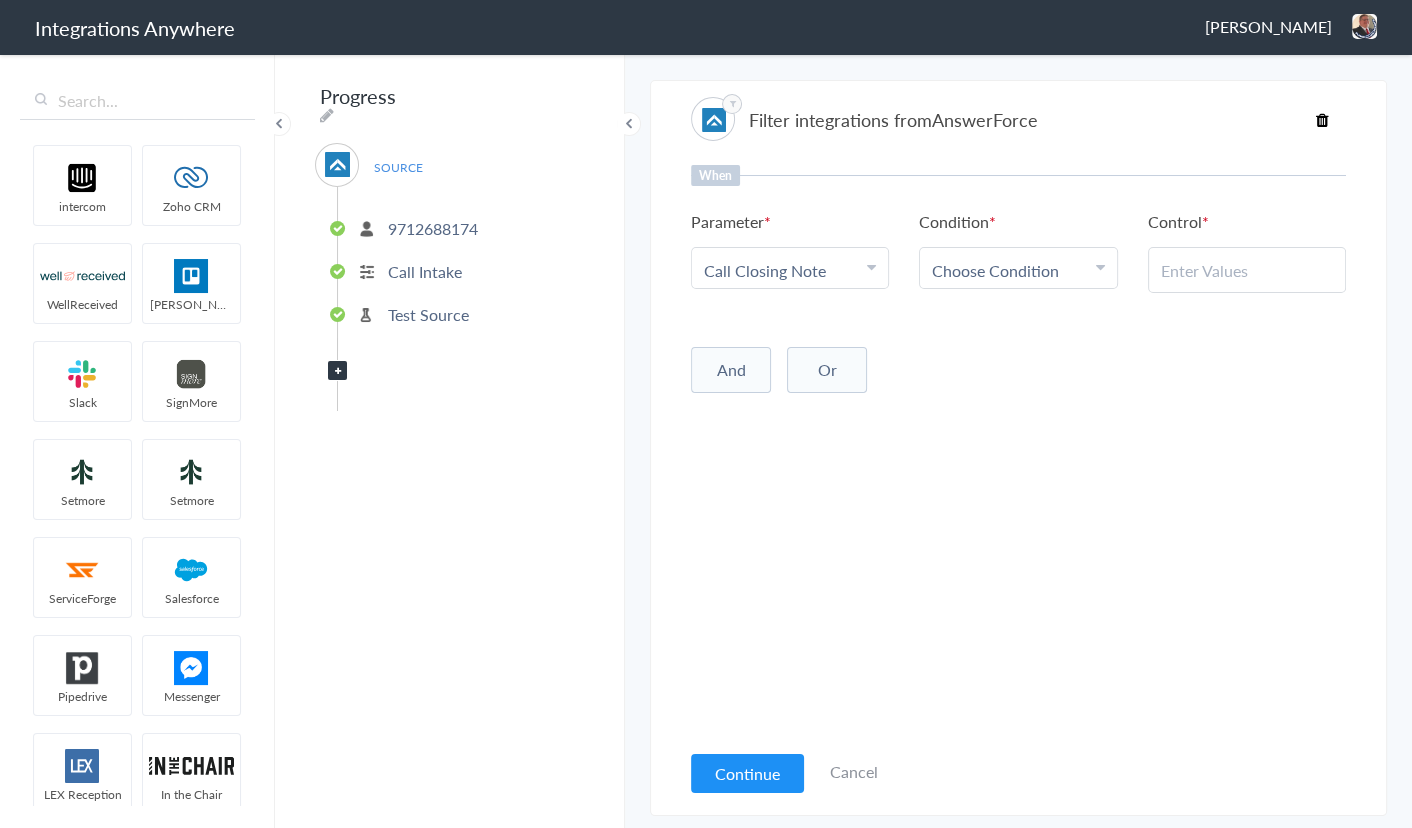 click on "Choose Condition" at bounding box center (995, 270) 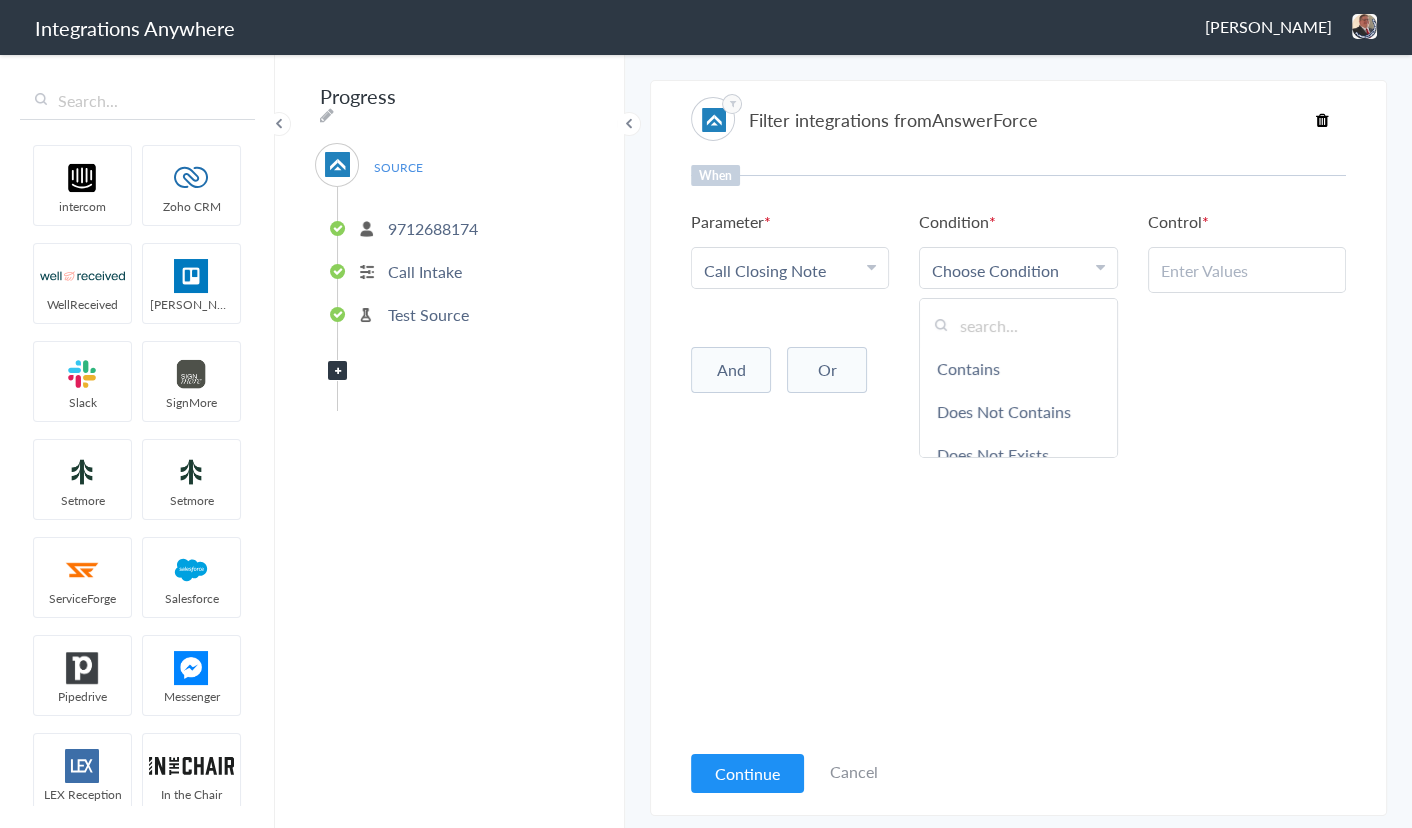 click on "When
Parameter
Choose Parameter
Call Closing Note
First Name Last Name Email Phone Caller gave Email address? Date stamp Reason For Call Message Employment Call? Zip/Postal Code Call End Time Connection Id Caller ID Staff ID Call Closing Note Is this an Emergency Issue Description Call Start Time Account ID Was the call transferred to Booking Department? HistoryId State (Enter Oregon) Client Type City accountNumber Why not transferred to Booking Department? Call Regarding Call Type Message Page URL Caller Provides Service Address in Oregon? Address 1 Question Regarding Message(If Any)
Condition
Choose Condition
Contains Does Not Contains Does Not Exists Equal To Exists" at bounding box center (1018, 452) 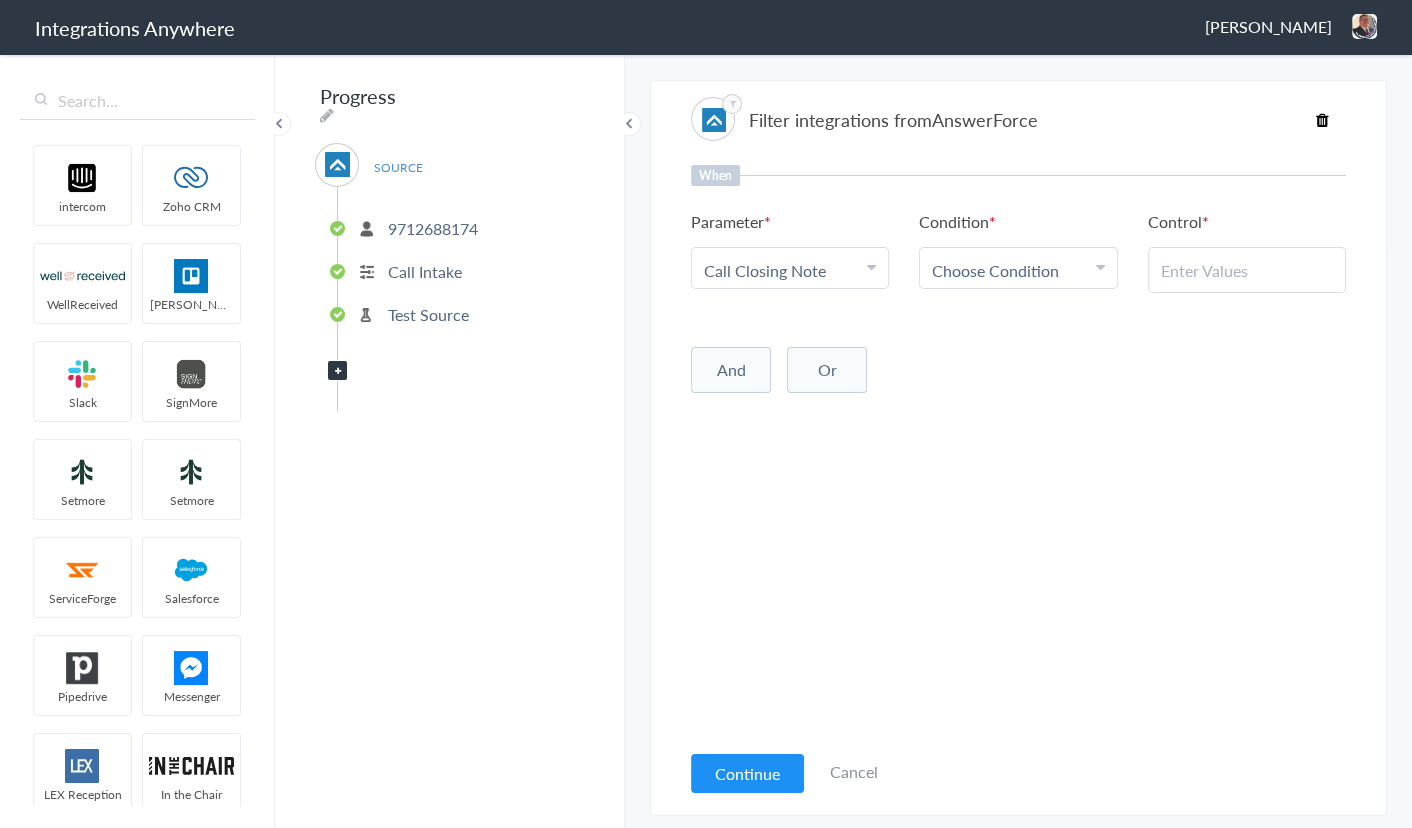 drag, startPoint x: 1030, startPoint y: 225, endPoint x: 1009, endPoint y: 283, distance: 61.68468 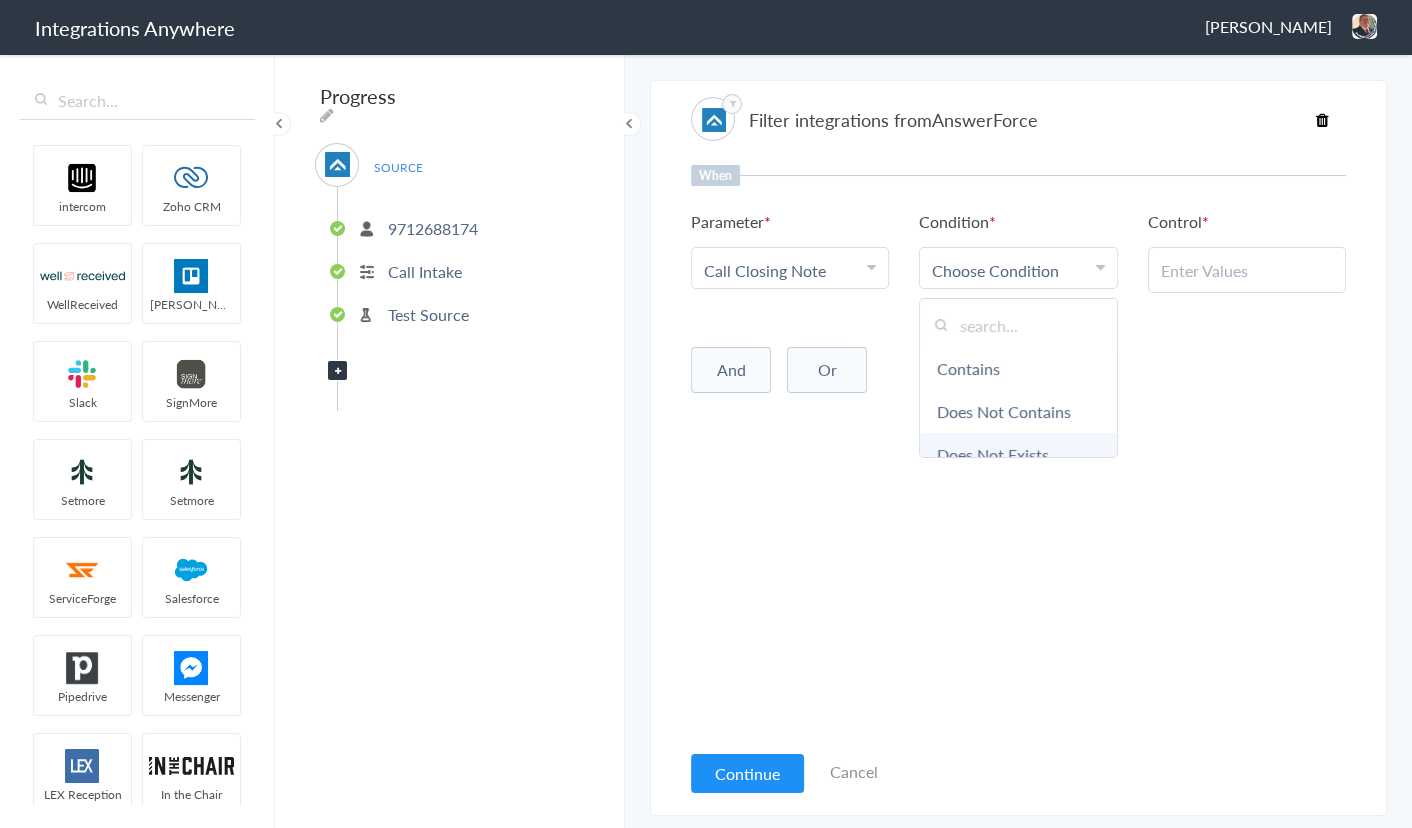 click on "Does Not Exists" at bounding box center [1018, 454] 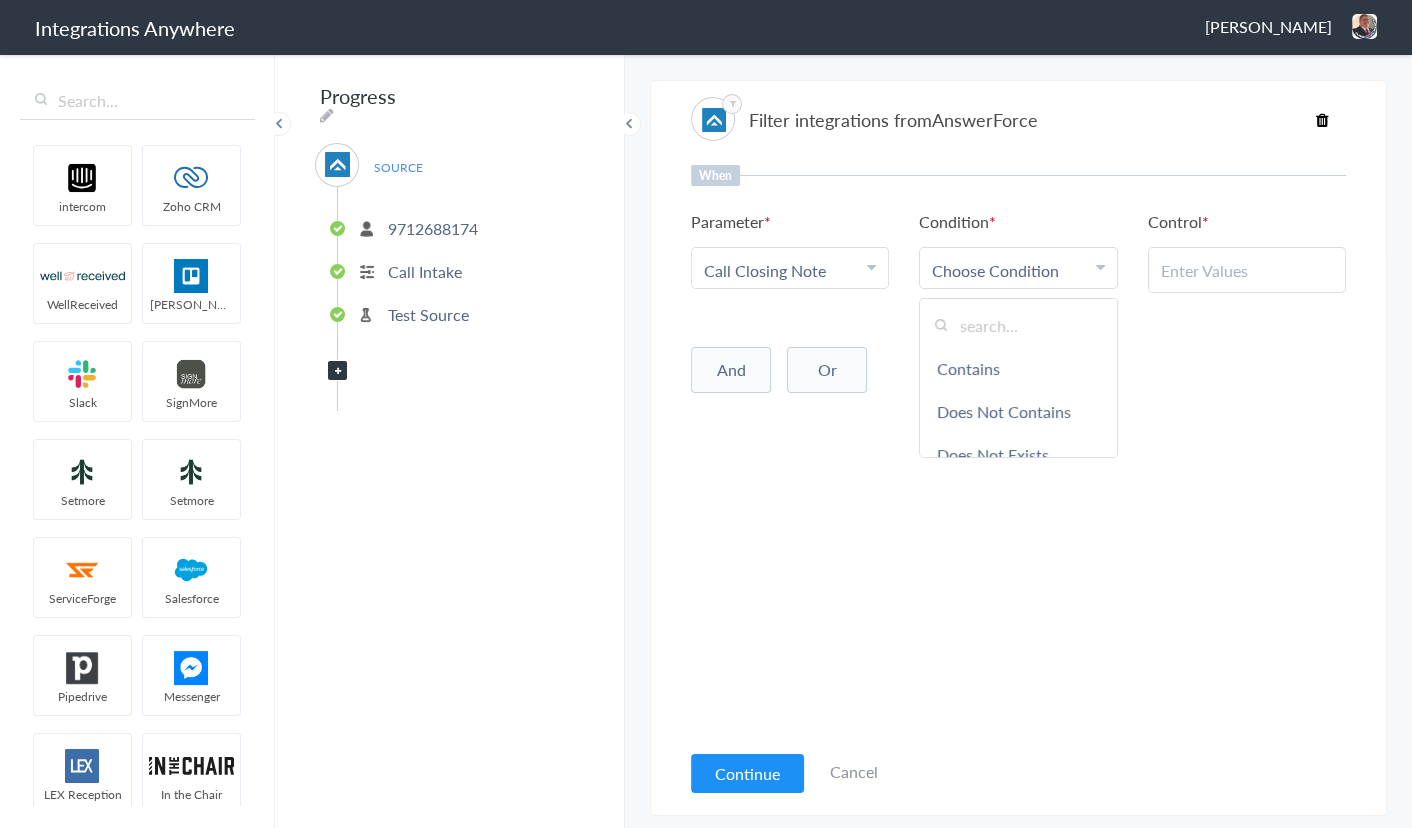 click on "When
Parameter
Choose Parameter
Call Closing Note
First Name Last Name Email Phone Caller gave Email address? Date stamp Reason For Call Message Employment Call? Zip/Postal Code Call End Time Connection Id Caller ID Staff ID Call Closing Note Is this an Emergency Issue Description Call Start Time Account ID Was the call transferred to Booking Department? HistoryId State (Enter Oregon) Client Type City accountNumber Why not transferred to Booking Department? Call Regarding Call Type Message Page URL Caller Provides Service Address in Oregon? Address 1 Question Regarding Message(If Any)
Condition
Choose Condition
Contains Does Not Contains Does Not Exists Equal To Exists" at bounding box center [1018, 452] 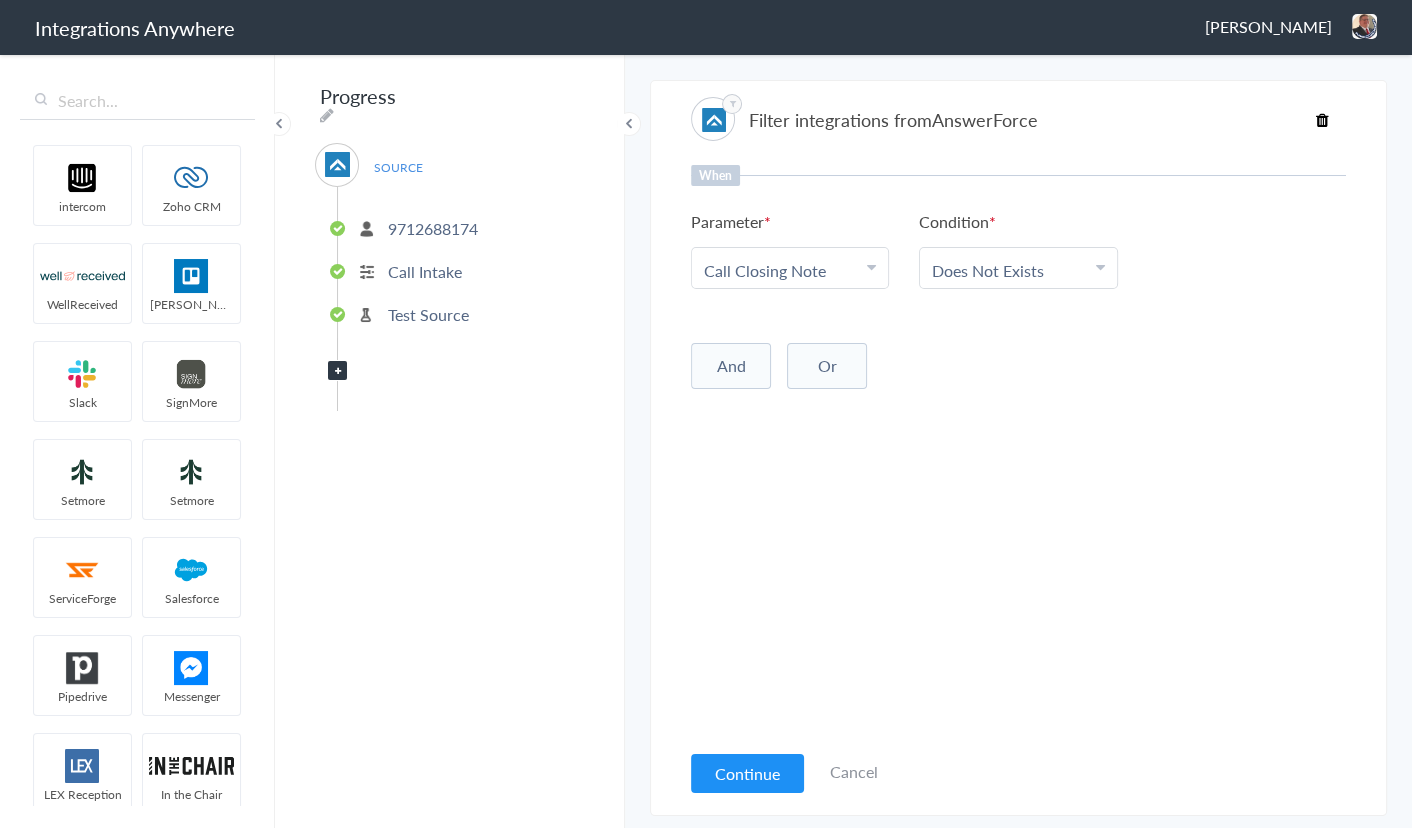 click on "When
Parameter
Choose Parameter
Call Closing Note
First Name Last Name Email Phone Caller gave Email address? Date stamp Reason For Call Message Employment Call? Zip/Postal Code Call End Time Connection Id Caller ID Staff ID Call Closing Note Is this an Emergency Issue Description Call Start Time Account ID Was the call transferred to Booking Department? HistoryId State (Enter Oregon) Client Type City accountNumber Why not transferred to Booking Department? Call Regarding Call Type Message Page URL Caller Provides Service Address in Oregon? Address 1 Question Regarding Message(If Any)
Condition
Choose Condition
Does Not Exists
Contains Does Not Contains Does Not Exists Equal To Exists
And" at bounding box center (1018, 452) 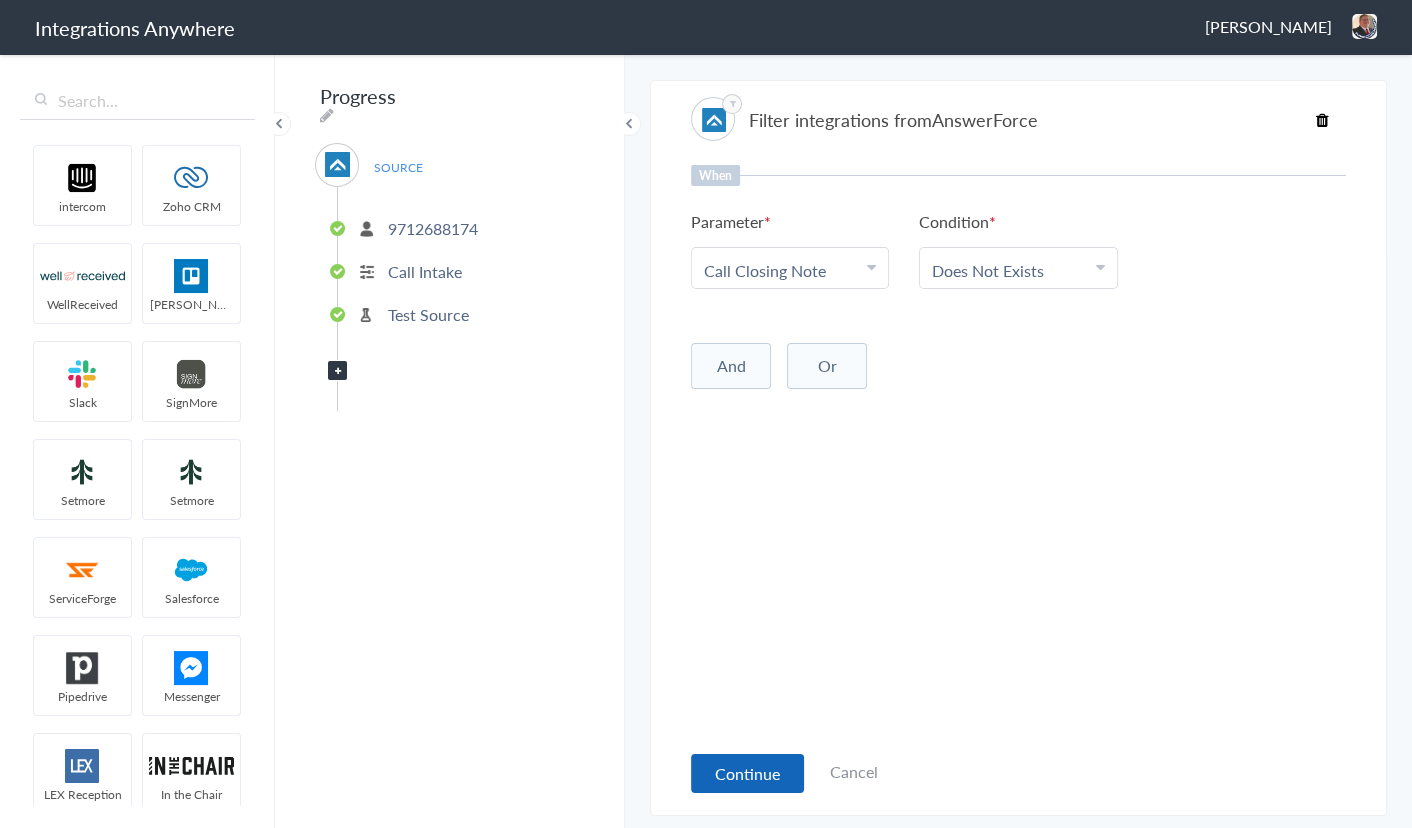 click on "Continue" at bounding box center (747, 773) 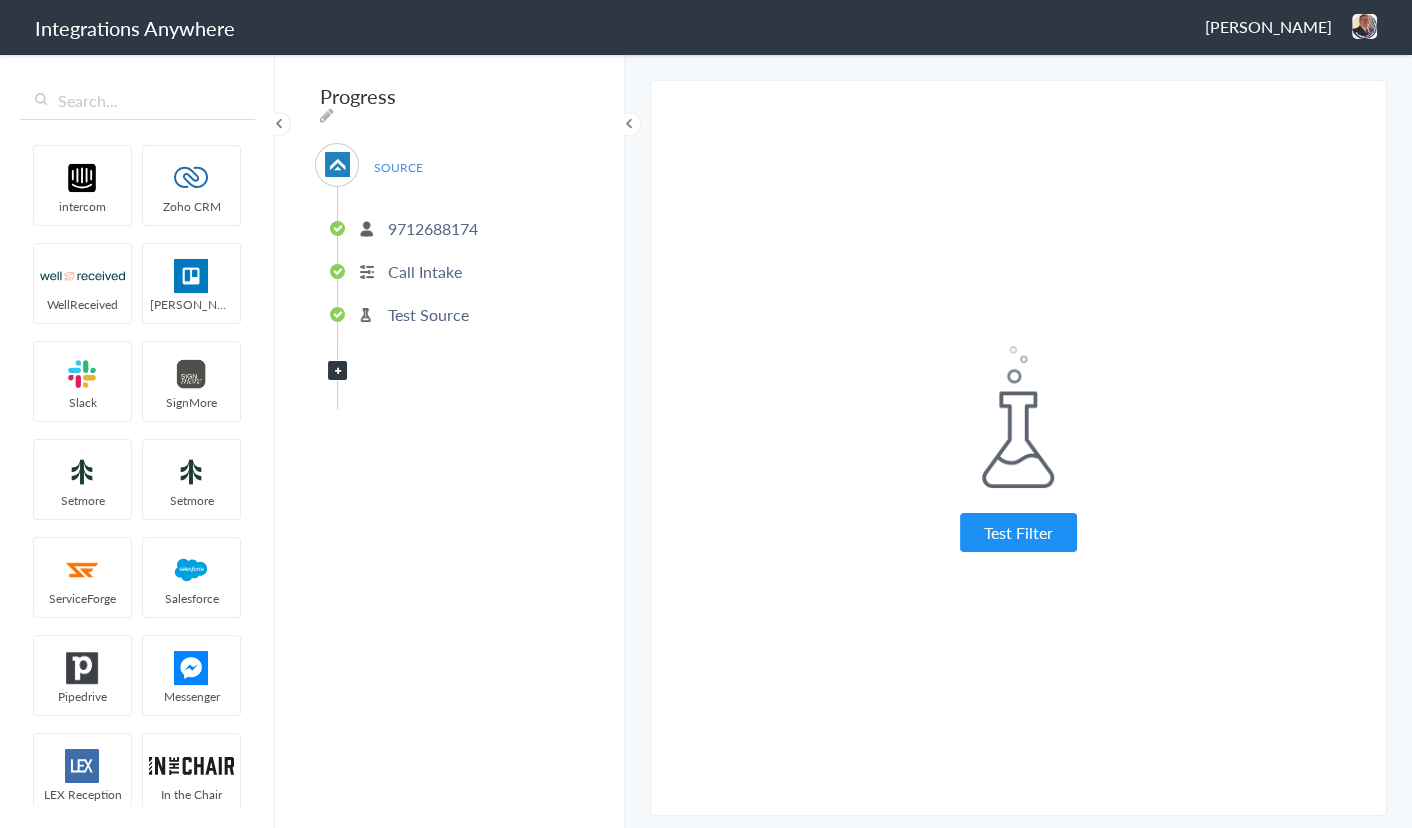 click on "Test Filter" at bounding box center (1018, 532) 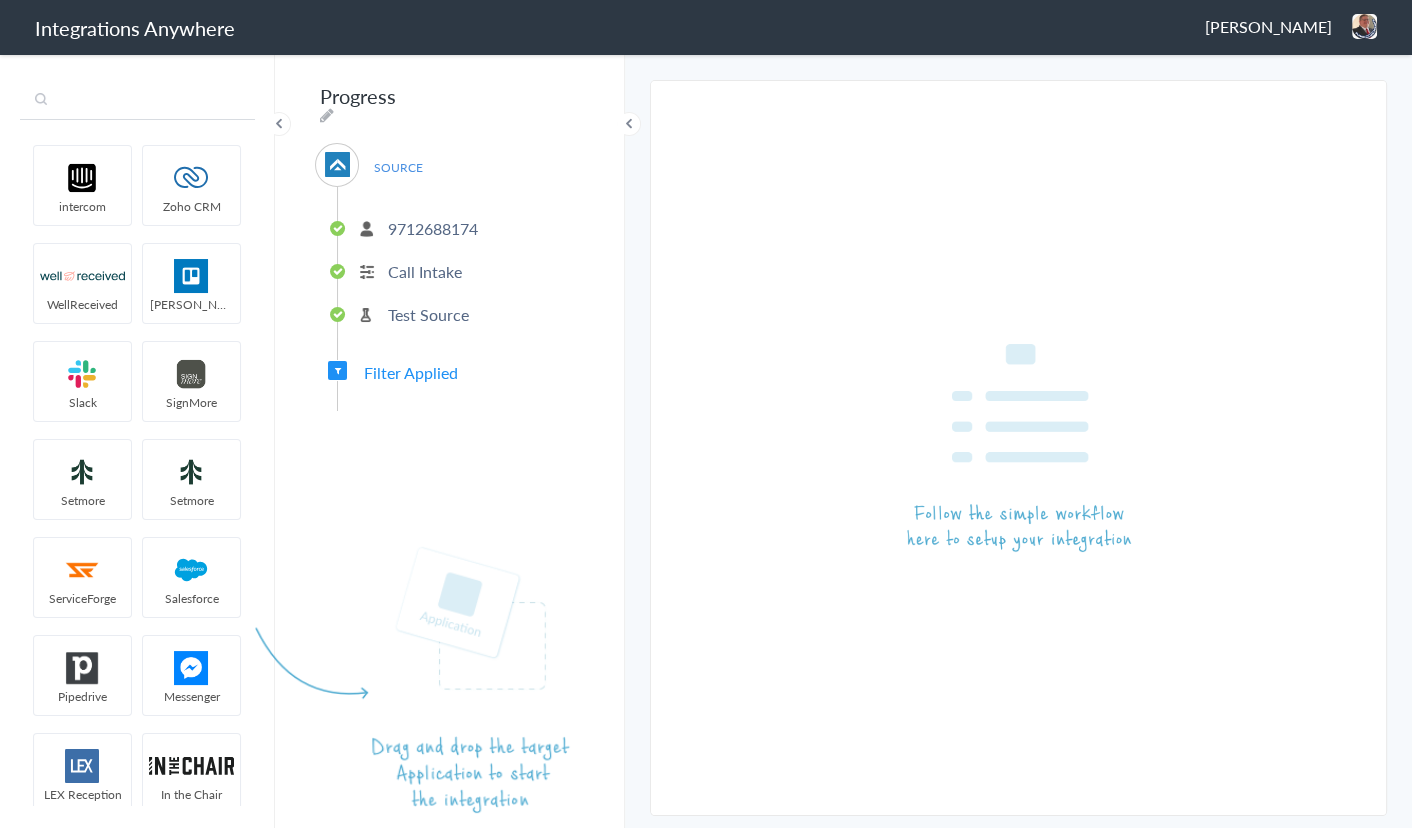 click at bounding box center [137, 101] 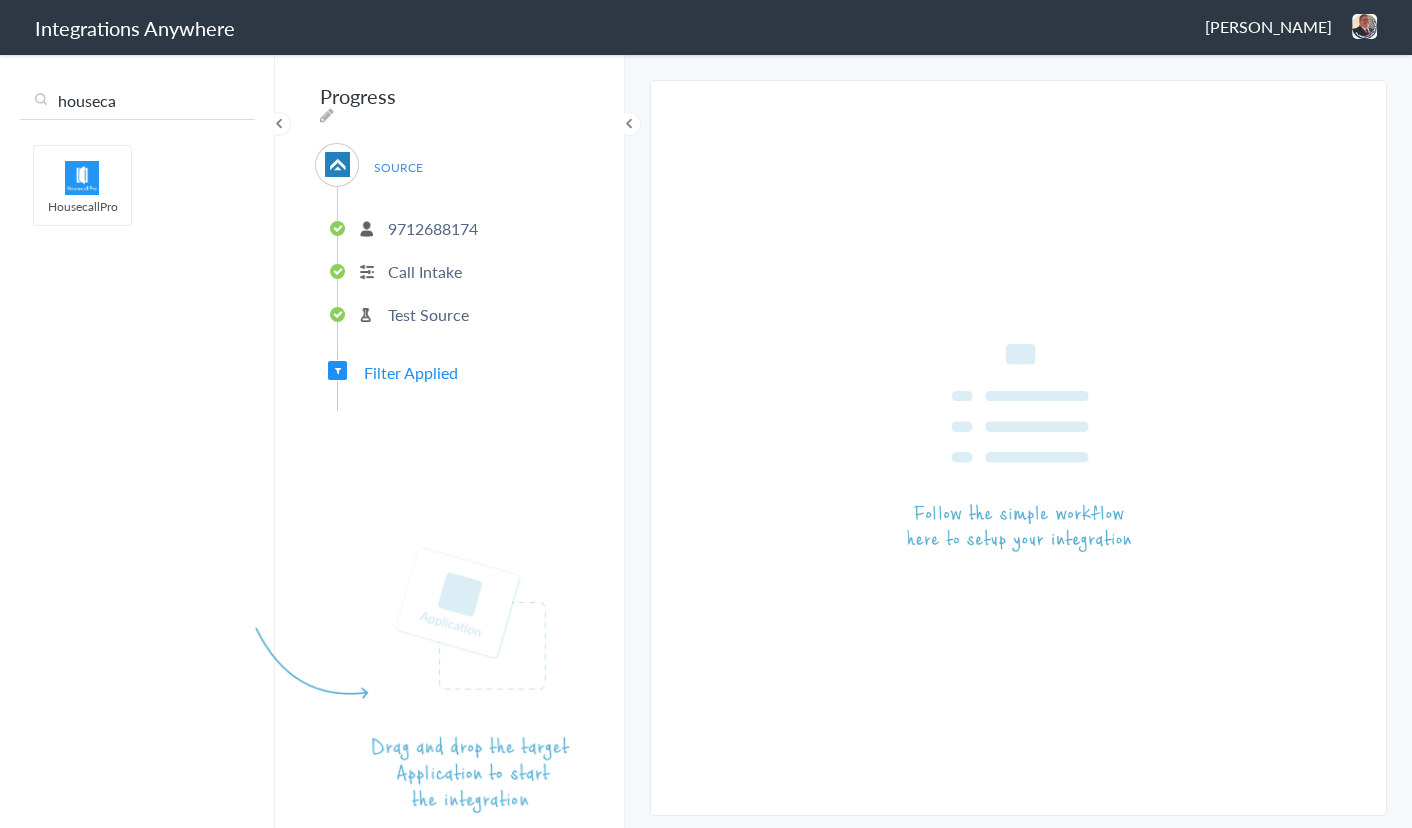 type on "houseca" 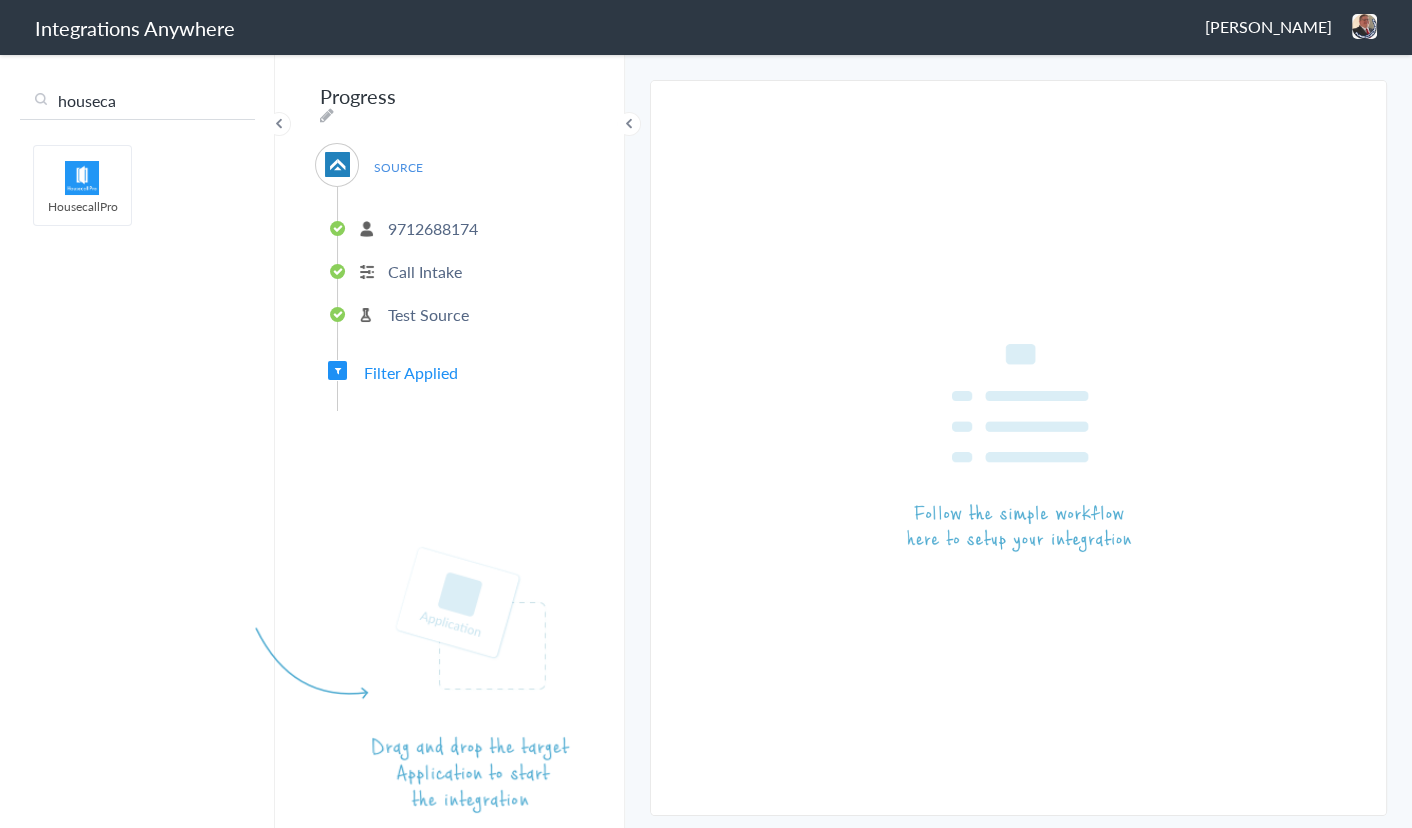 type 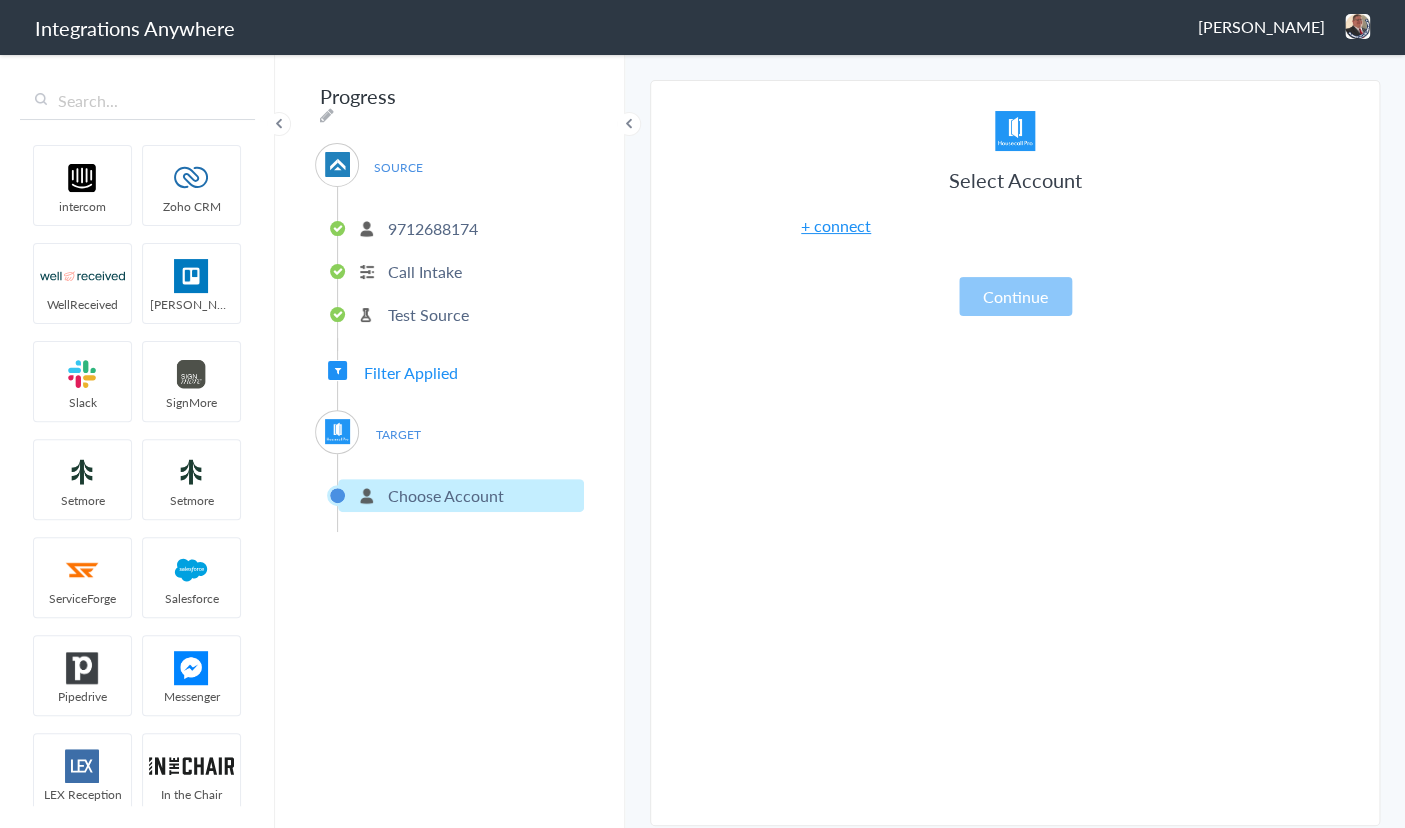 click on "+ connect" at bounding box center (836, 225) 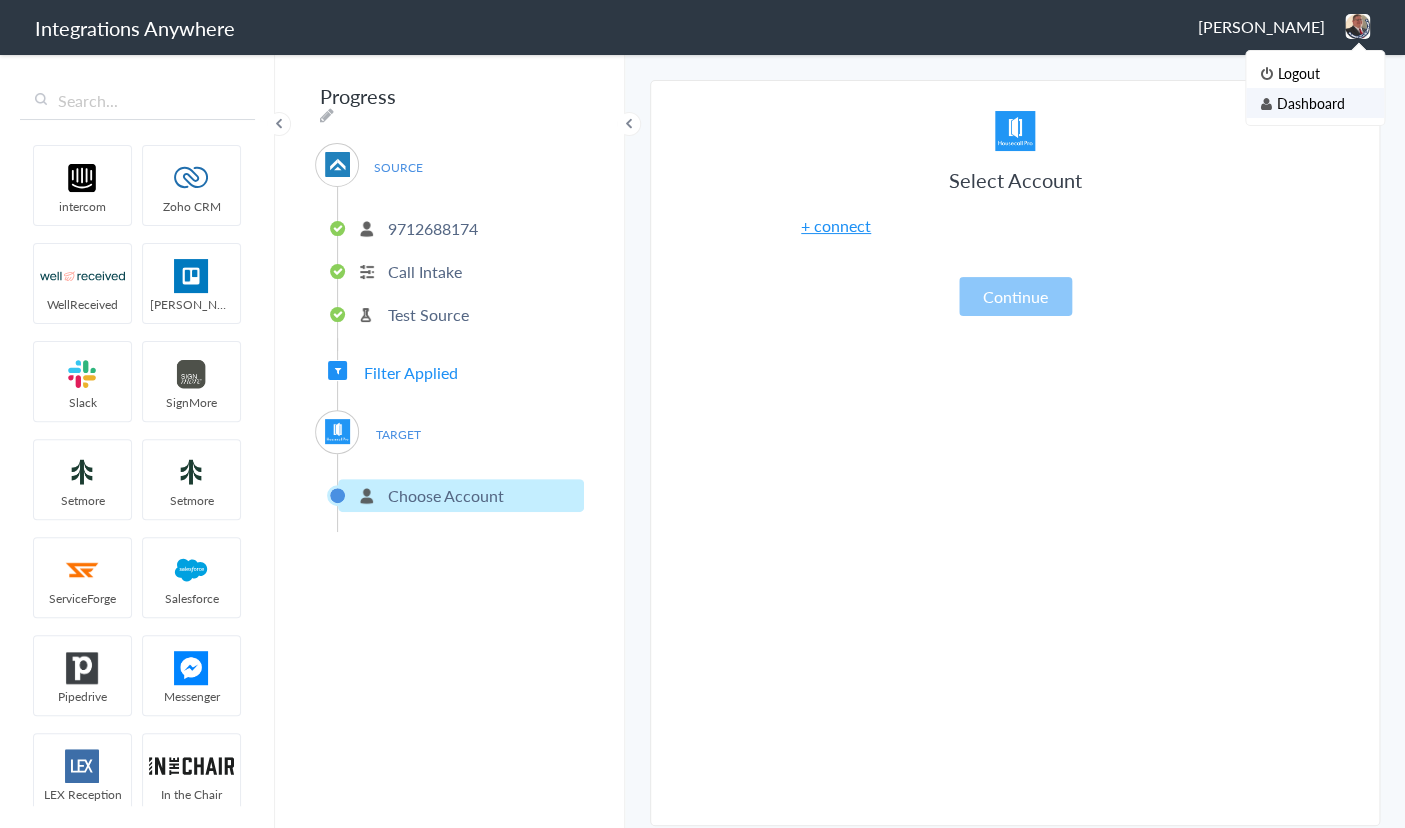 click on "Dashboard" at bounding box center [1315, 103] 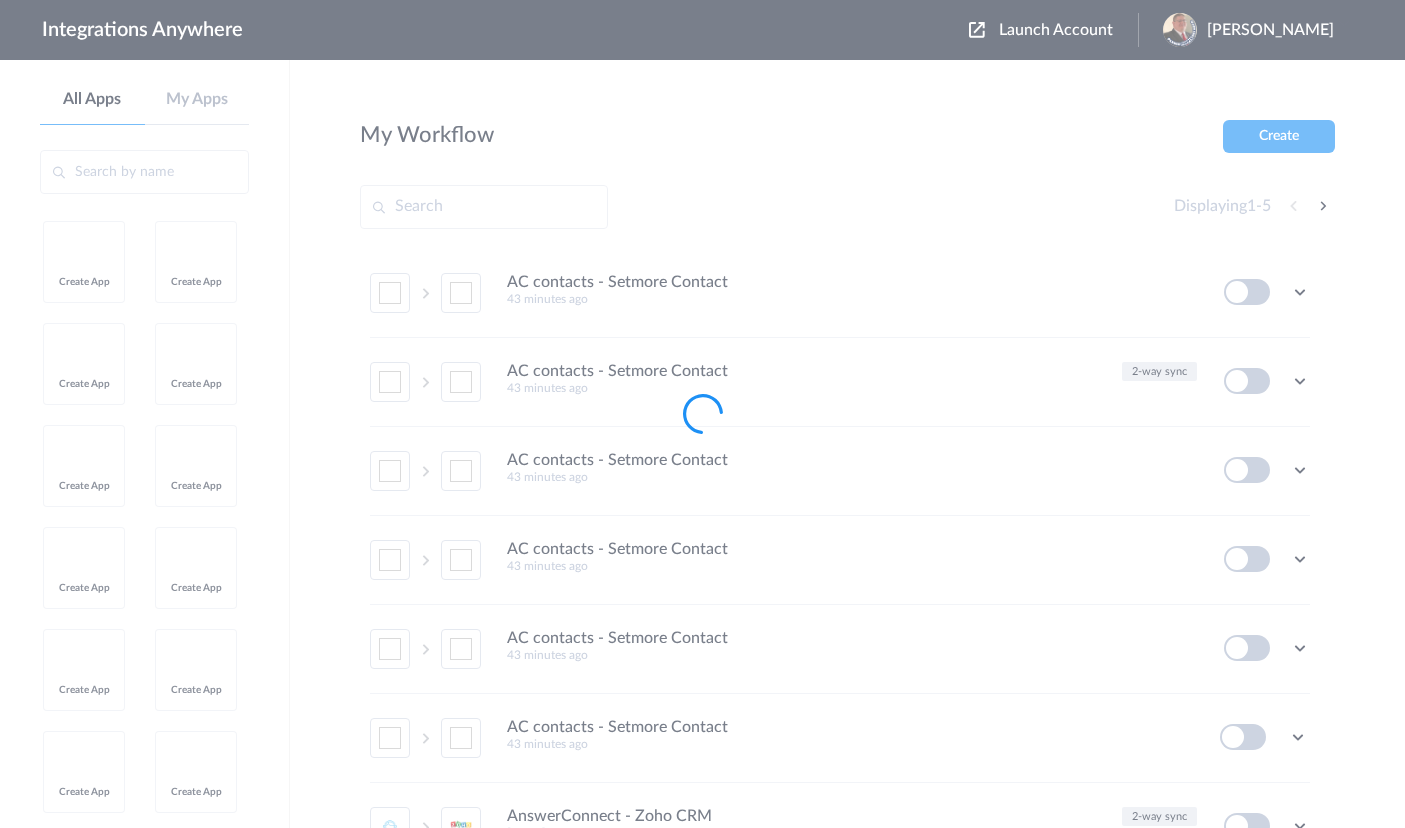 scroll, scrollTop: 0, scrollLeft: 0, axis: both 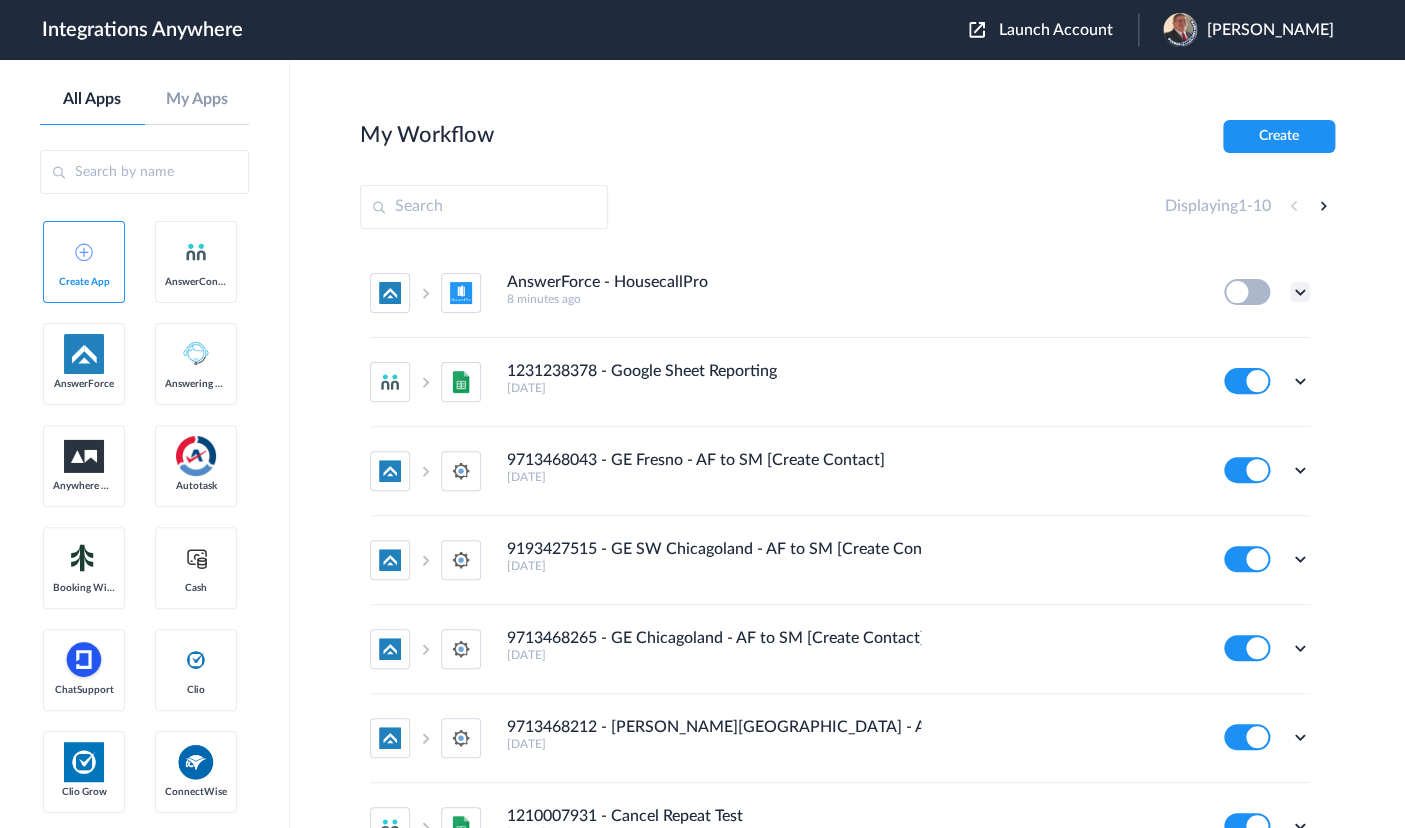 click at bounding box center [1300, 292] 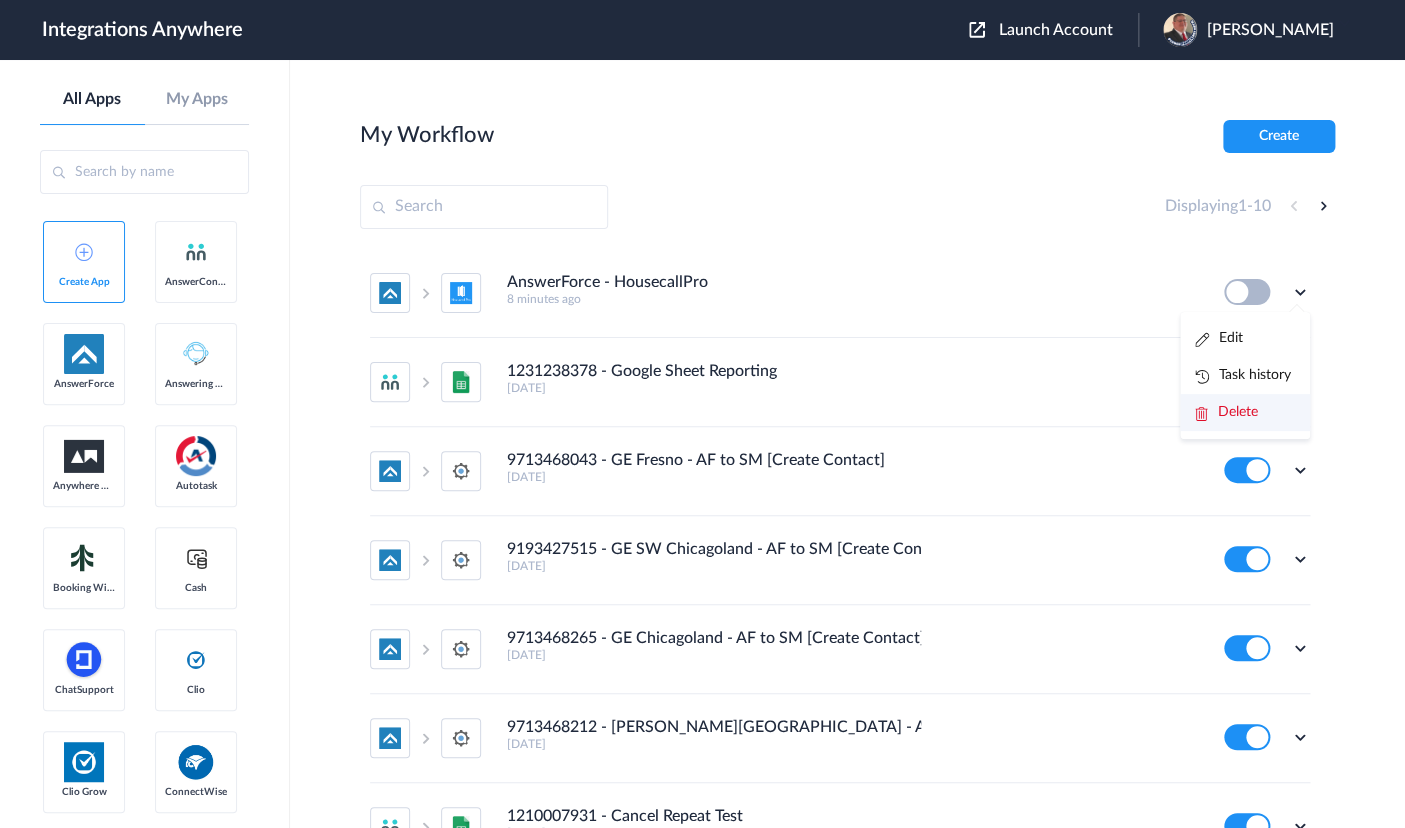 click on "Delete" at bounding box center (1245, 412) 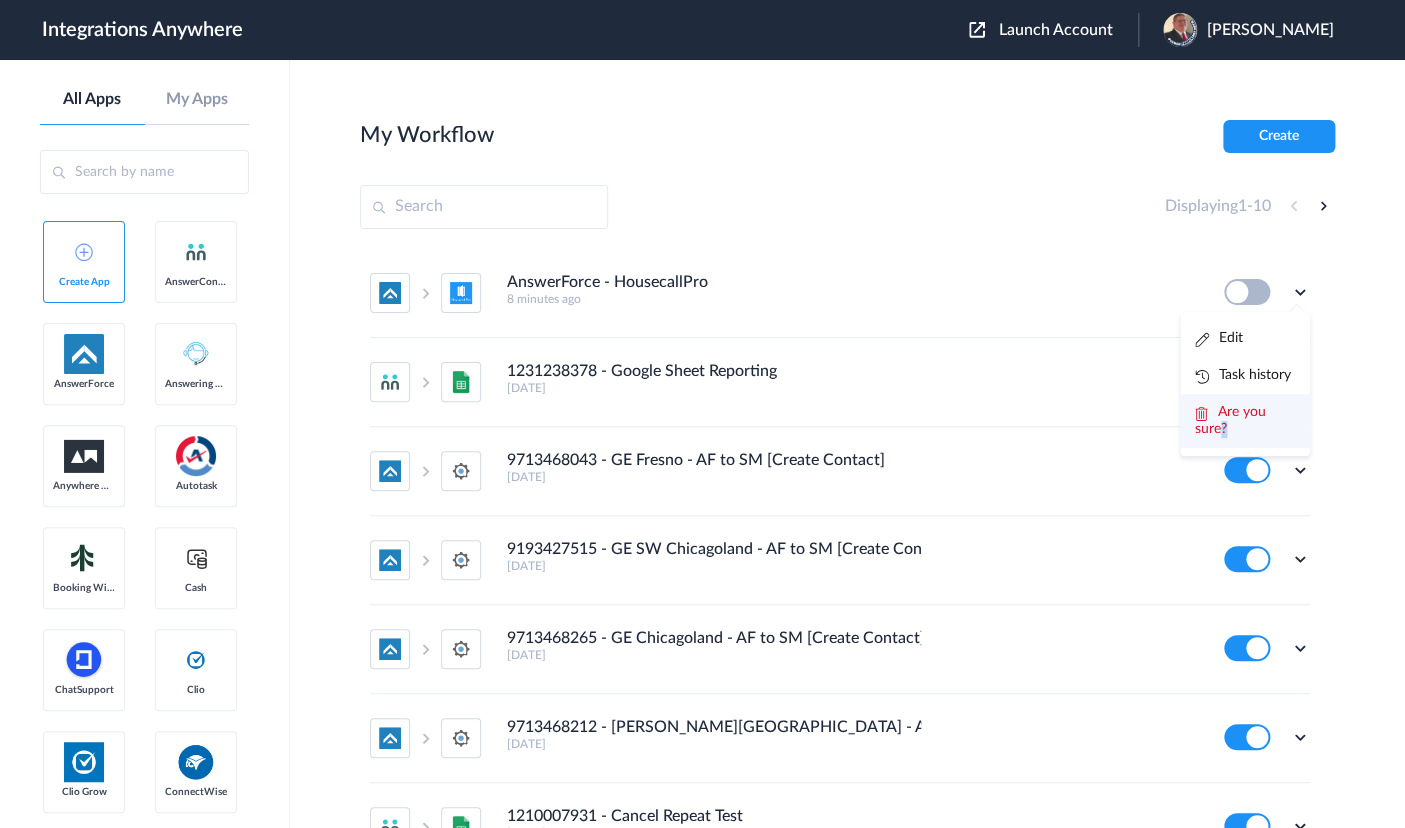 click on "Are you sure?" at bounding box center [1230, 420] 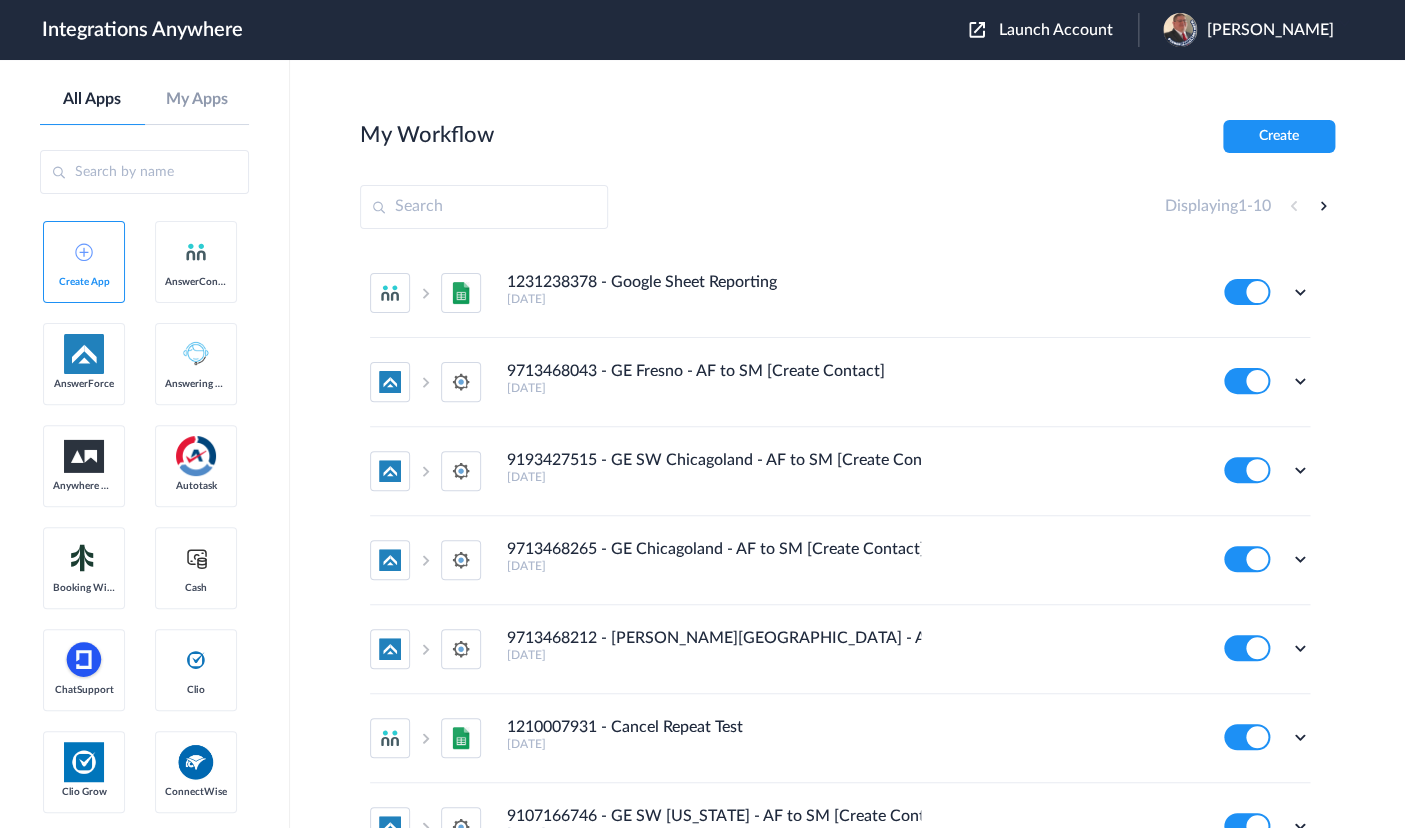 click on "Launch Account" at bounding box center [1053, 30] 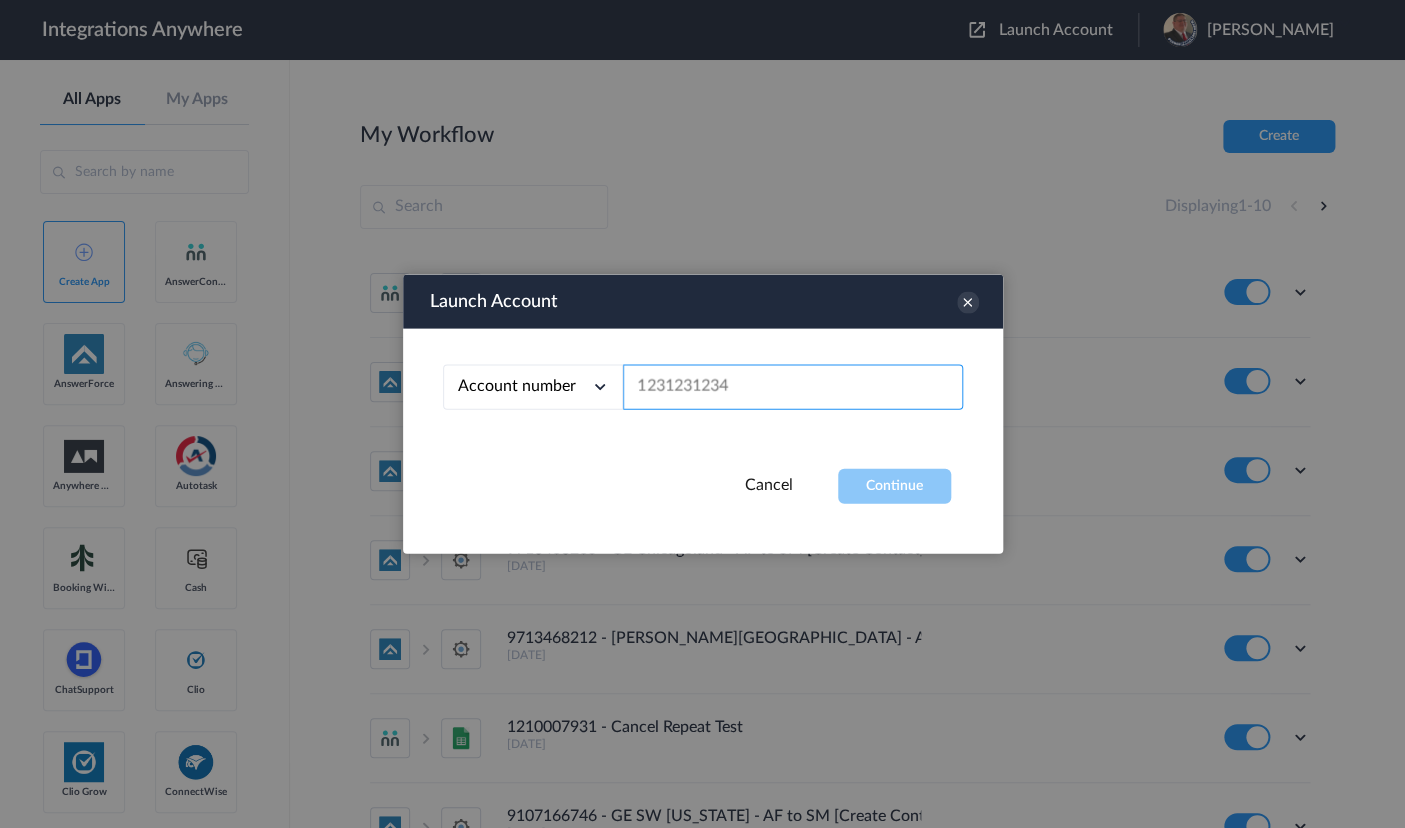 click at bounding box center (793, 387) 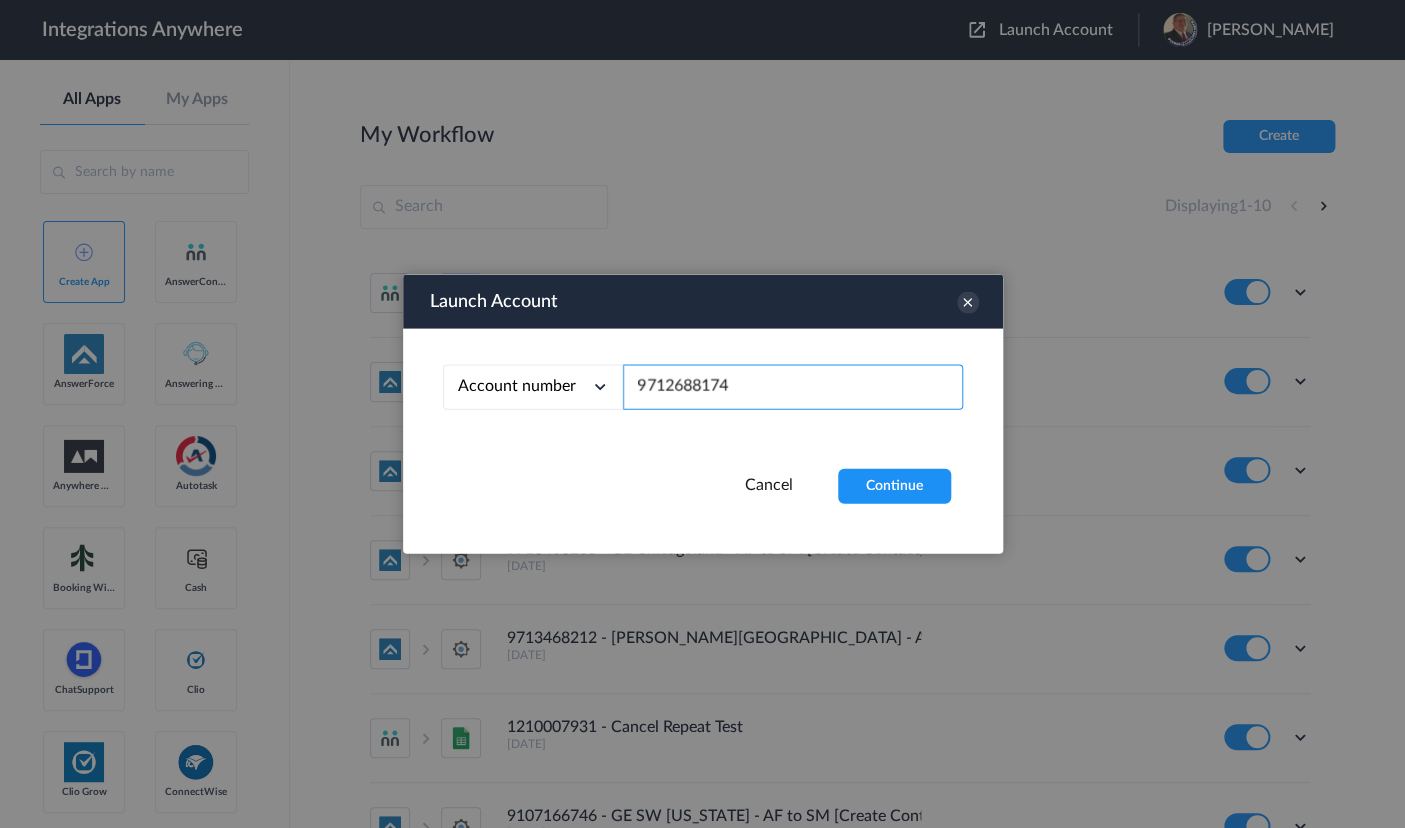 type on "9712688174" 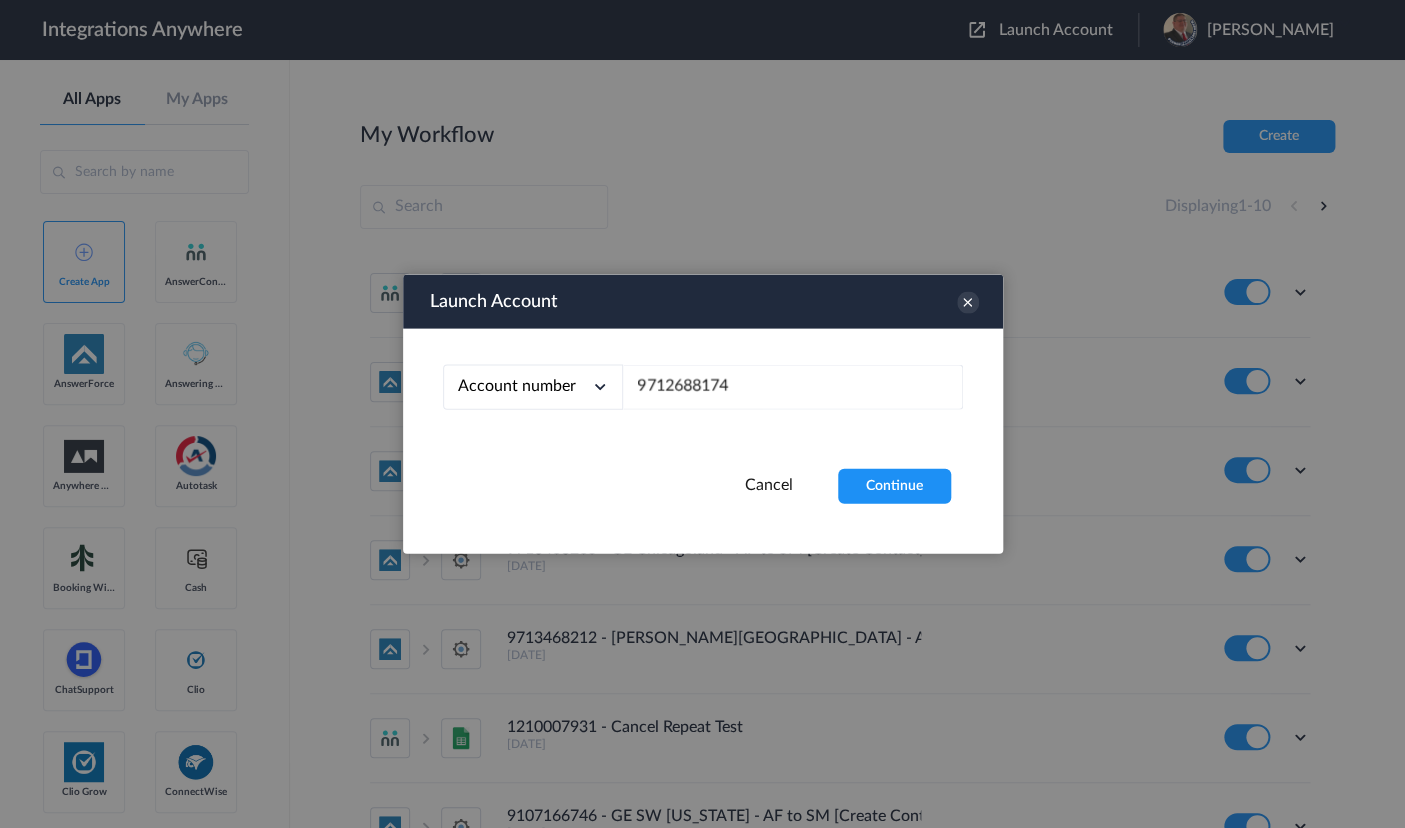 click on "Account number
Account number
Email address
9712688174" at bounding box center [703, 399] 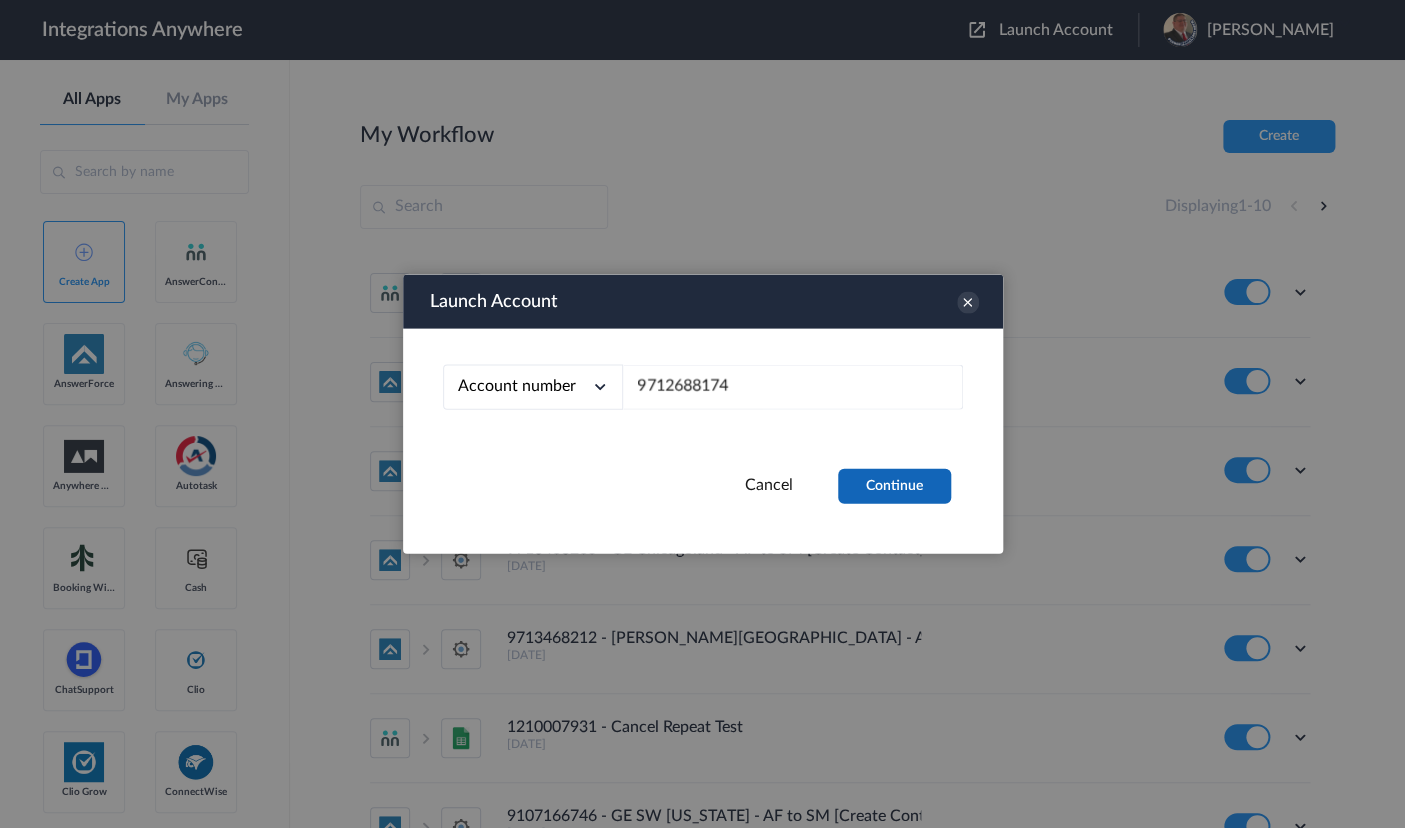 click on "Continue" at bounding box center (894, 486) 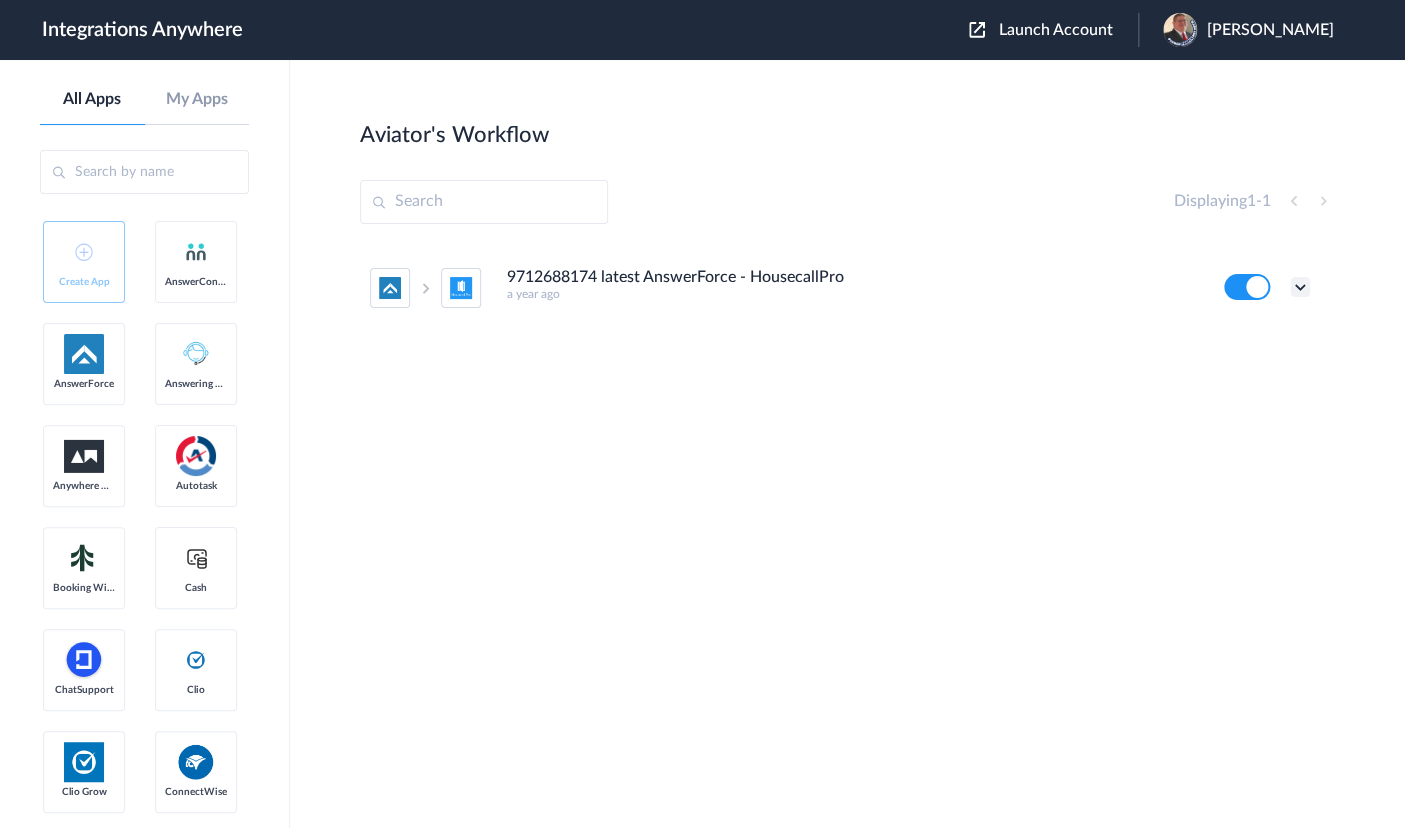 click at bounding box center [1300, 287] 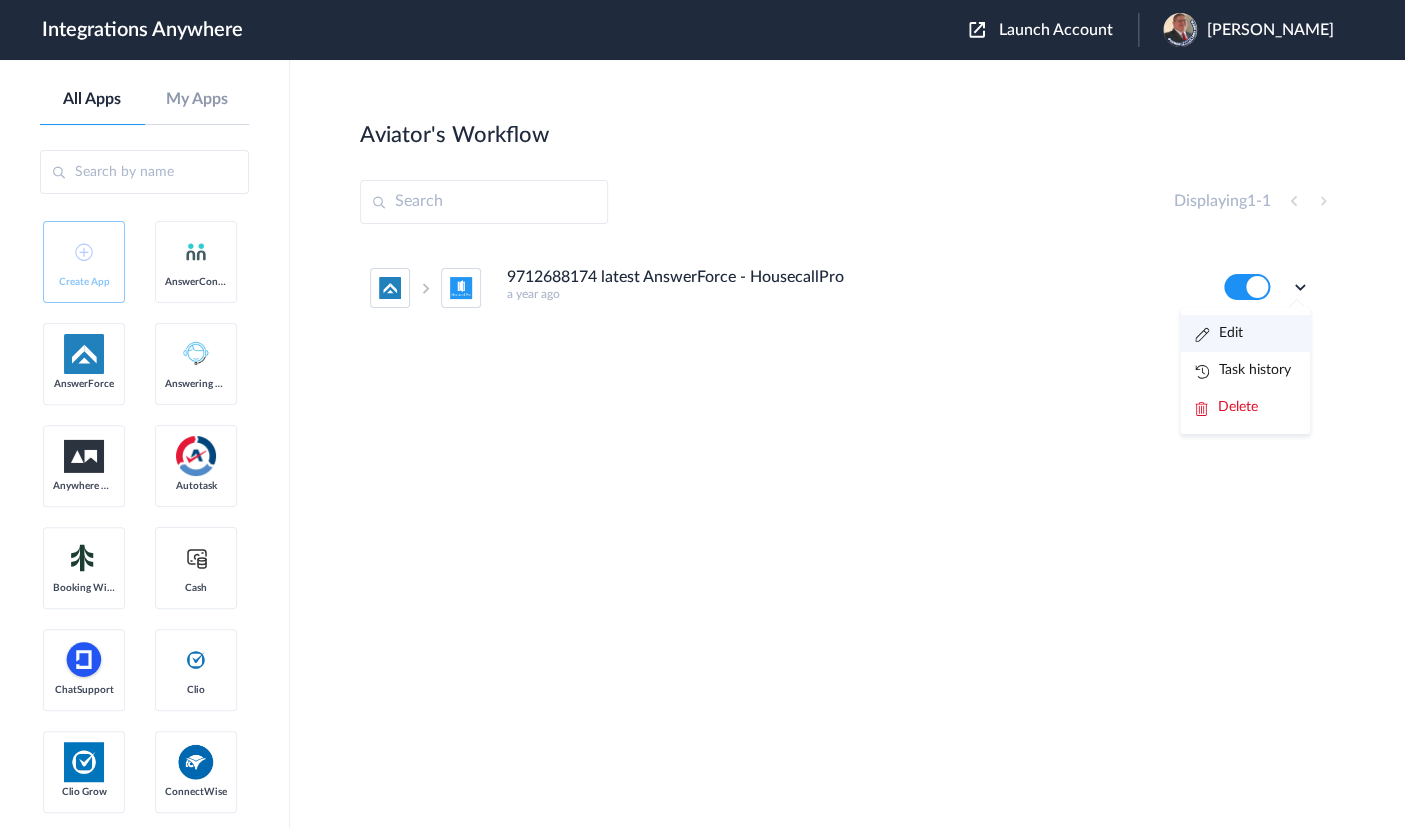 click on "Edit" at bounding box center (1245, 333) 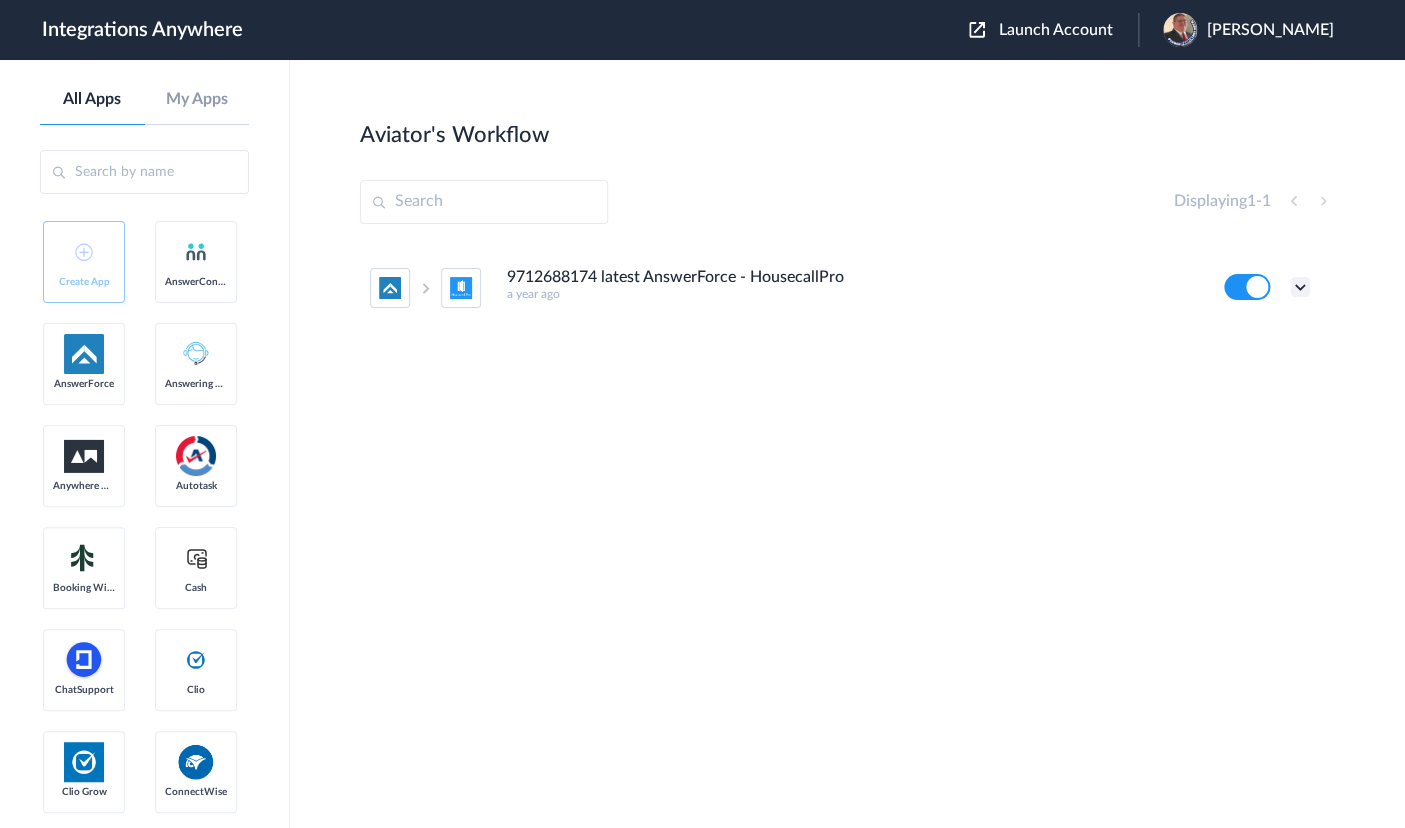 click at bounding box center (1300, 287) 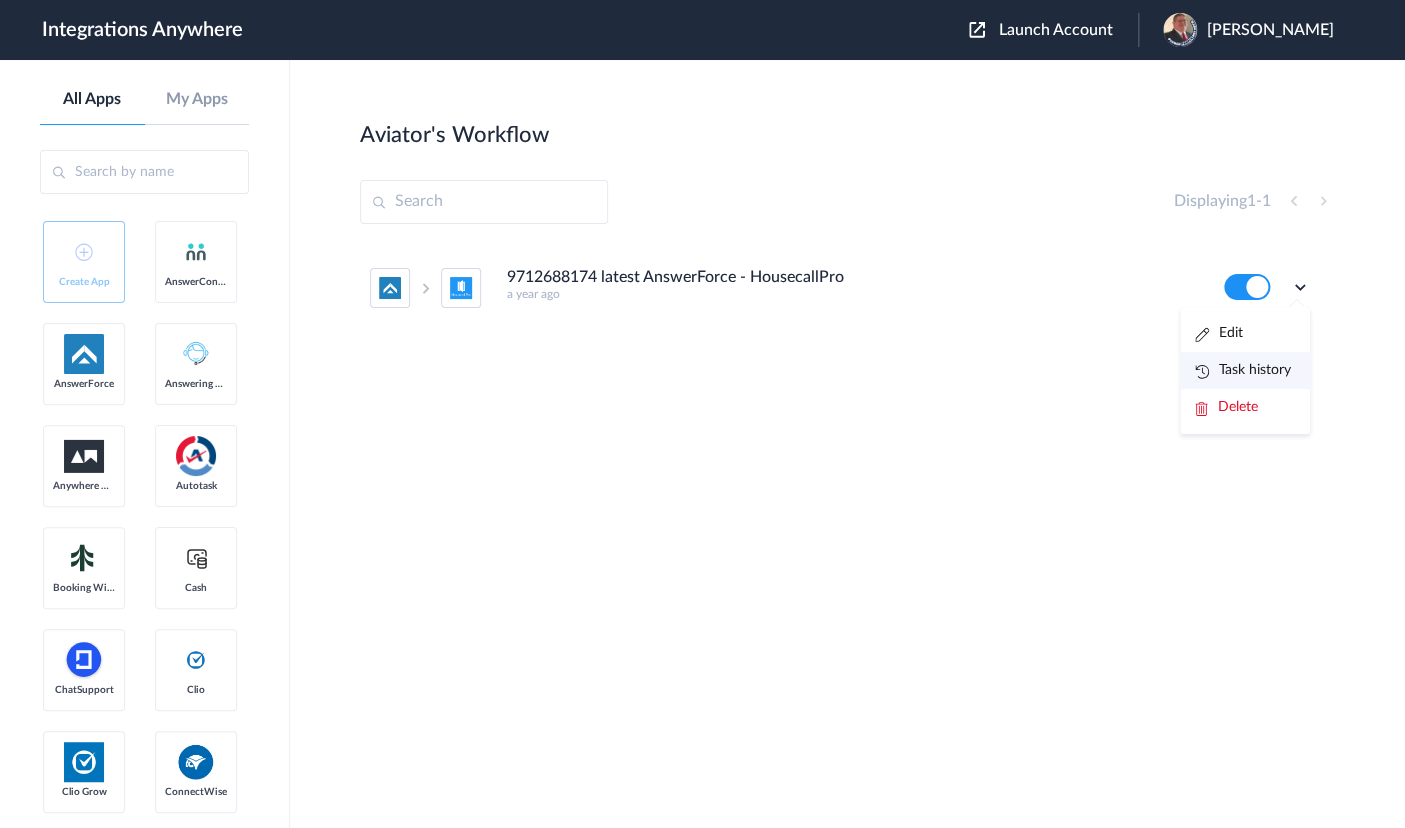 click on "Task history" at bounding box center [1243, 370] 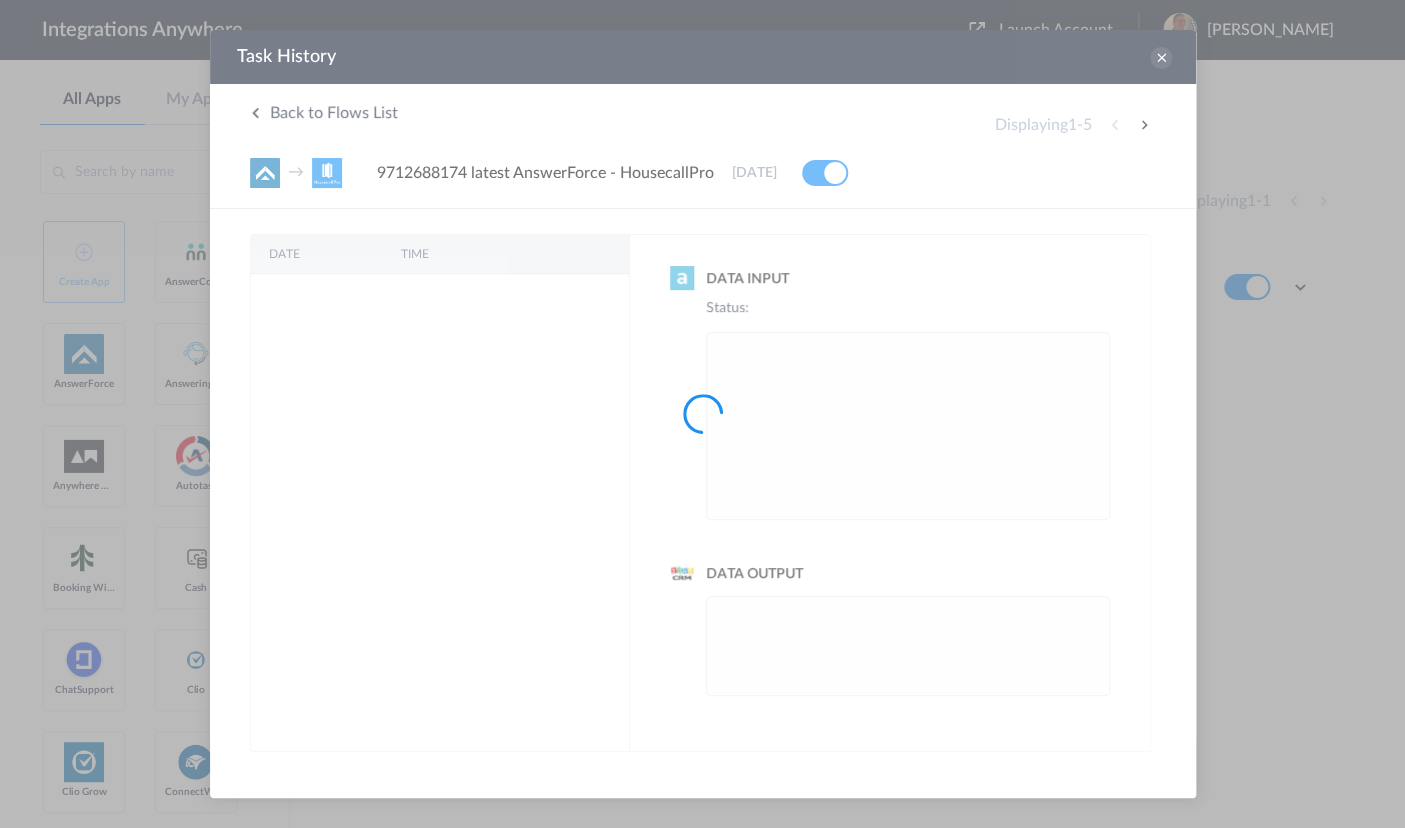 scroll, scrollTop: 0, scrollLeft: 0, axis: both 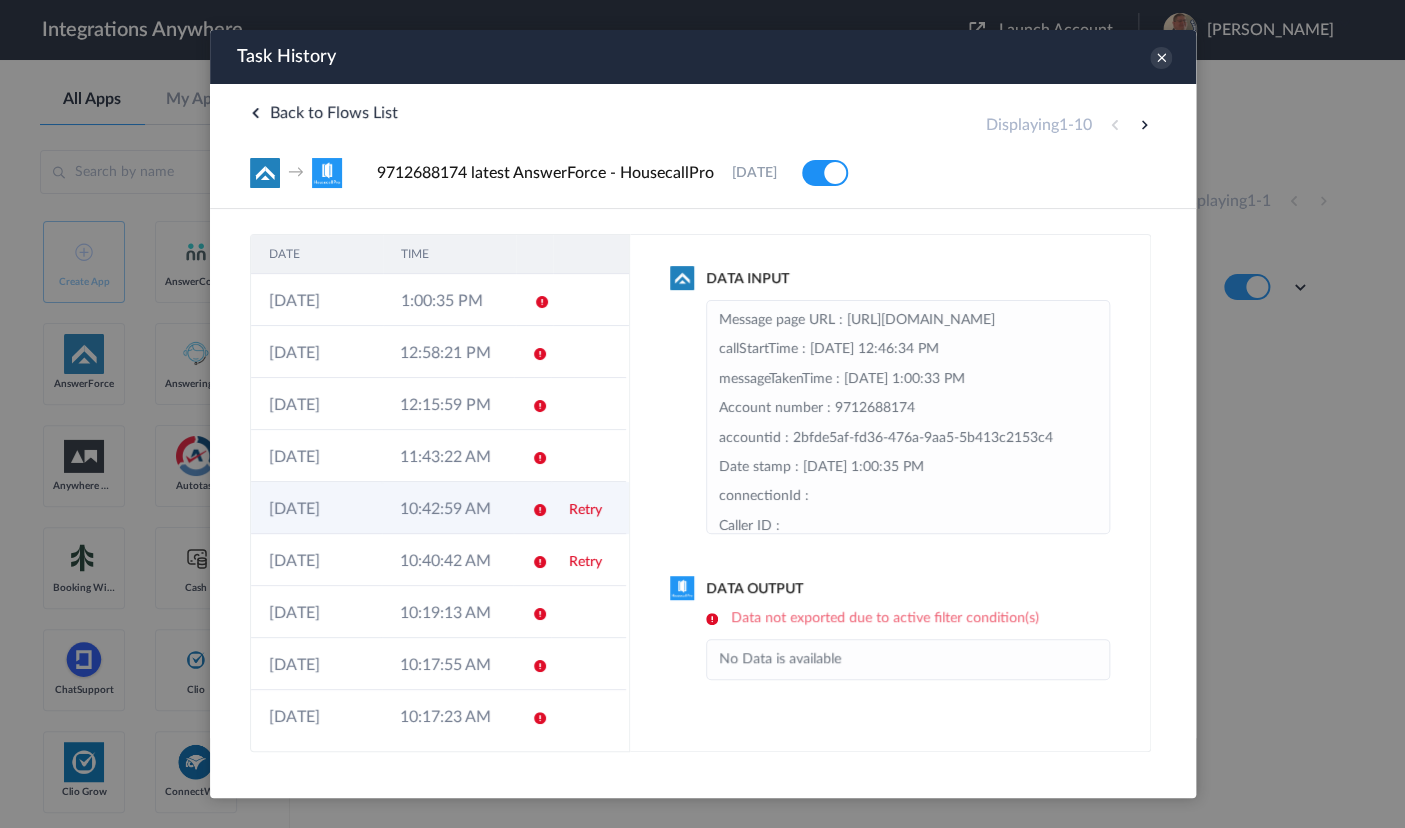 click on "Retry" at bounding box center (587, 508) 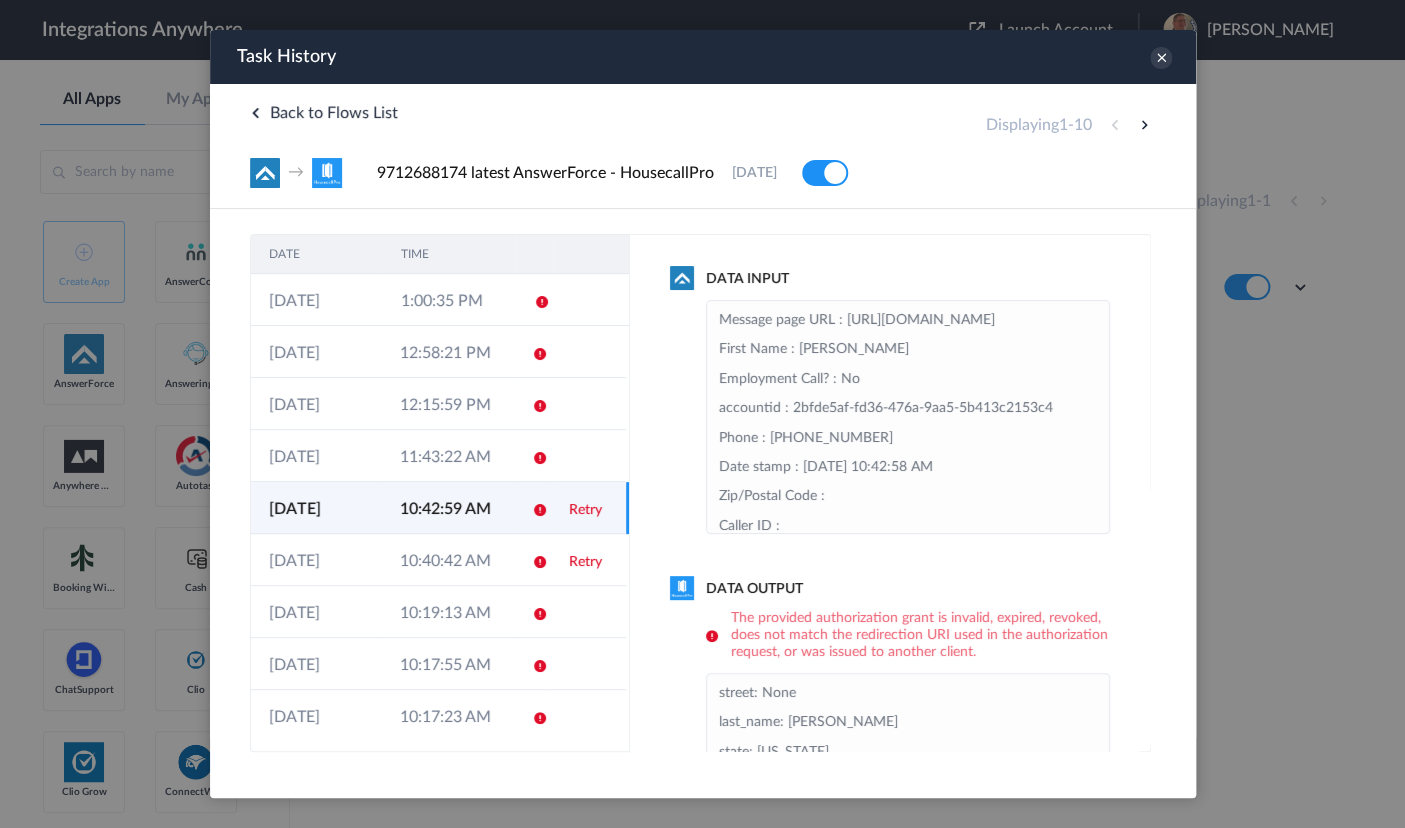 click on "Retry" at bounding box center (584, 510) 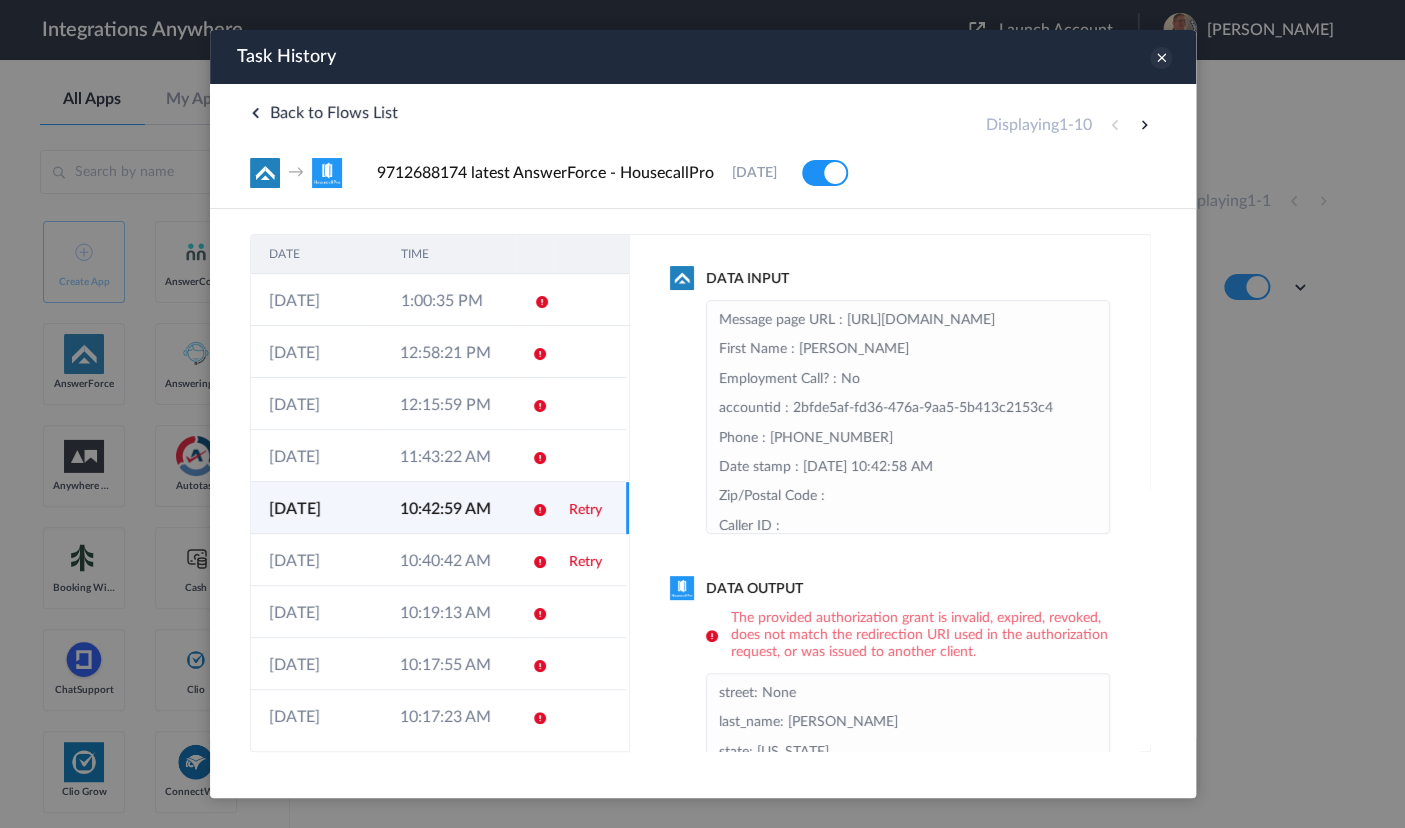 click at bounding box center (1160, 58) 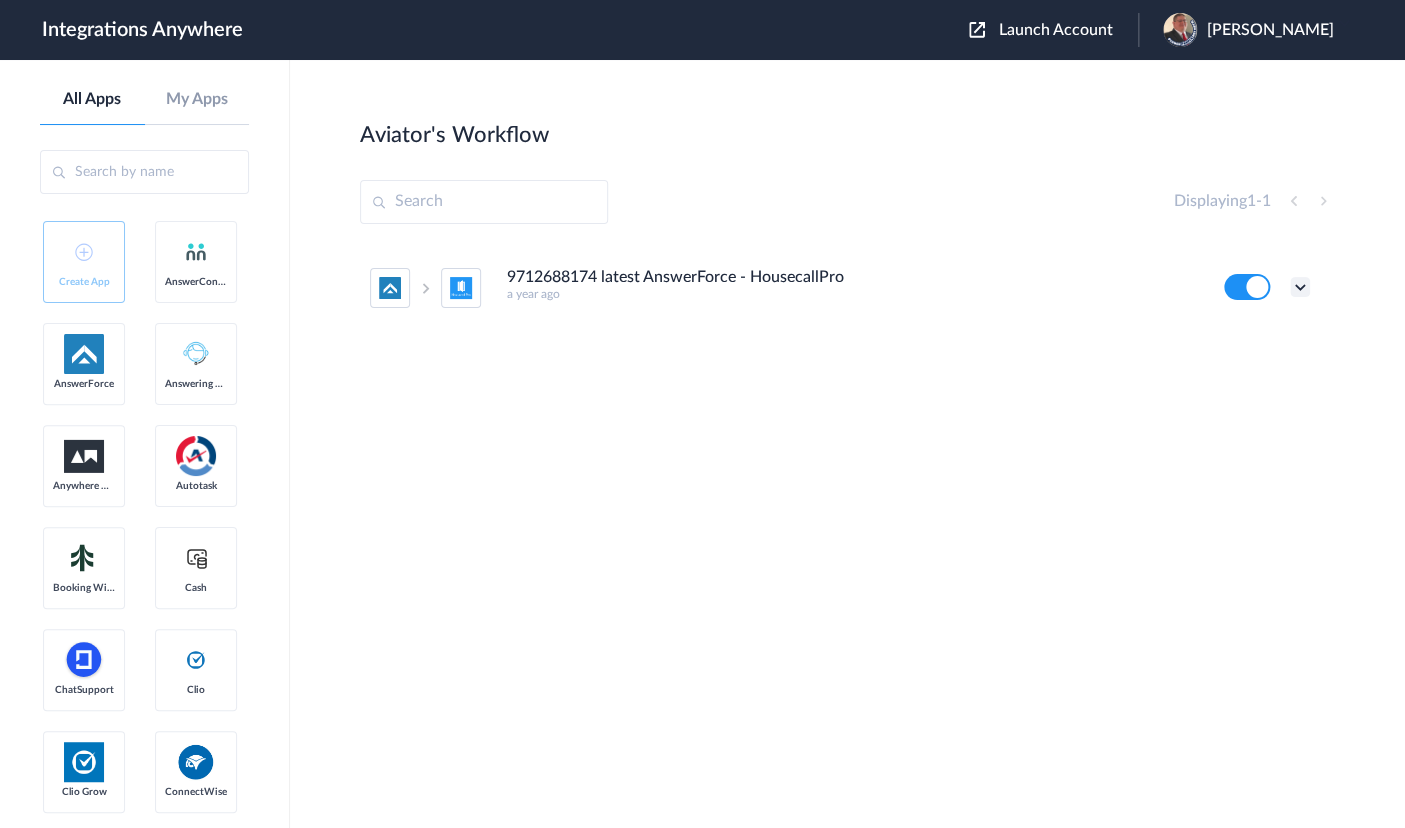 click at bounding box center (1300, 287) 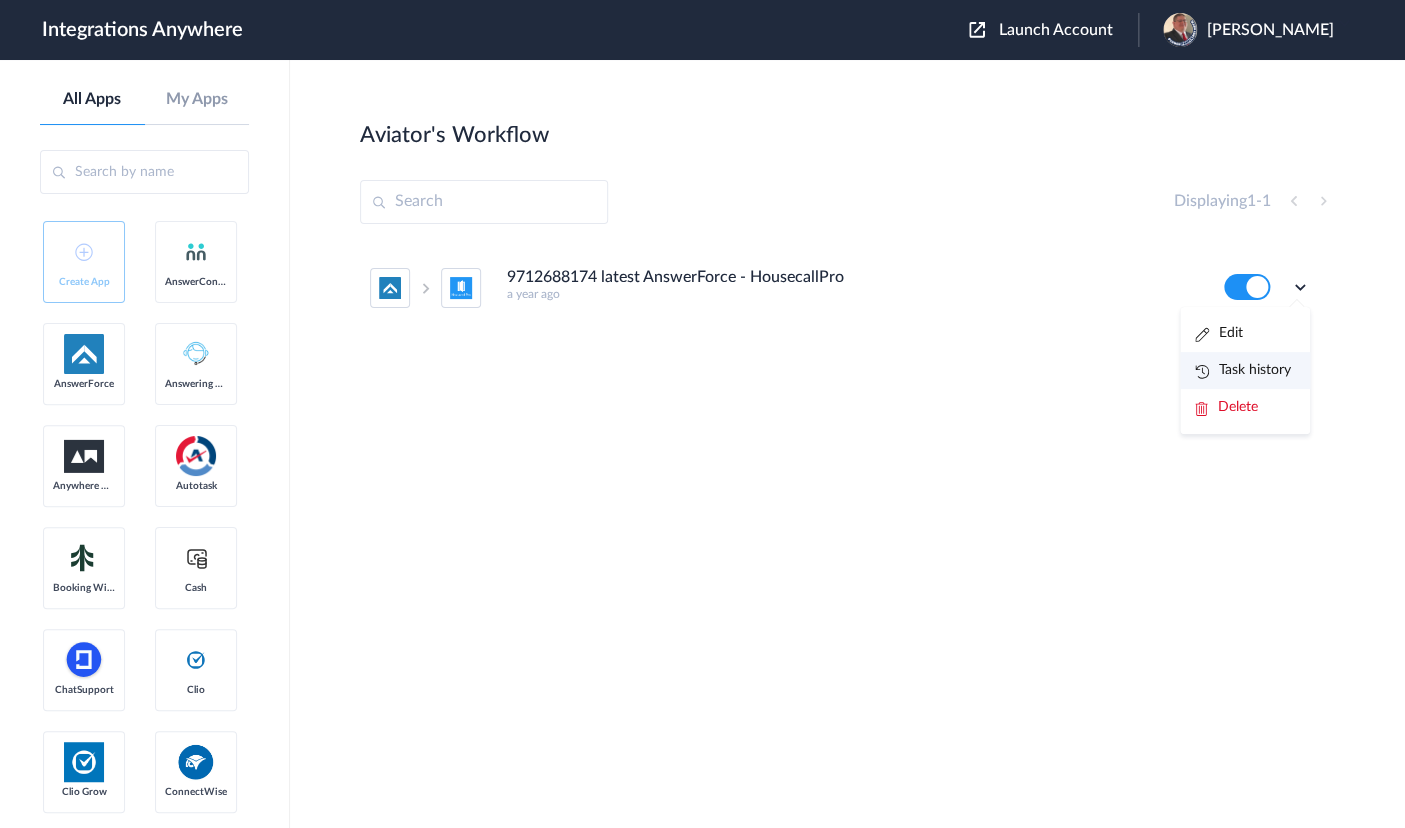click on "Task history" at bounding box center [1243, 370] 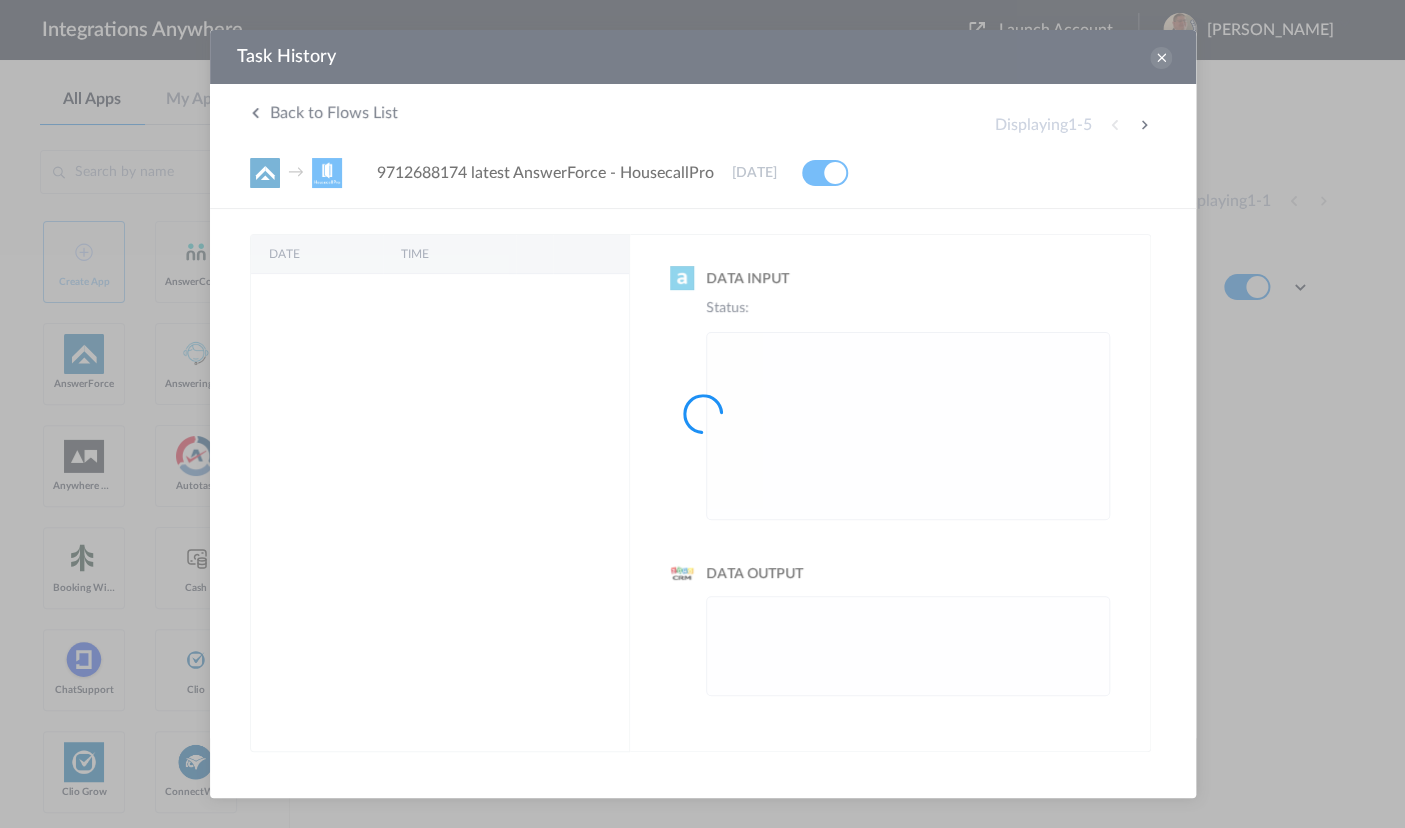 scroll, scrollTop: 0, scrollLeft: 0, axis: both 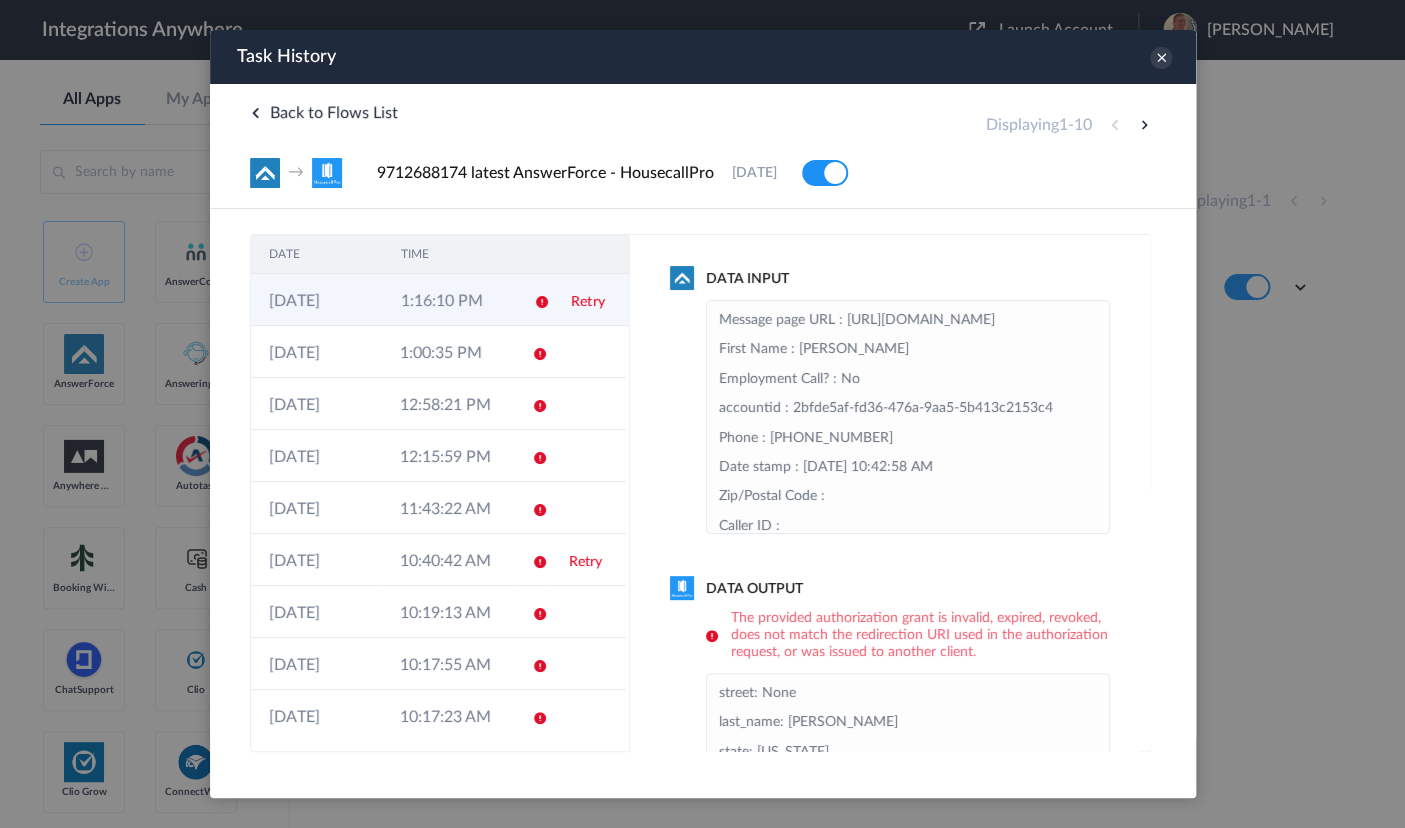 click on "1:16:10 PM" at bounding box center (448, 300) 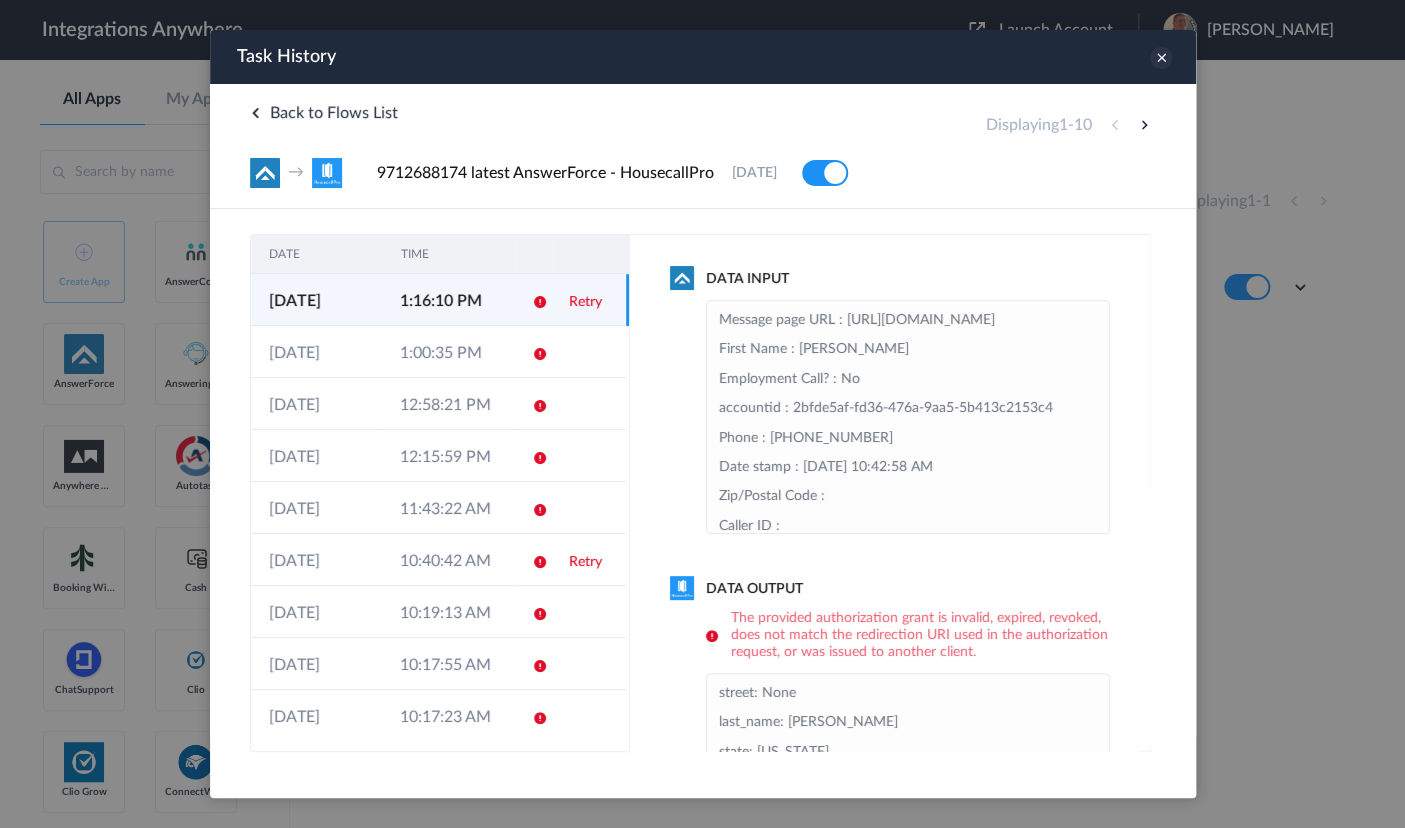 click at bounding box center [1160, 58] 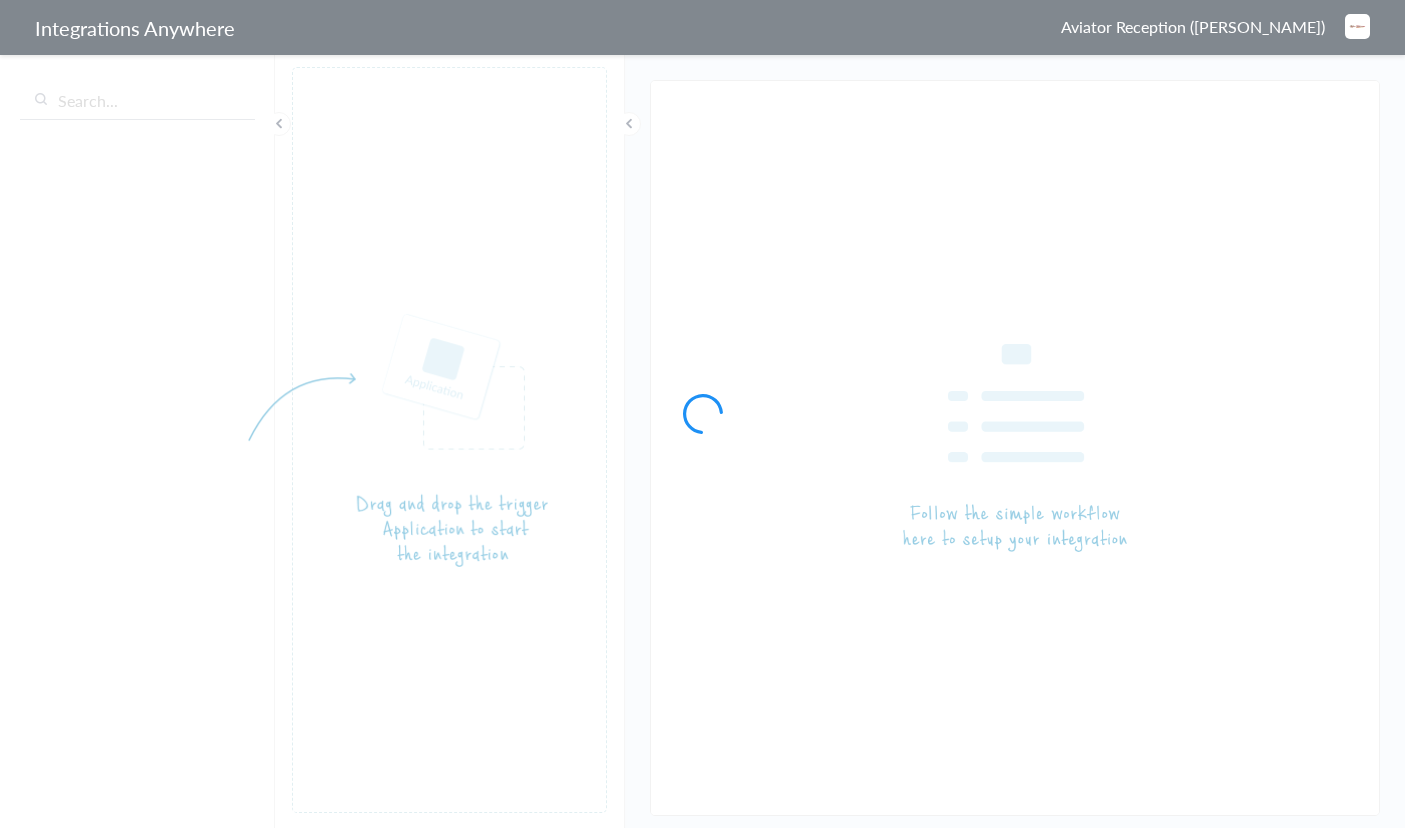 scroll, scrollTop: 0, scrollLeft: 0, axis: both 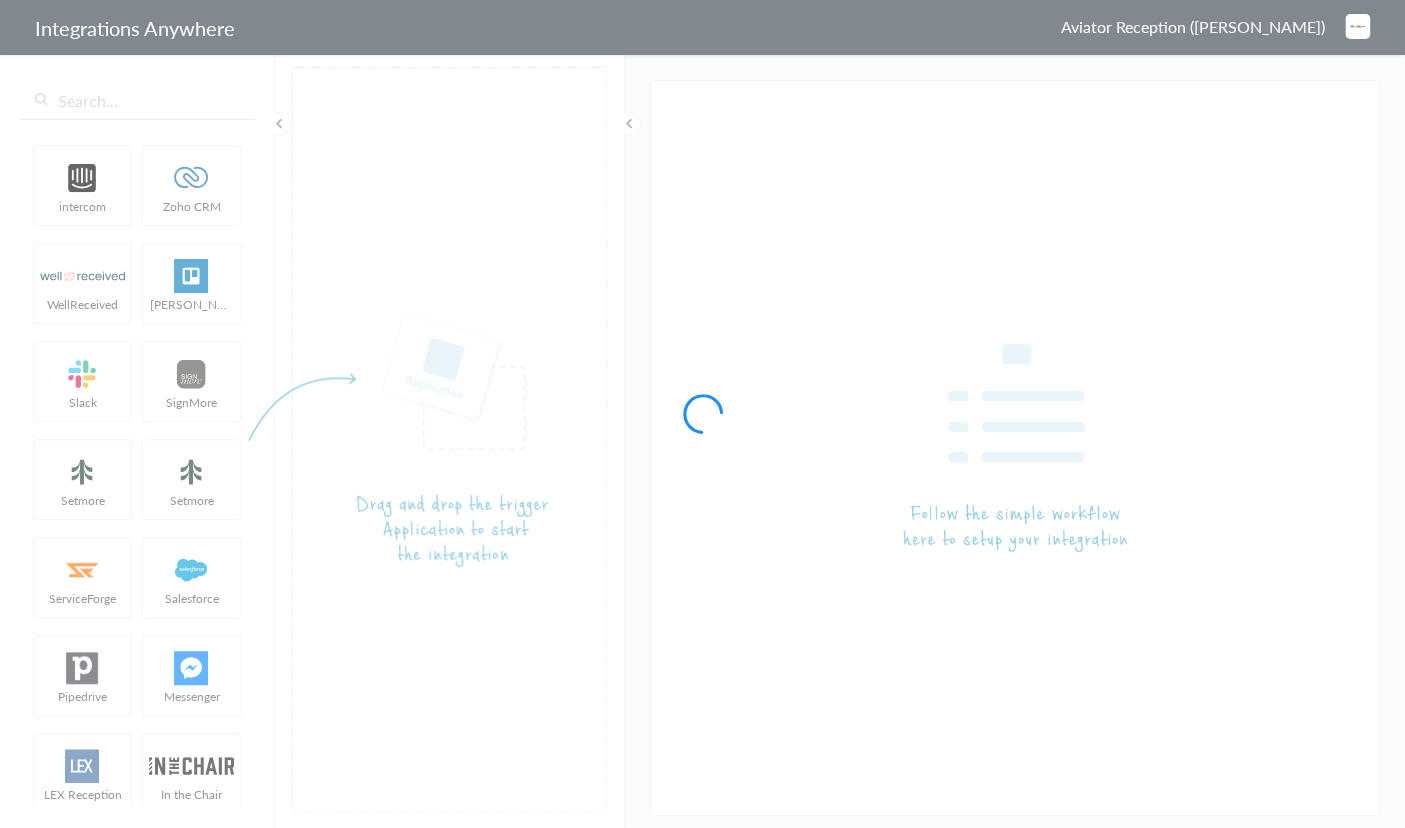 type on "9712688174 latest AnswerForce - HousecallPro" 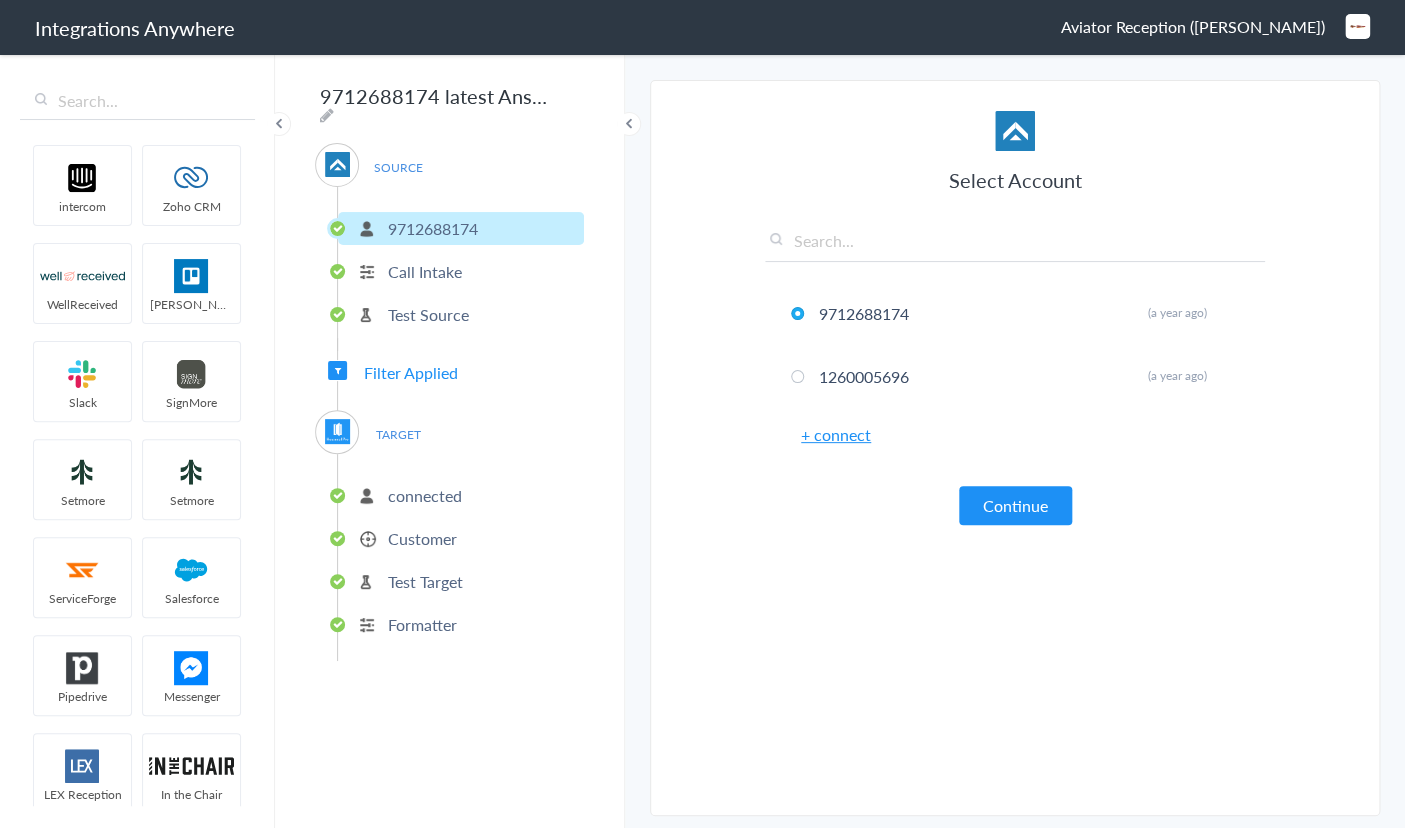 click on "Test Target" at bounding box center [425, 581] 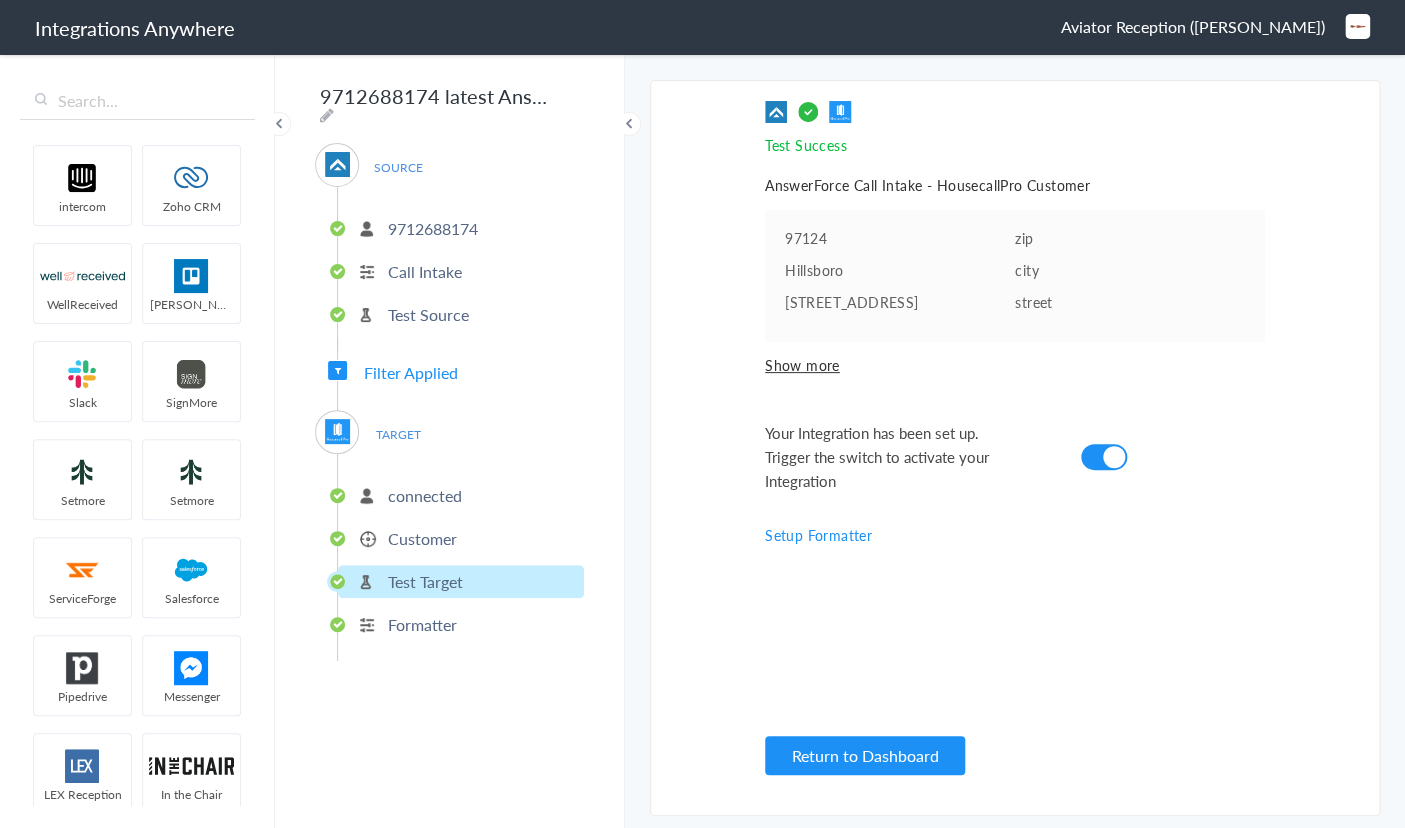 click on "Customer" at bounding box center (422, 538) 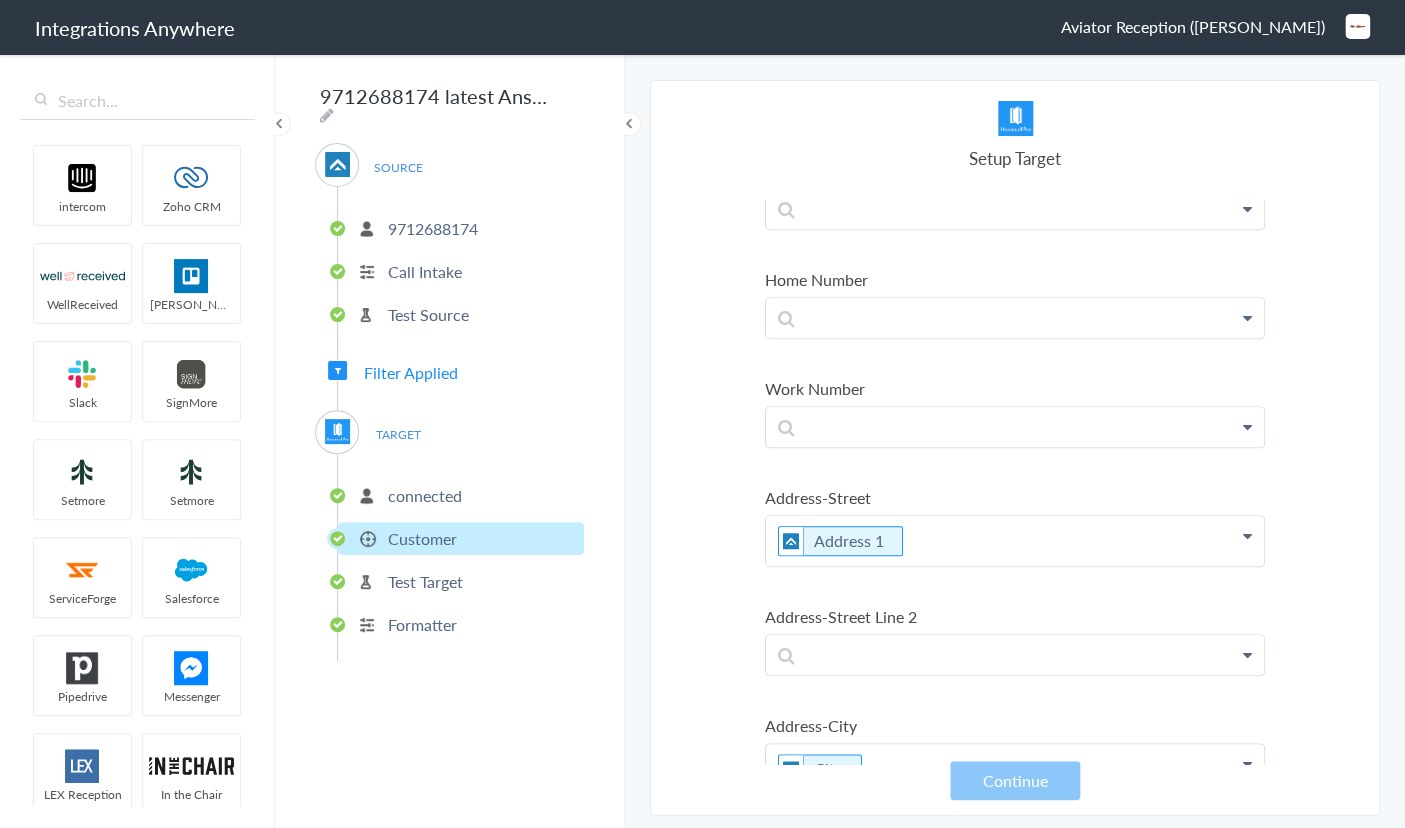 scroll, scrollTop: 1057, scrollLeft: 0, axis: vertical 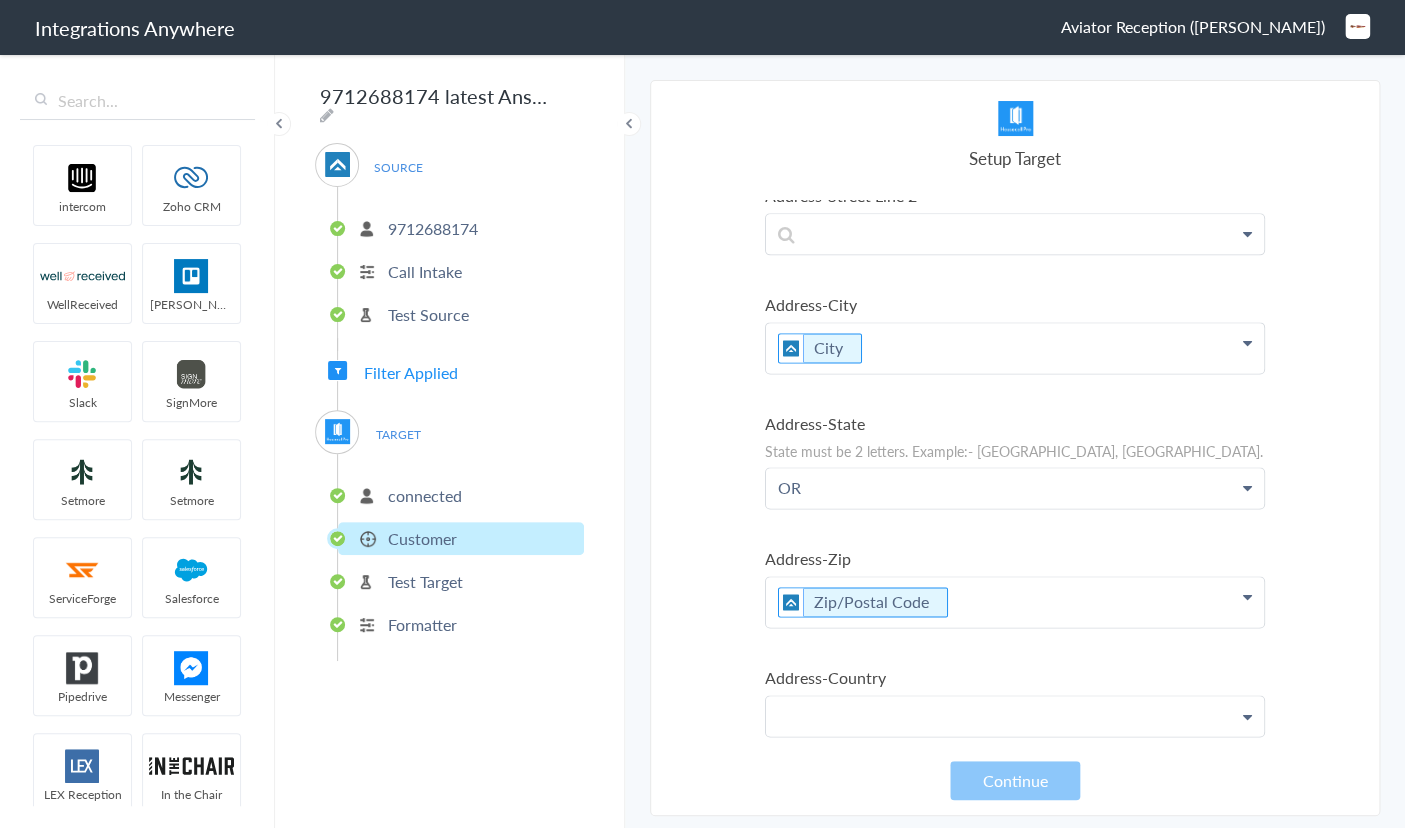 click at bounding box center [1015, -802] 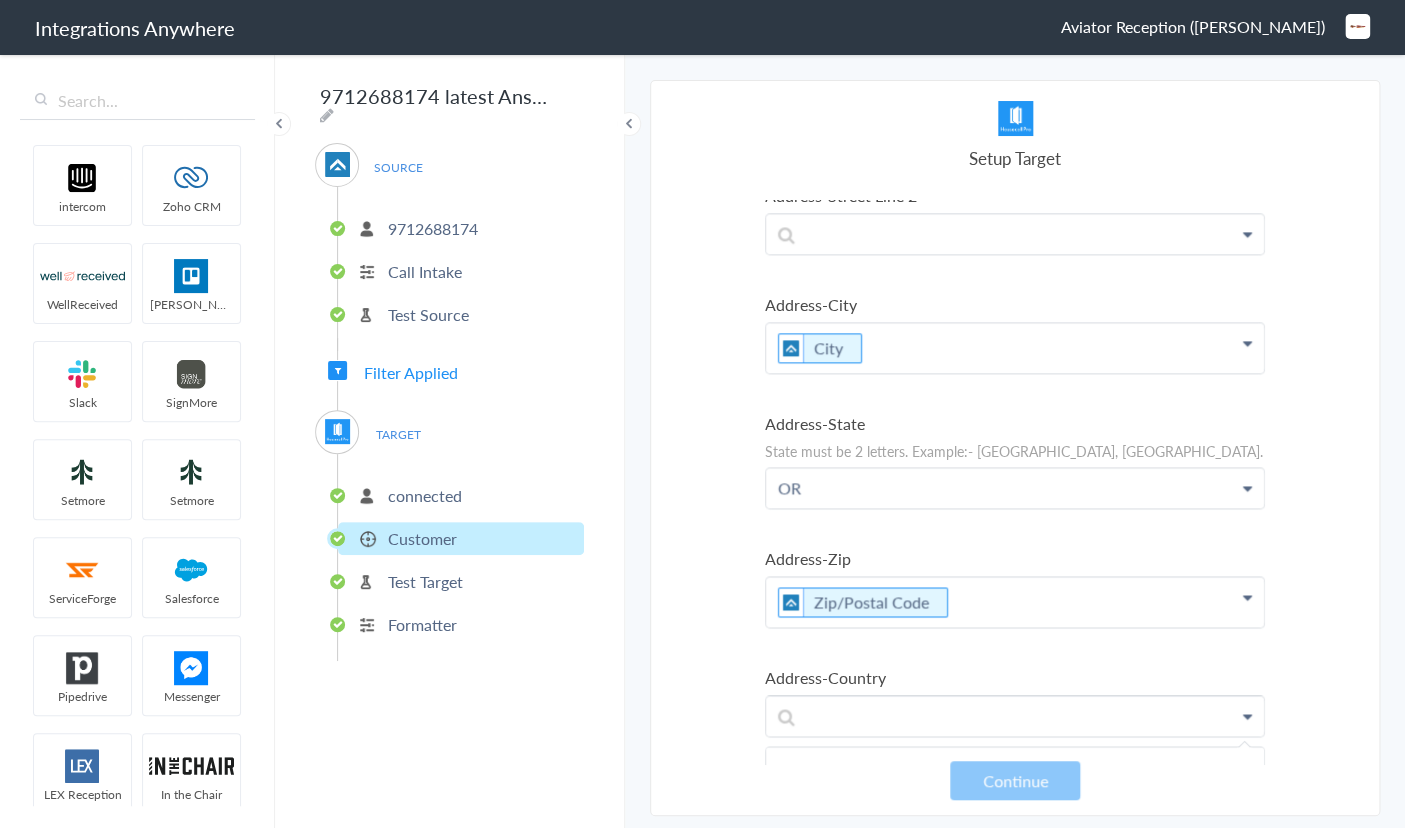 click on "Zip/Postal Code" at bounding box center (1015, -802) 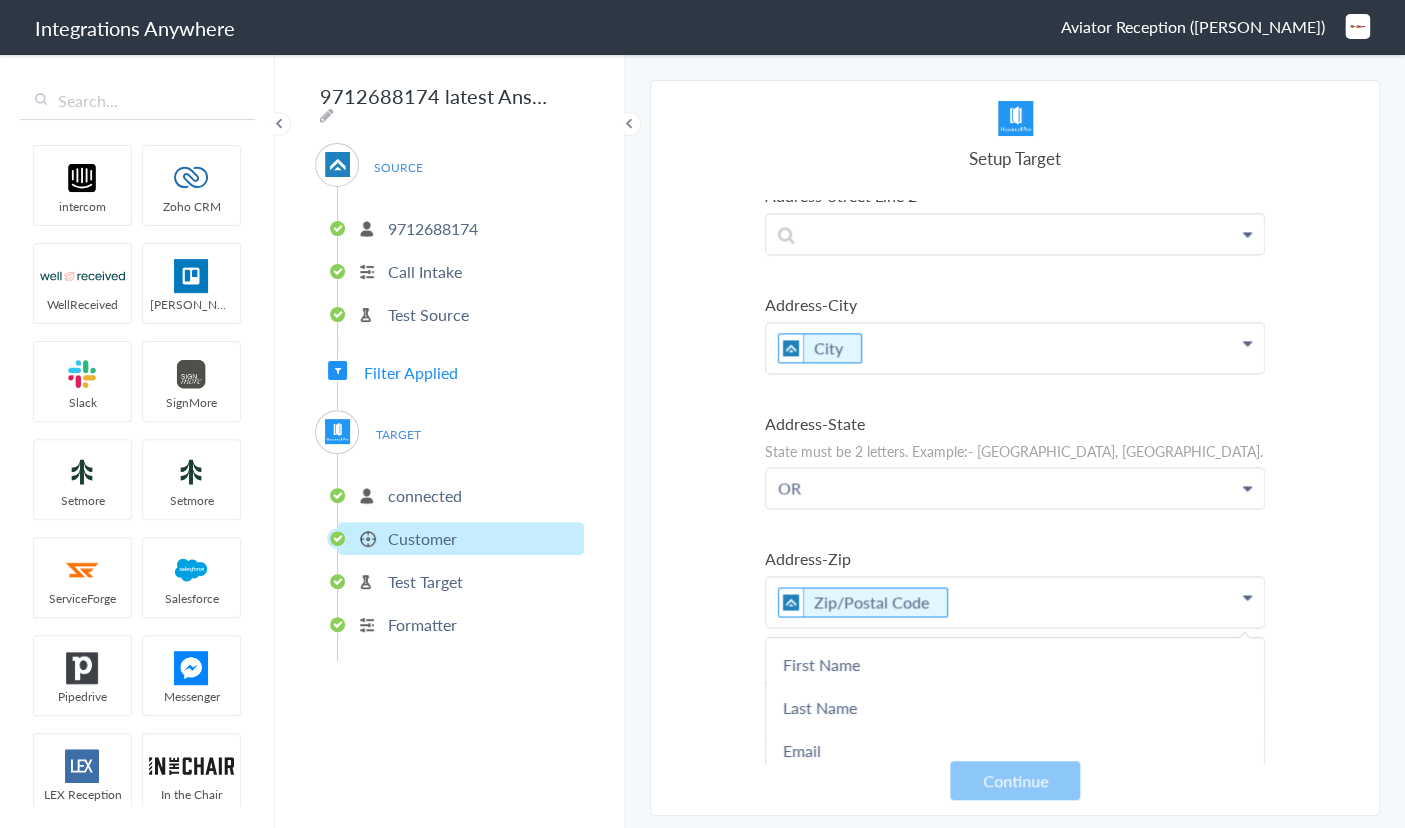 type 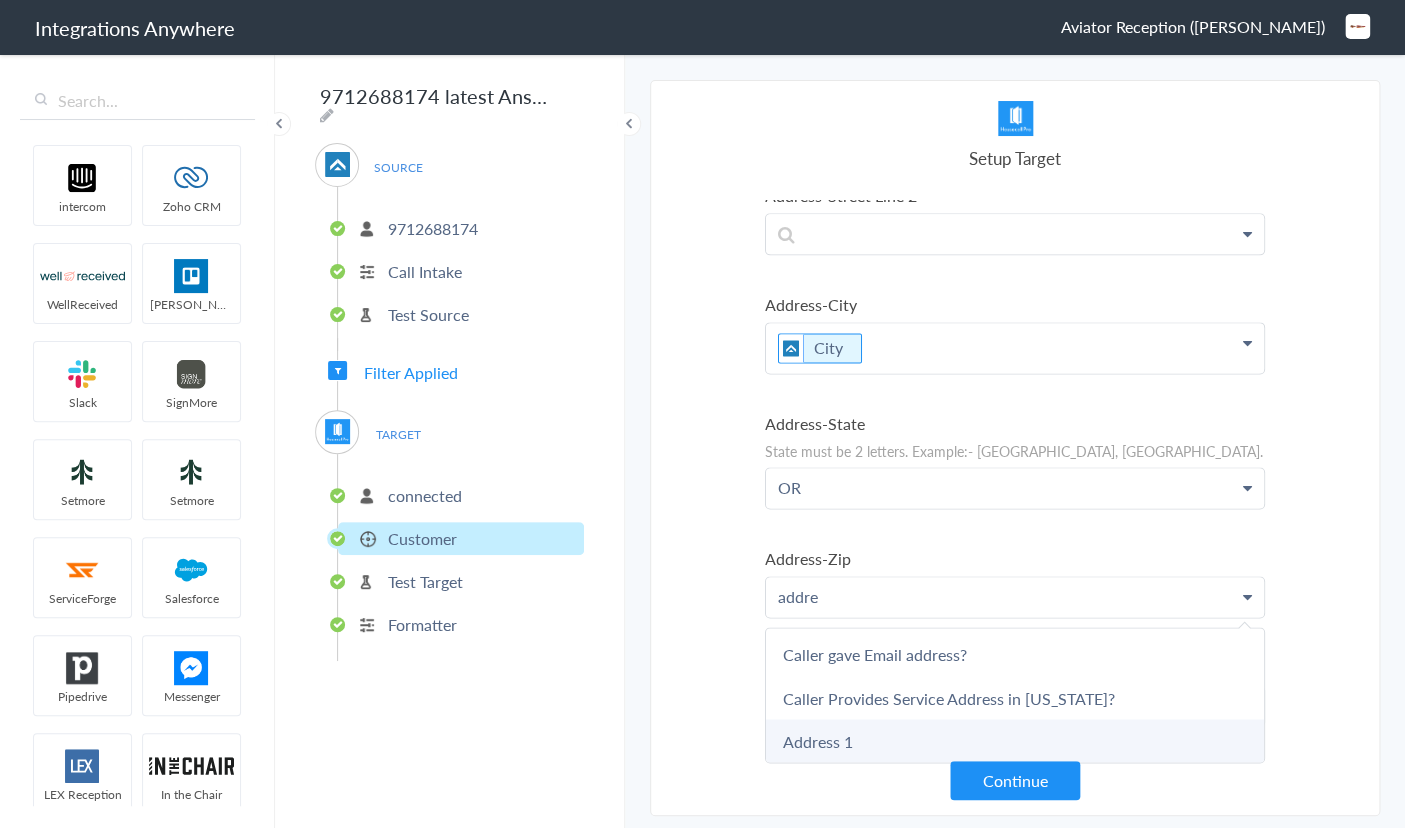 click on "Address 1" at bounding box center [0, 0] 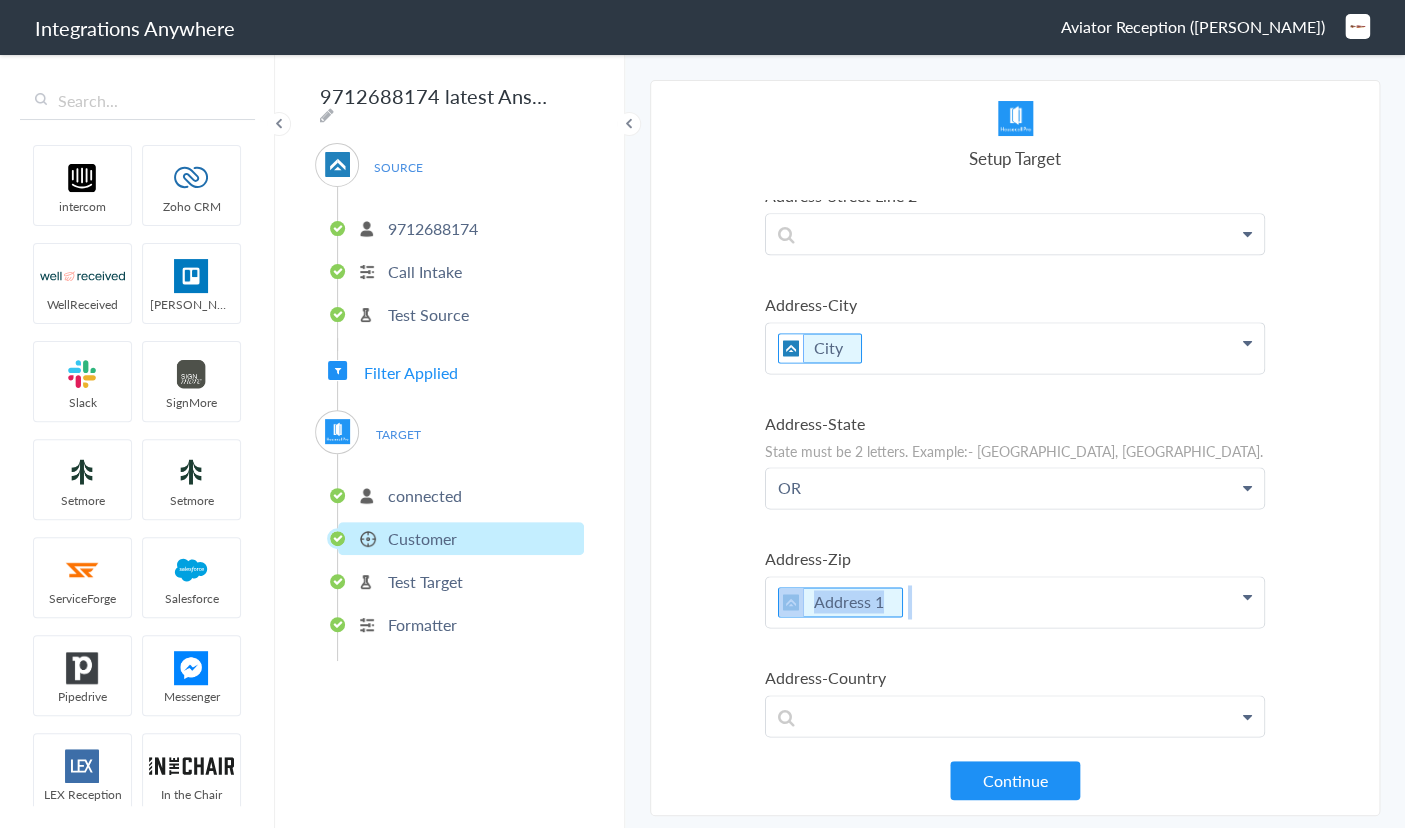 click on "Select  Account 9712688174       Rename   Delete   (a year ago) 1260005696       Rename   Delete   (a year ago) + connect Continue Setup Source Call Intake Triggers when a new Call is taken Continue Test Source Test Source Test Failed
Select  Account connected       Rename   Delete   (a year ago) connected       Rename   Delete   (a year ago) + connect Continue Setup Target Customer Create a new Customer Job Create a new Job Continue   Last Name Last Name   First Name   Last Name   Email   Phone   Caller gave Email address?   Date stamp   Reason For Call   Message   Employment Call?   Zip/Postal Code   Call End Time   Connection Id   Caller ID   Staff ID   Call Closing Note   Is this an Emergency   Issue Description   Call Start Time   Account ID   Was the call transferred to Booking Department?   HistoryId   State (Enter Oregon)   Client Type   City   accountNumber   Why not transferred to Booking Department?   Call Regarding   Call Type   Message Page URL     Address 1" at bounding box center (1015, 448) 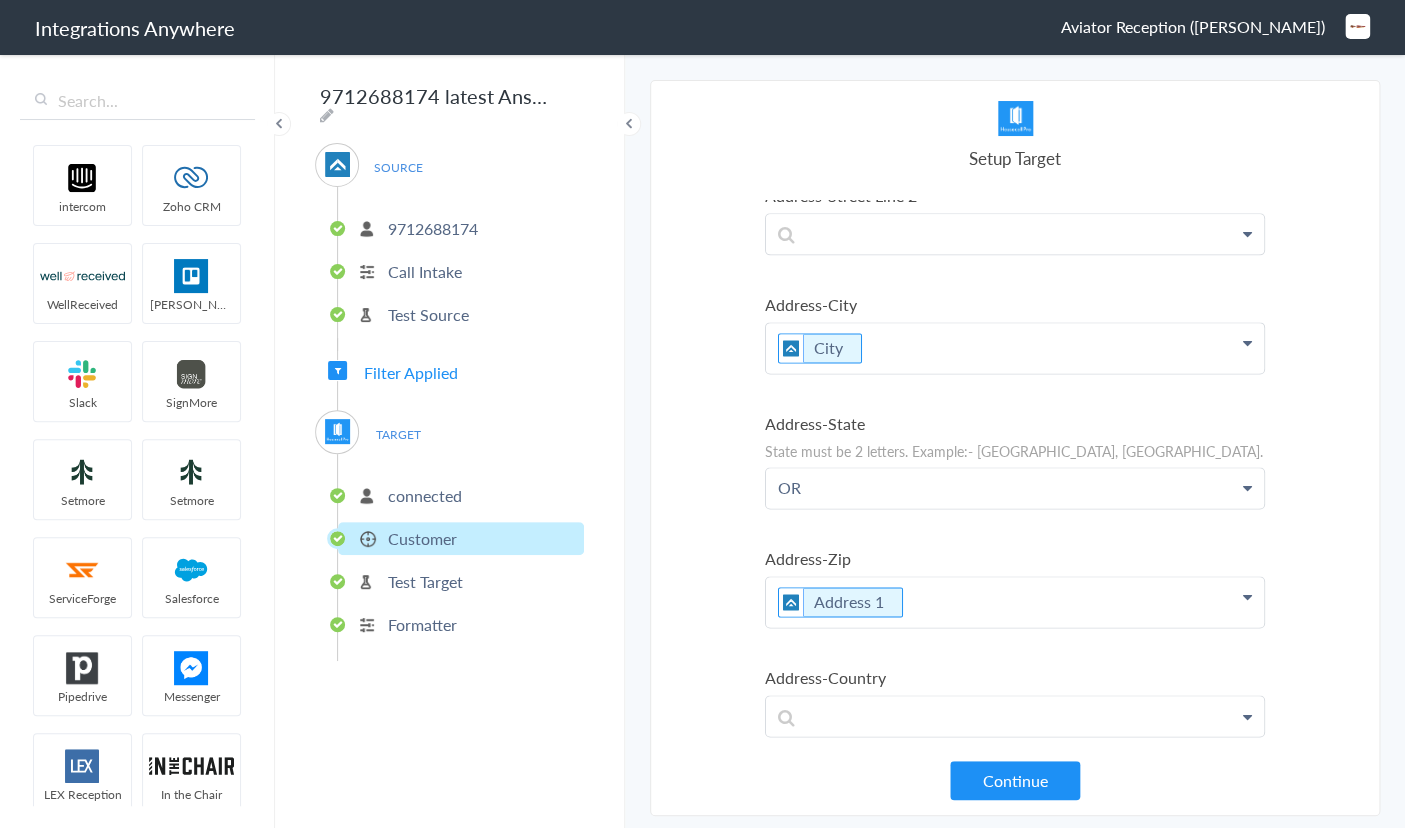 scroll, scrollTop: 1057, scrollLeft: 0, axis: vertical 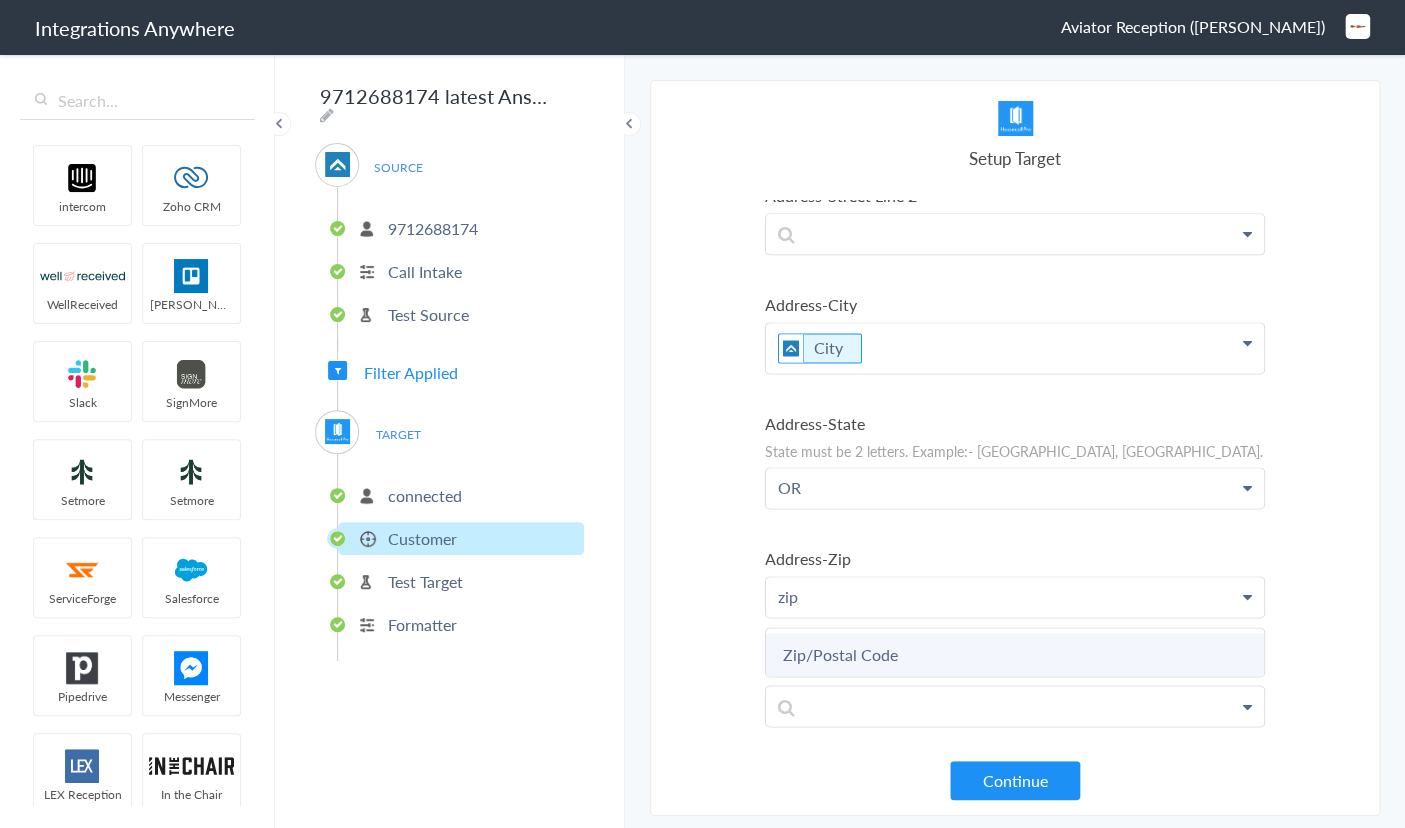click on "Zip/Postal Code" at bounding box center (0, 0) 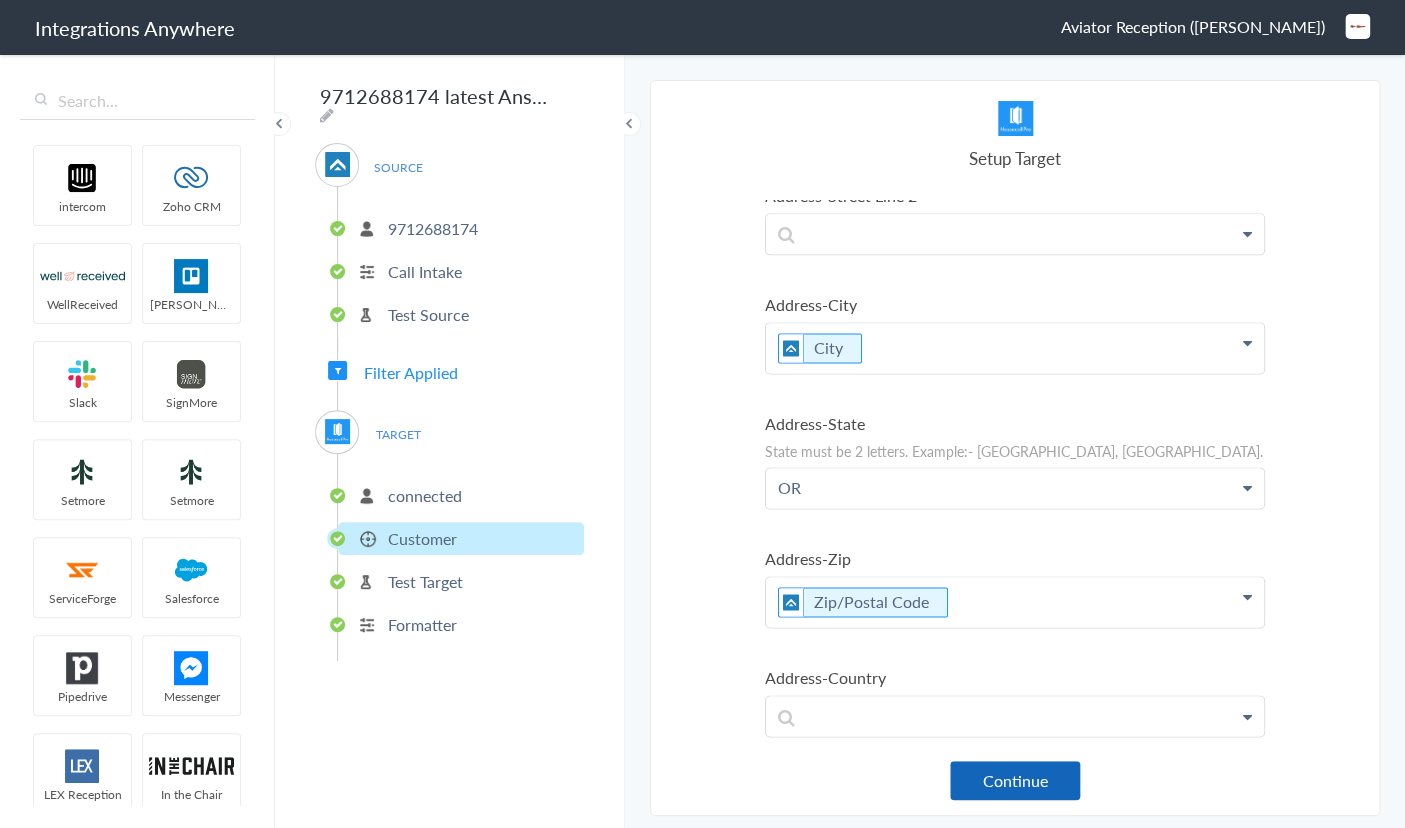 click on "Continue" at bounding box center [1015, 780] 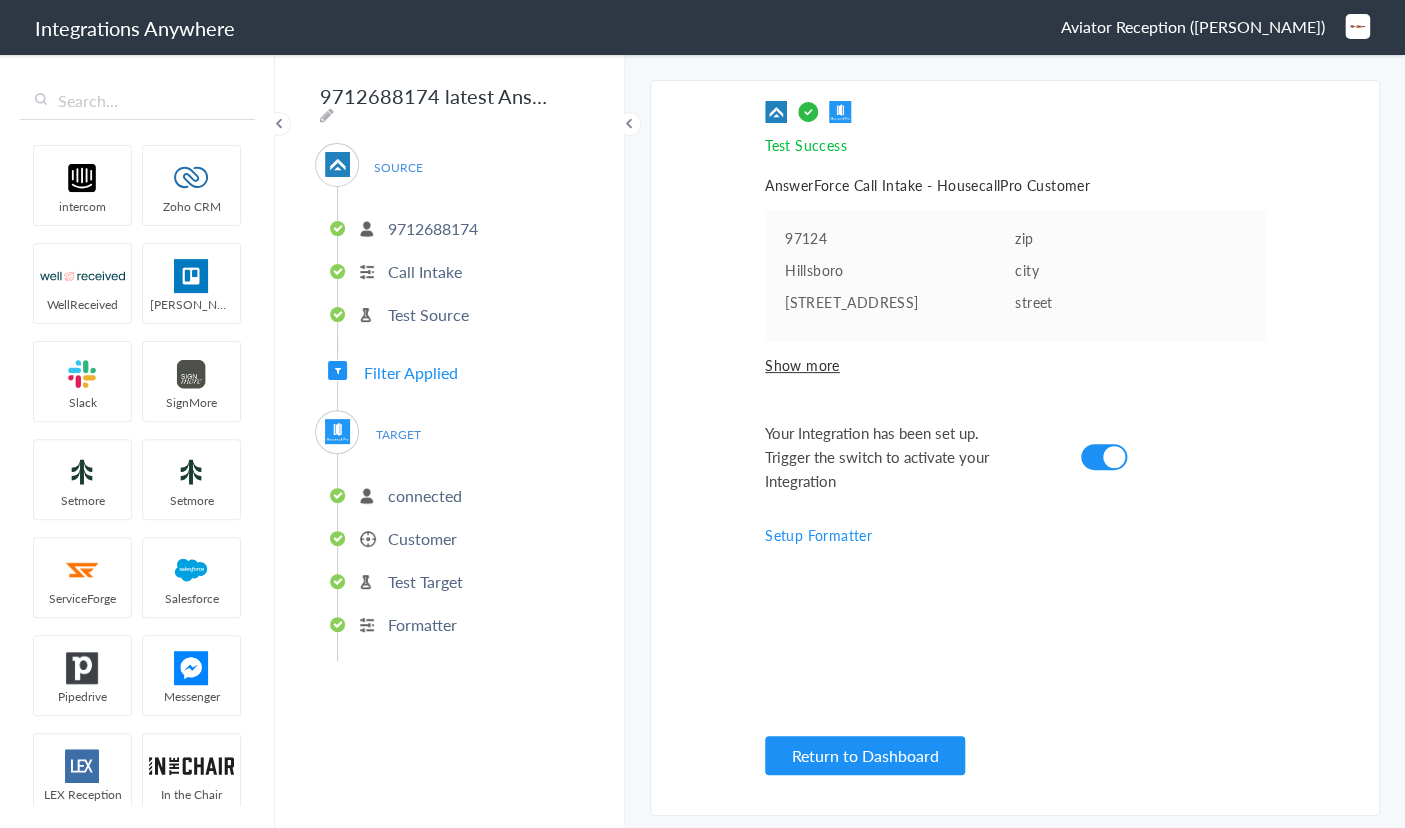 click on "Test Target" at bounding box center (425, 581) 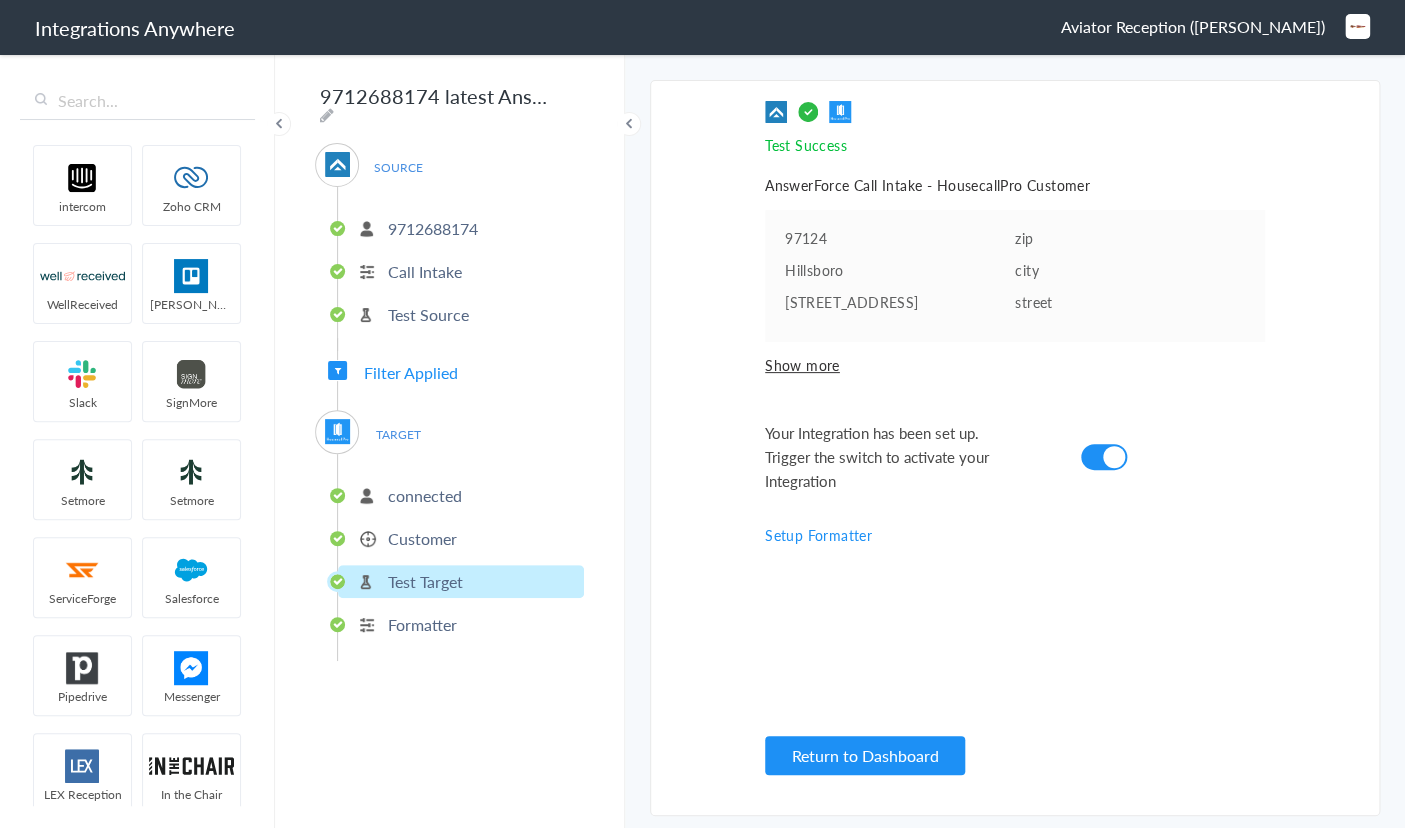 click at bounding box center [1104, 457] 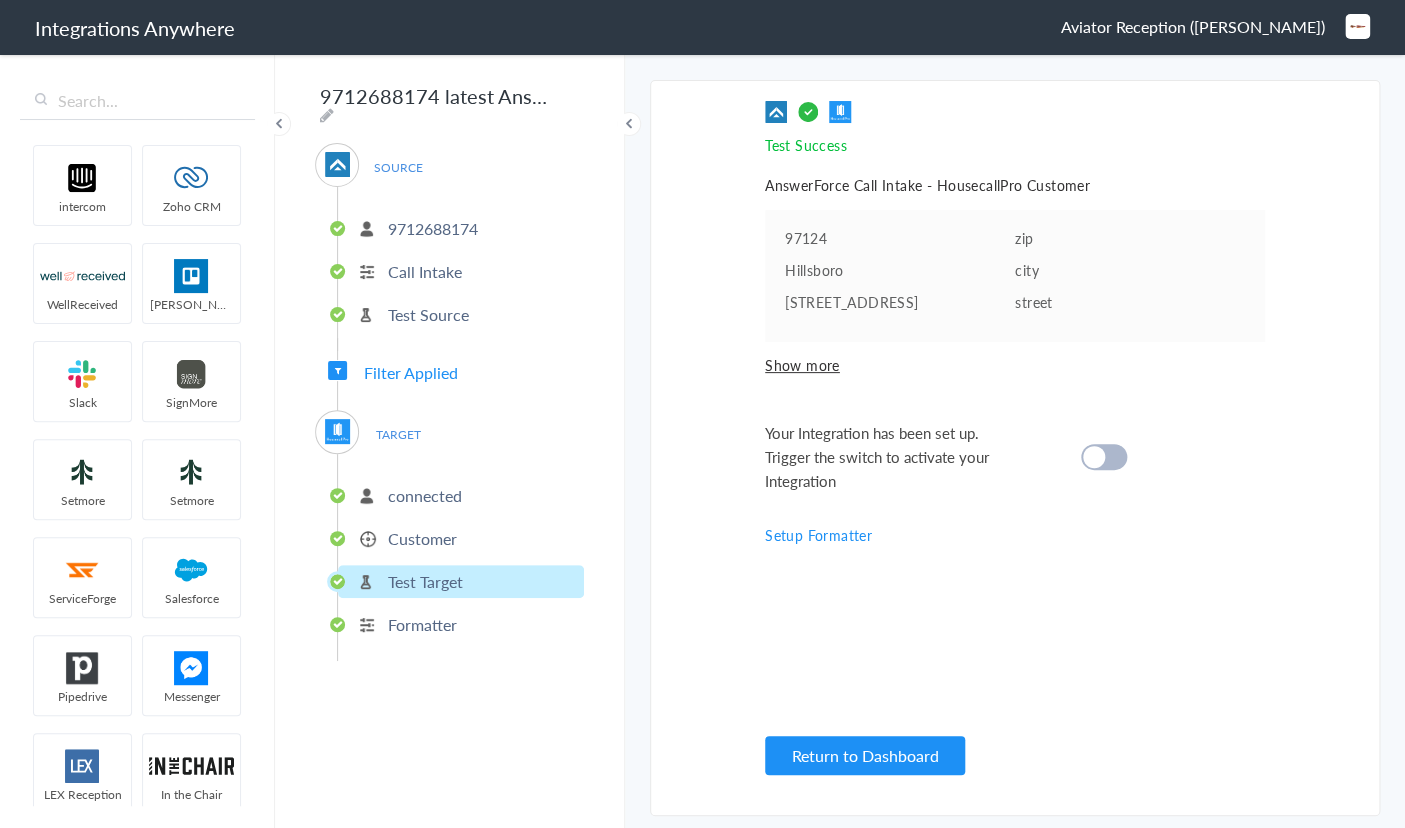 click at bounding box center (1104, 457) 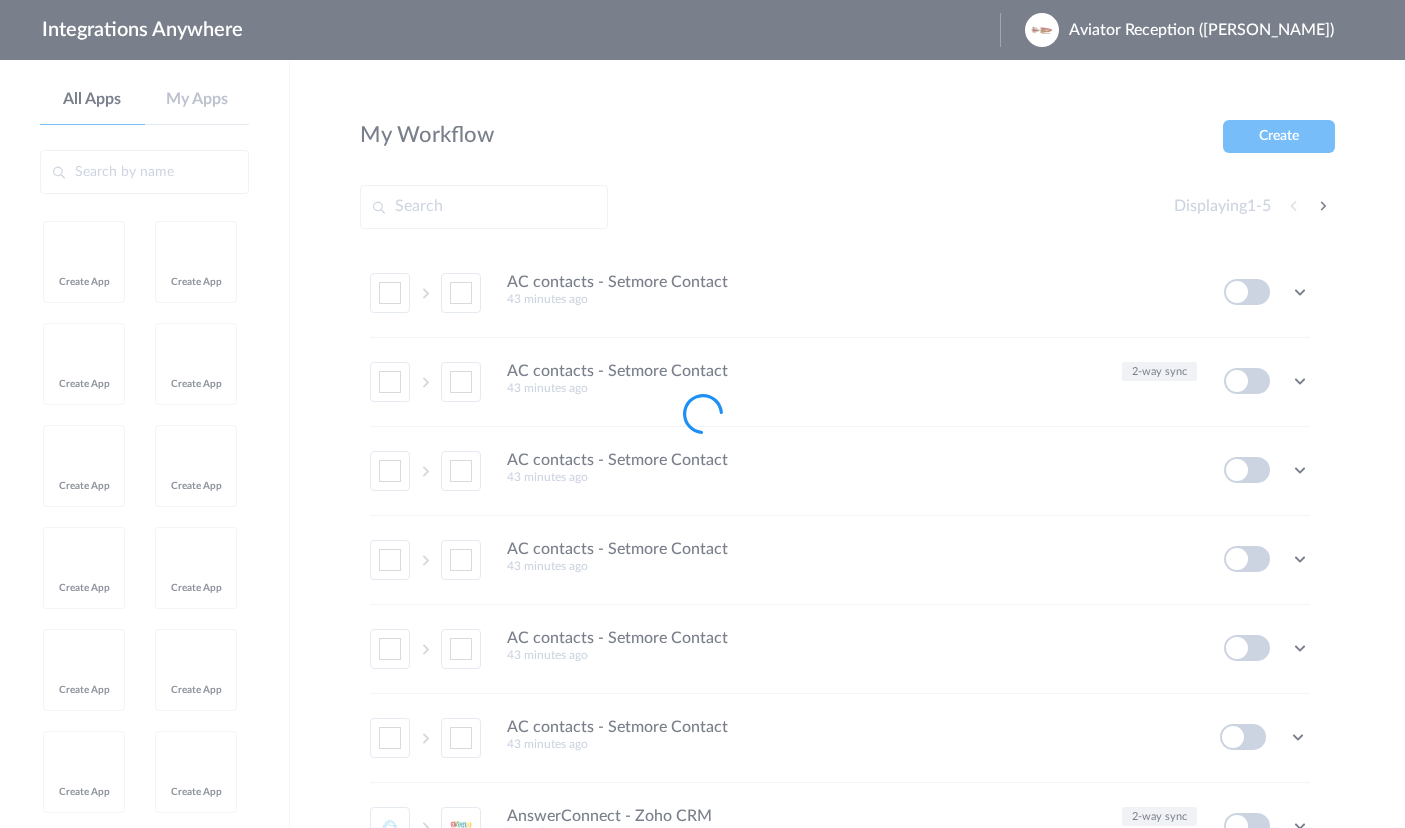 scroll, scrollTop: 0, scrollLeft: 0, axis: both 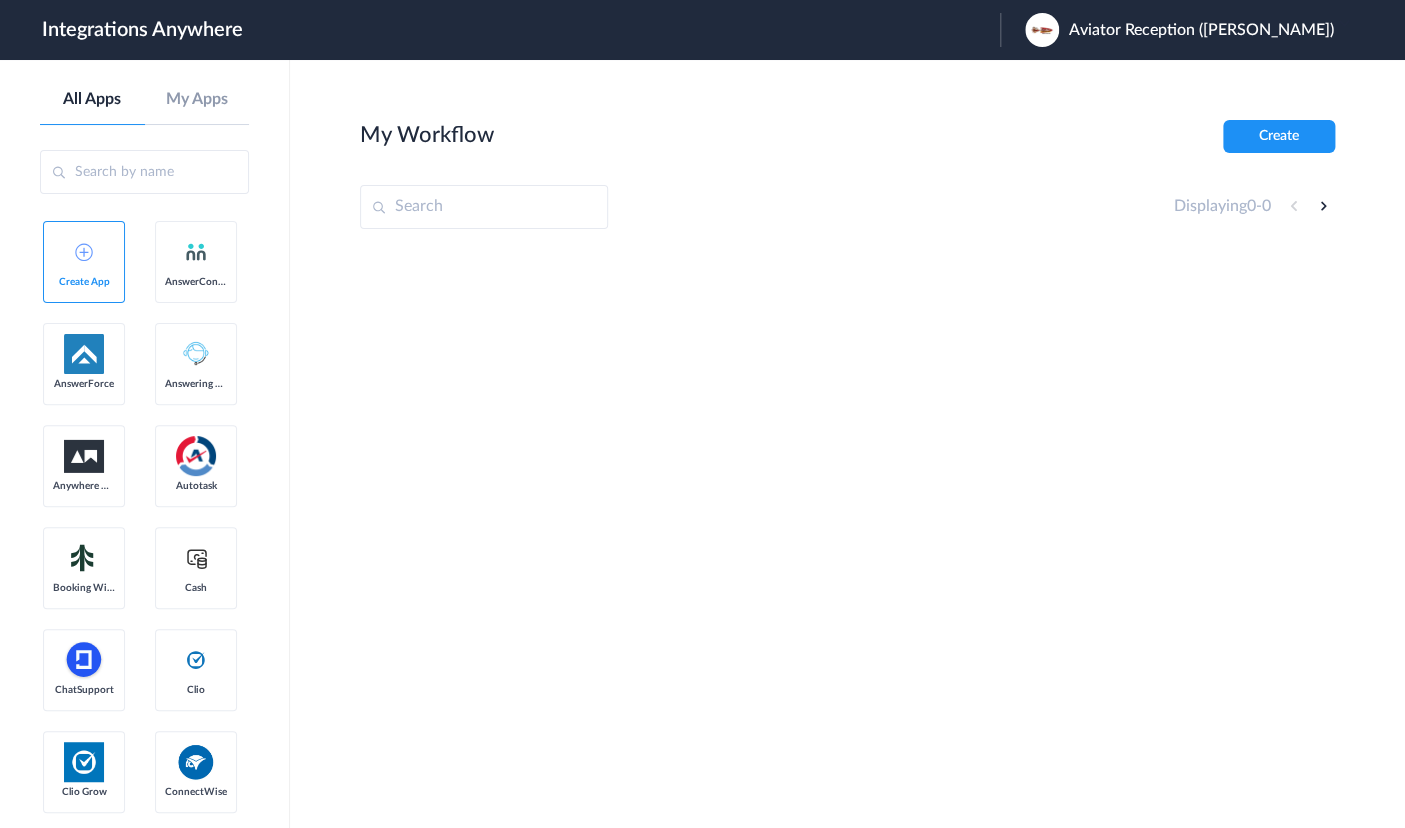 click on "Aviator Reception ([PERSON_NAME])" at bounding box center [1201, 30] 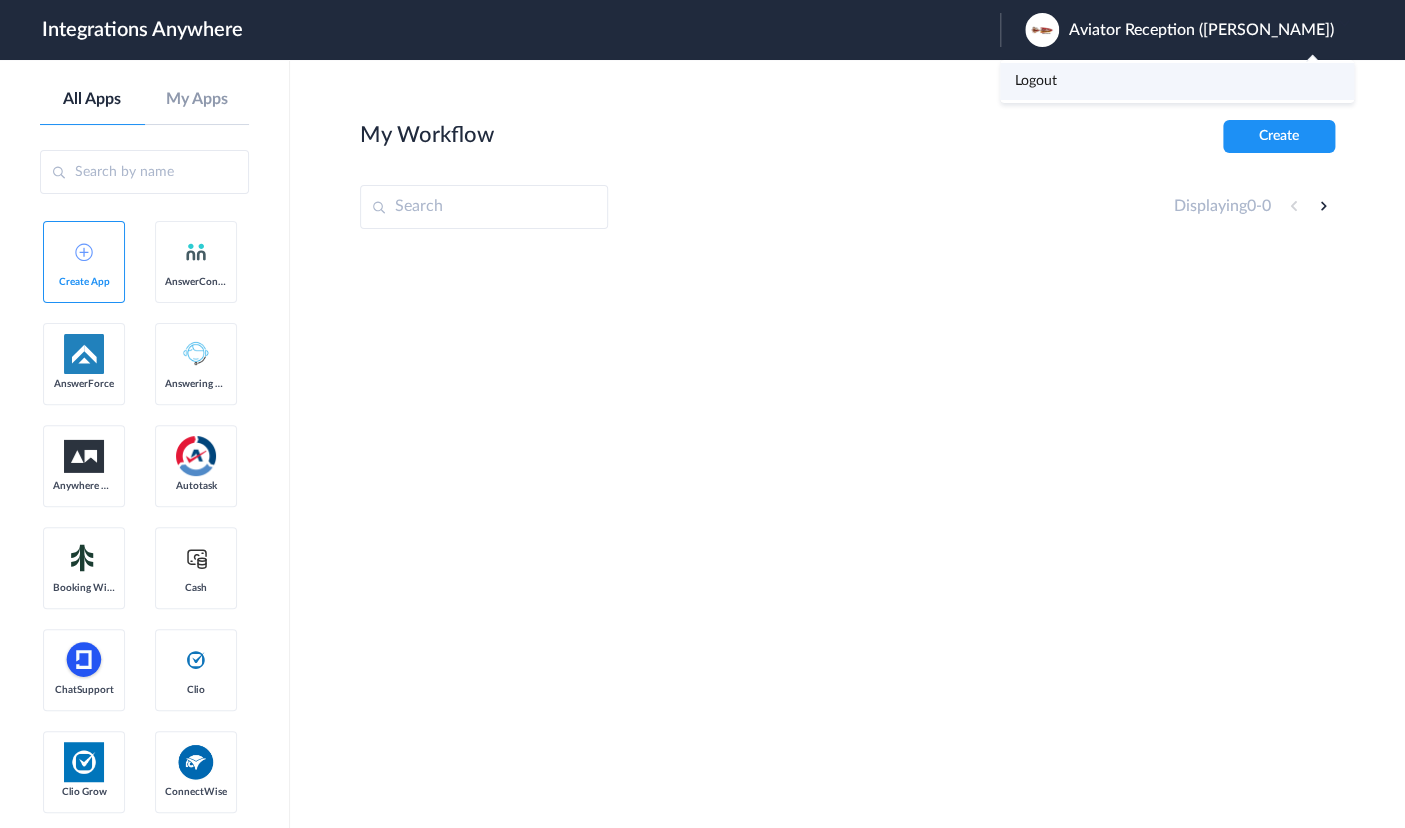 click on "Logout" at bounding box center (1036, 81) 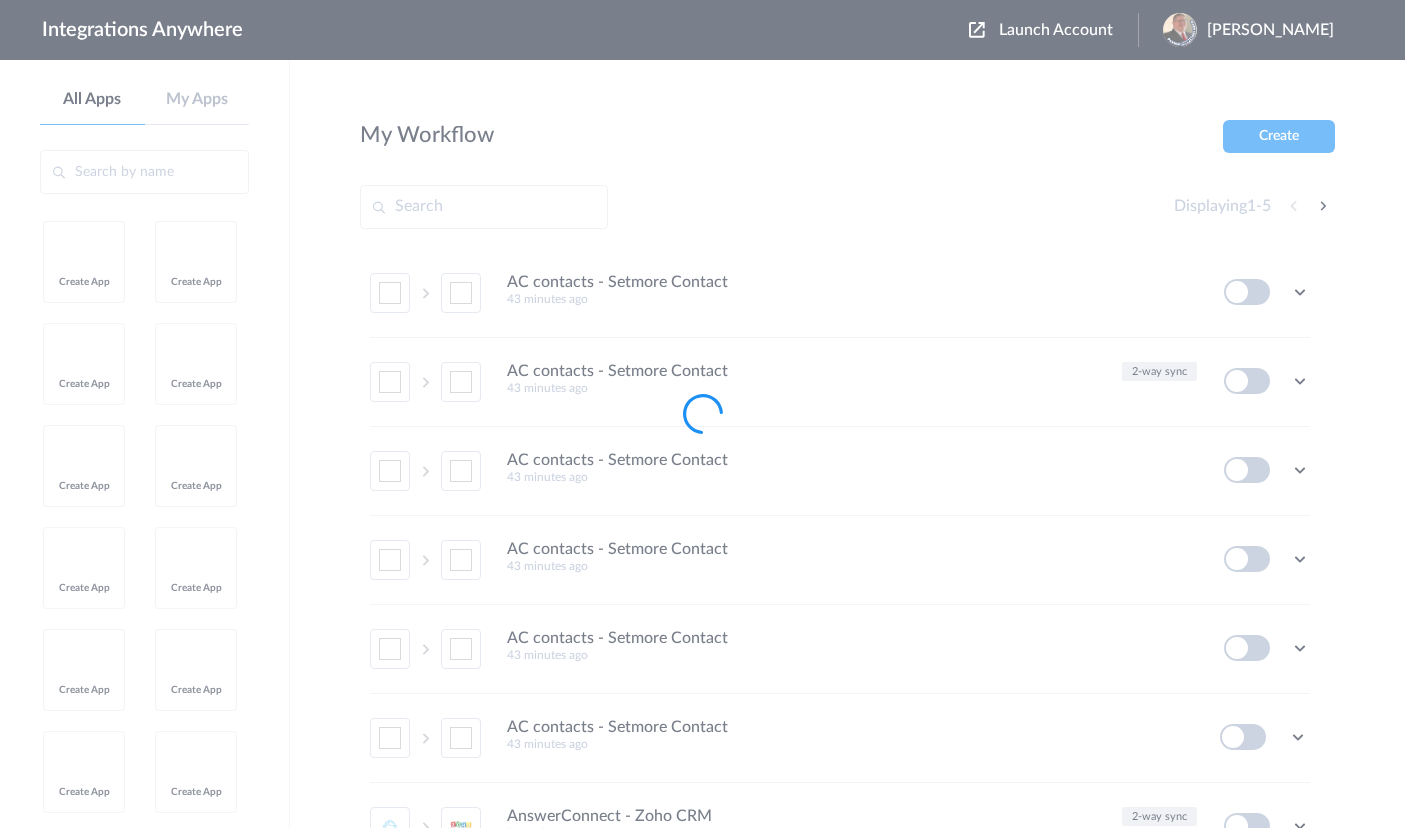 scroll, scrollTop: 0, scrollLeft: 0, axis: both 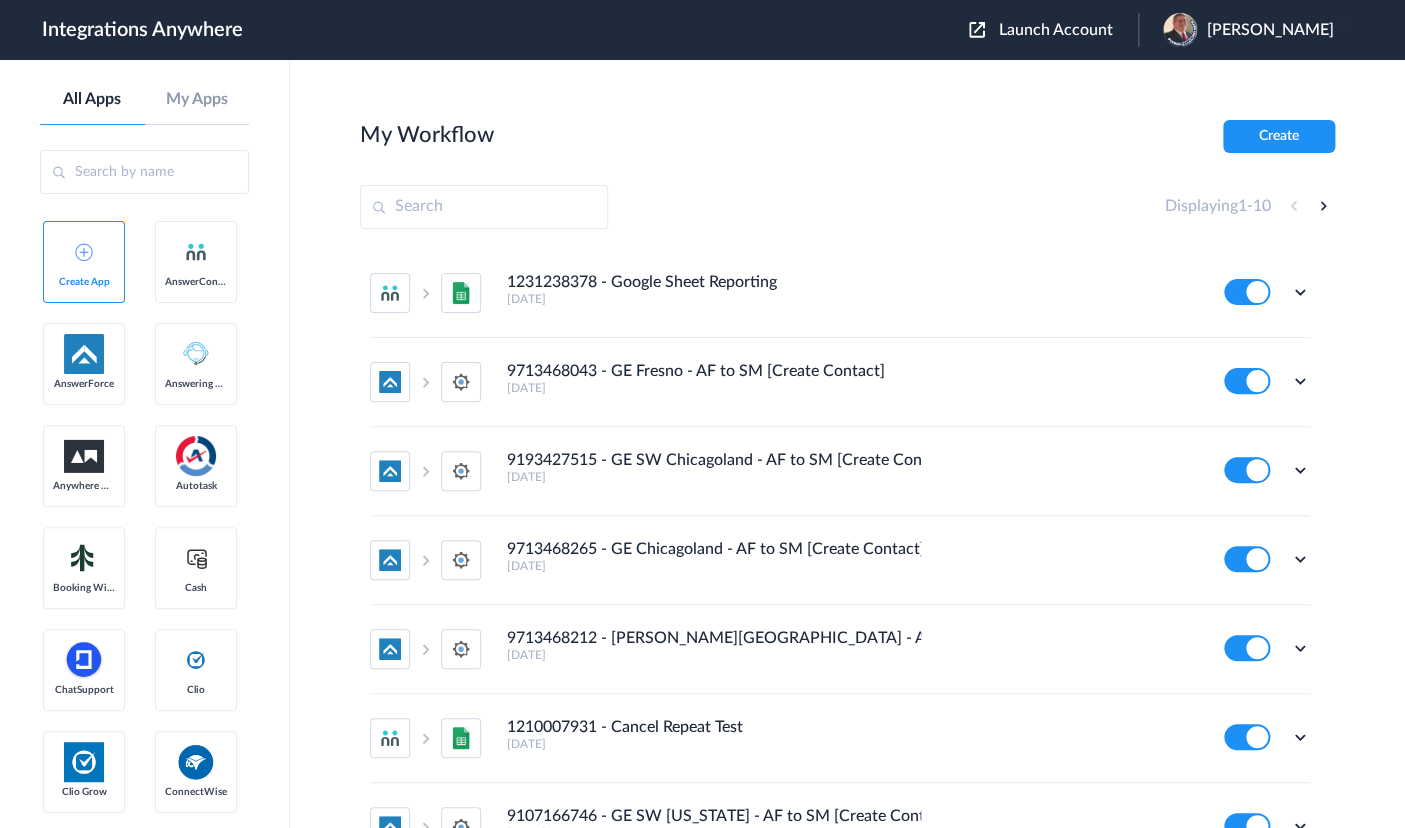 click on "Launch Account" at bounding box center (1056, 30) 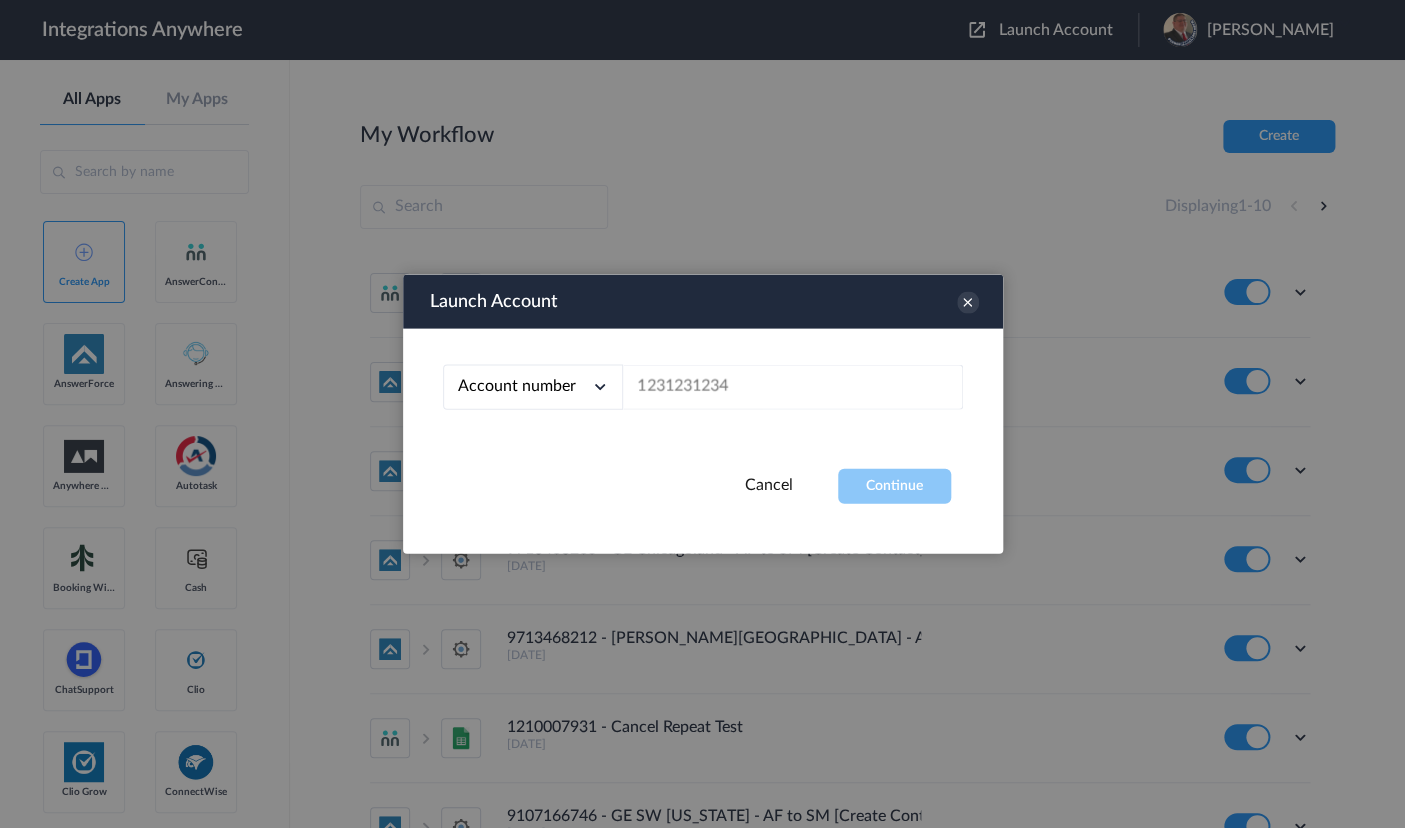 type 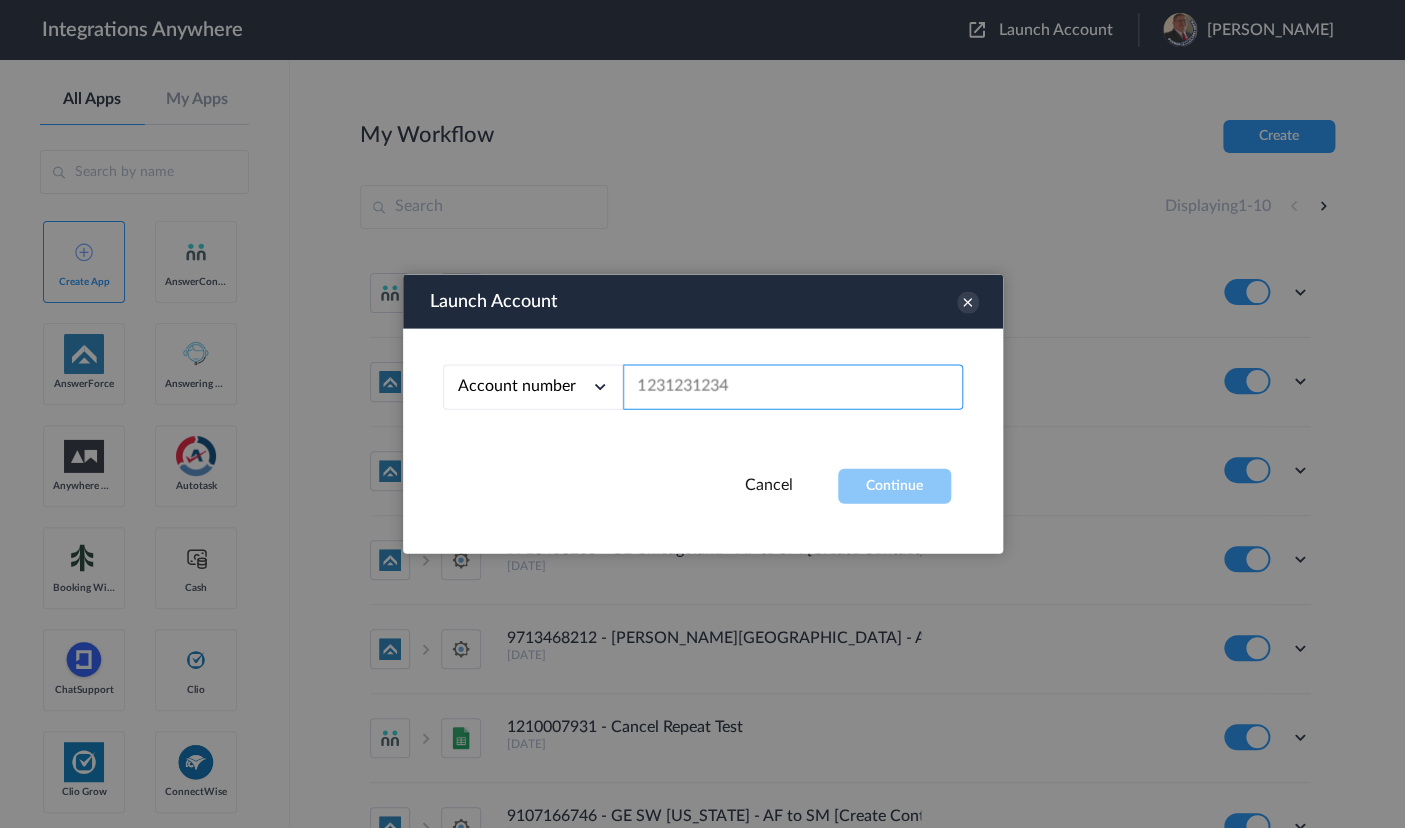 click at bounding box center (793, 387) 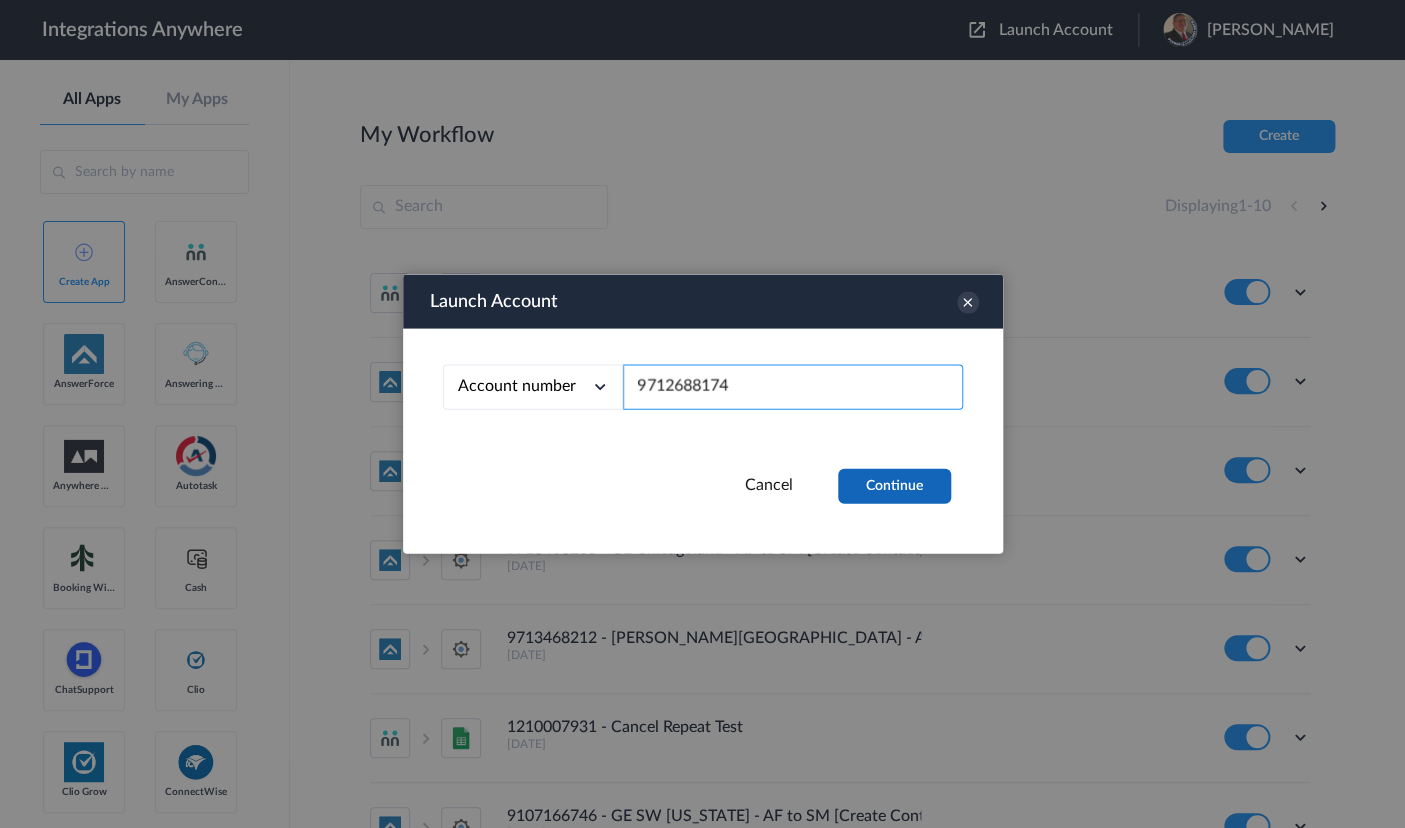 type on "9712688174" 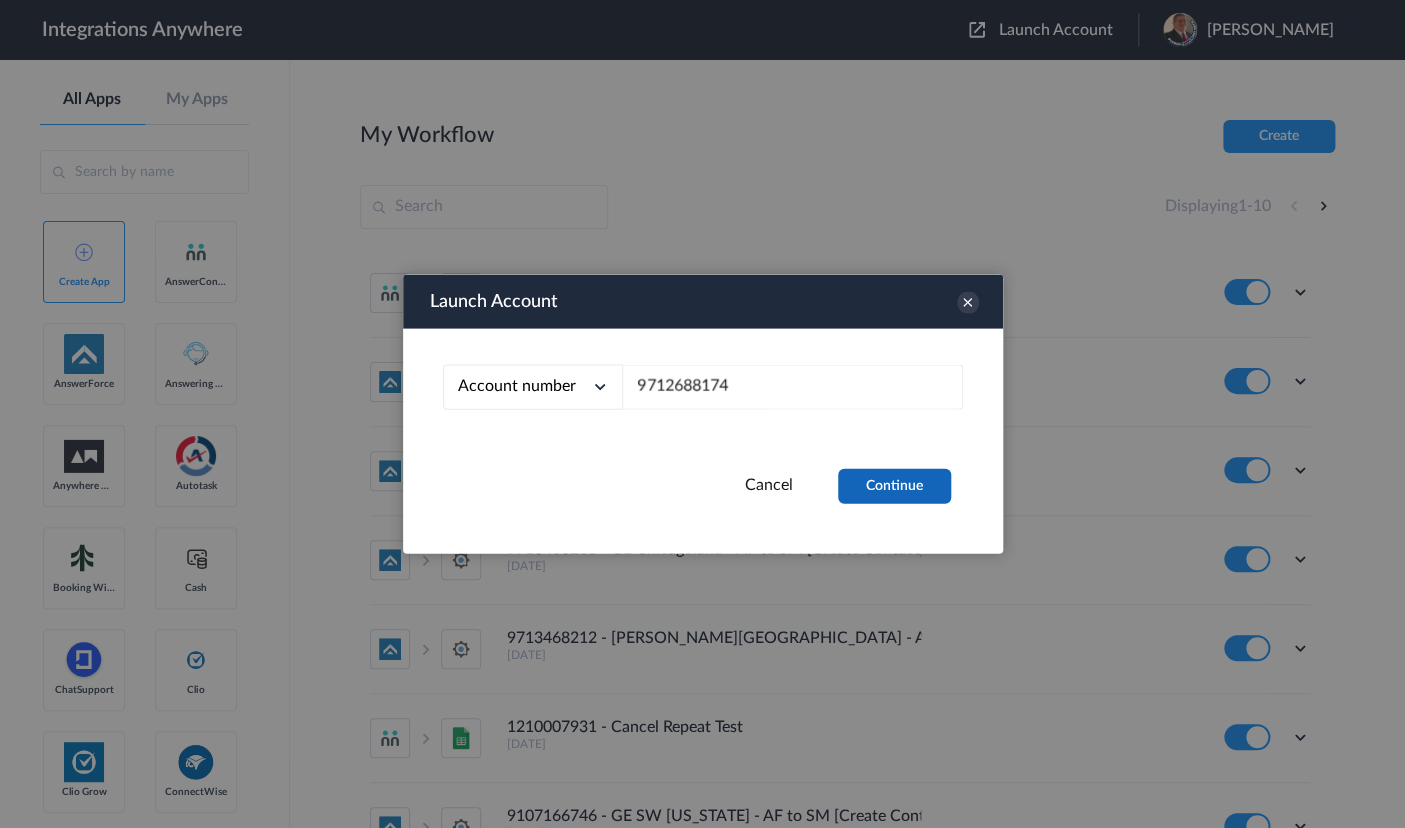 click on "Continue" at bounding box center (894, 486) 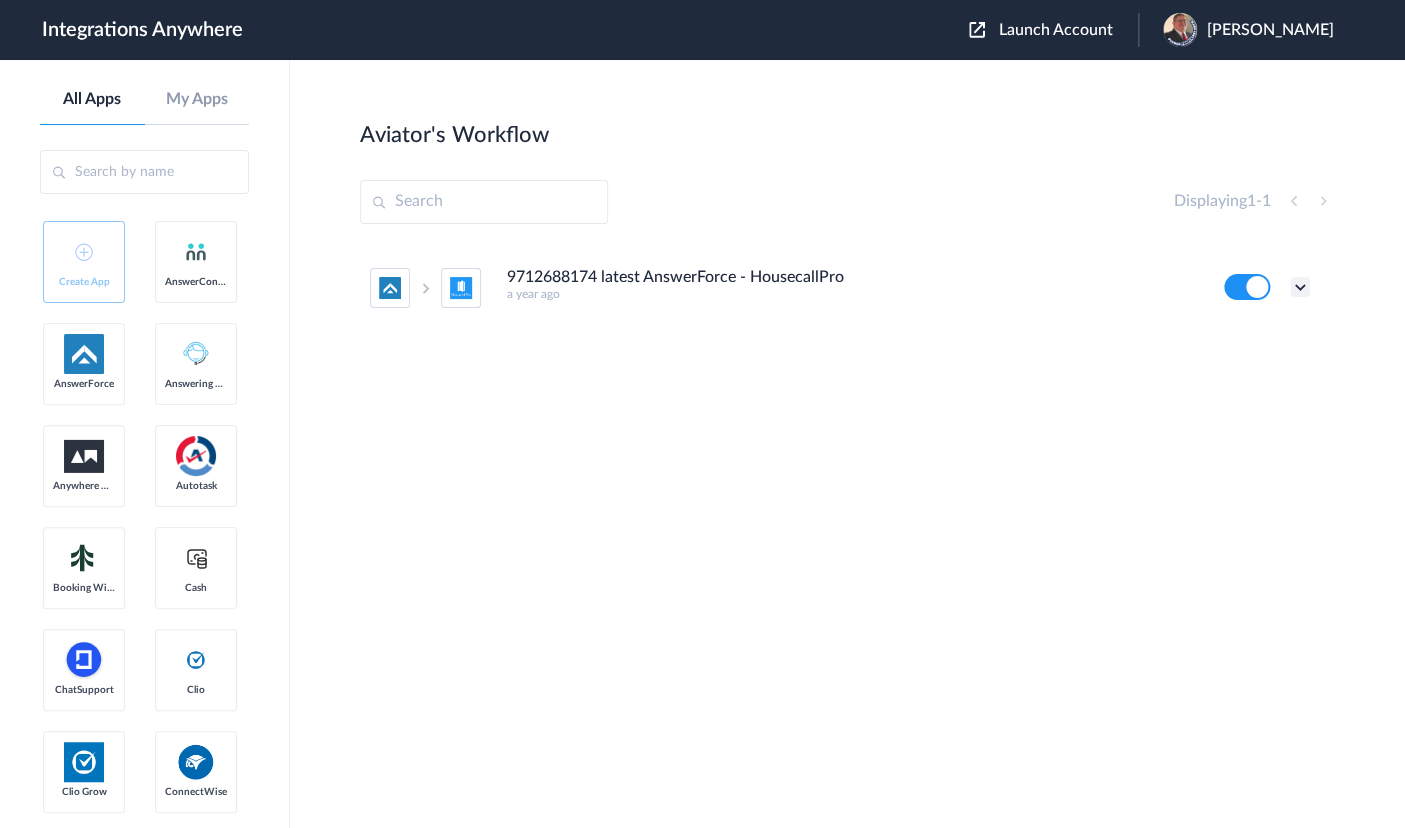 click at bounding box center [1300, 287] 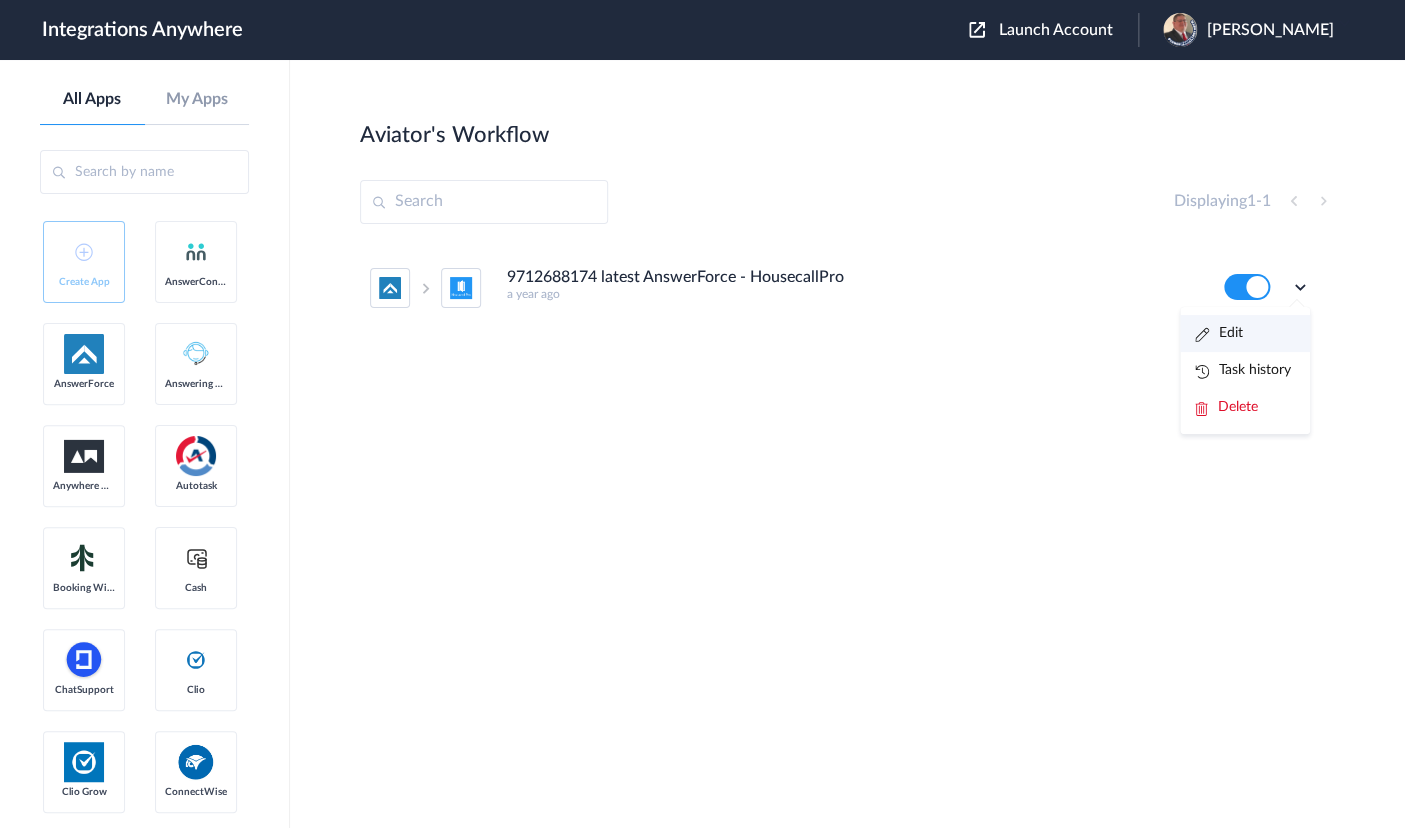 click on "Edit" at bounding box center (1219, 333) 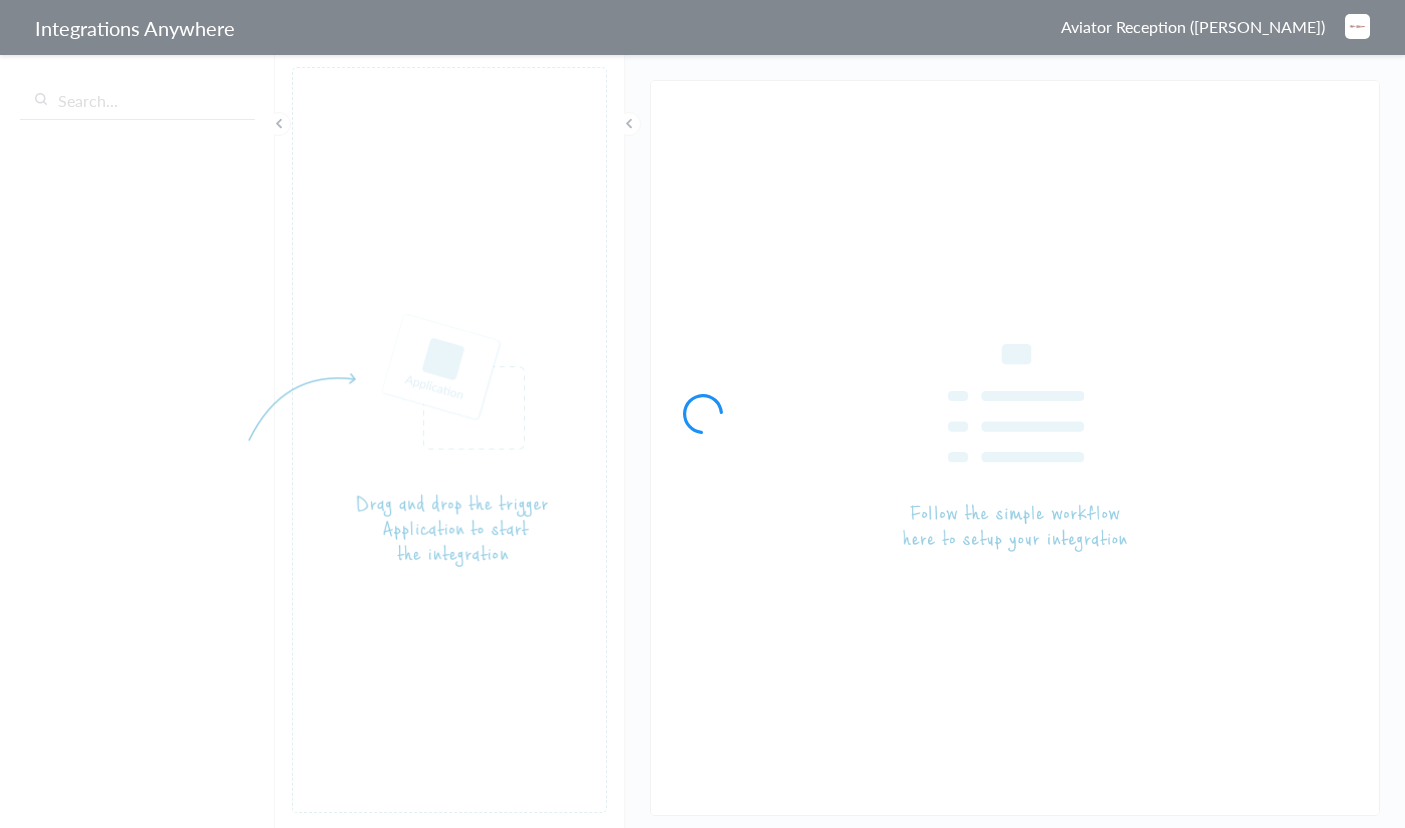 scroll, scrollTop: 0, scrollLeft: 0, axis: both 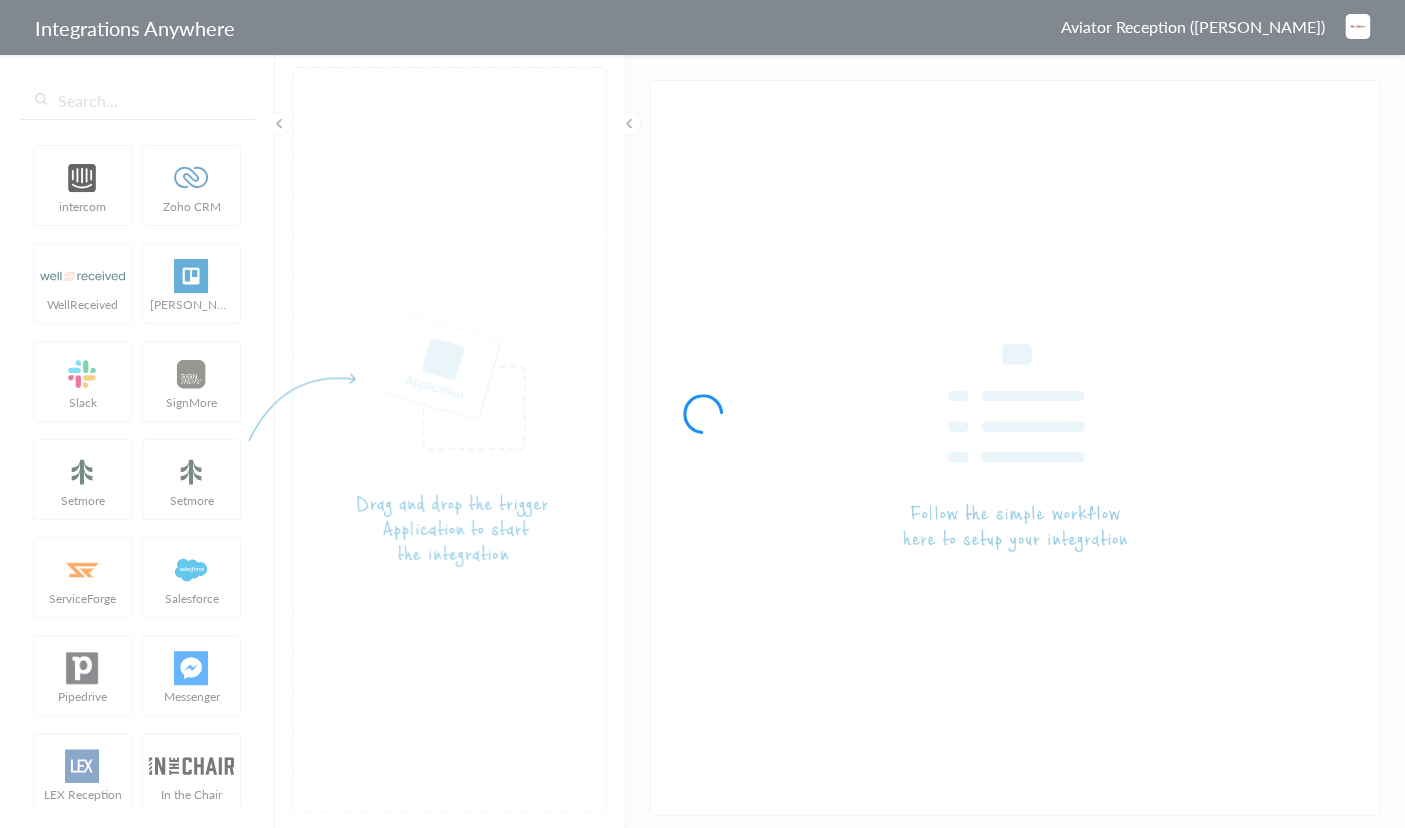 type on "9712688174 latest AnswerForce - HousecallPro" 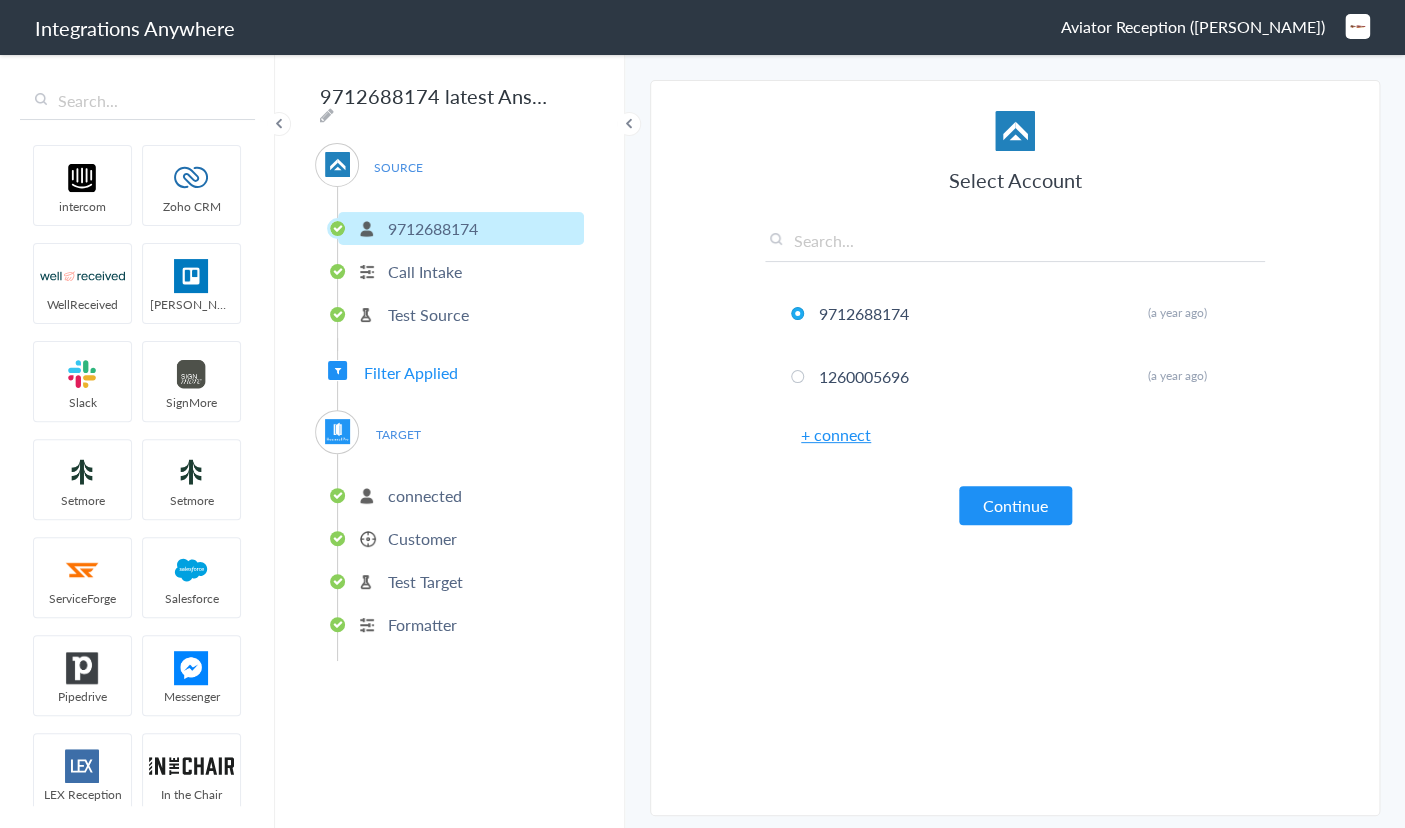 click on "connected" at bounding box center [425, 495] 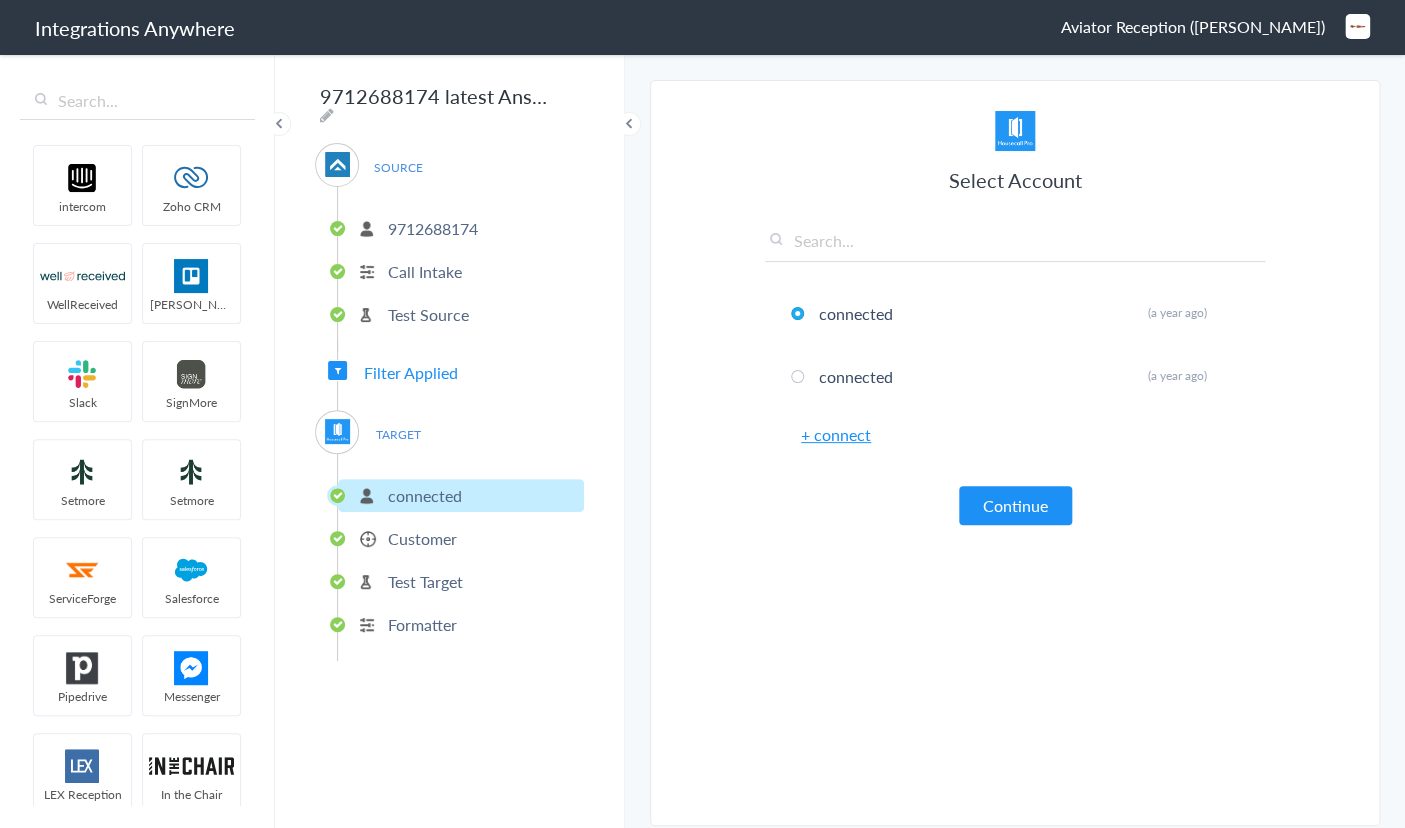 click on "+ connect" at bounding box center [836, 434] 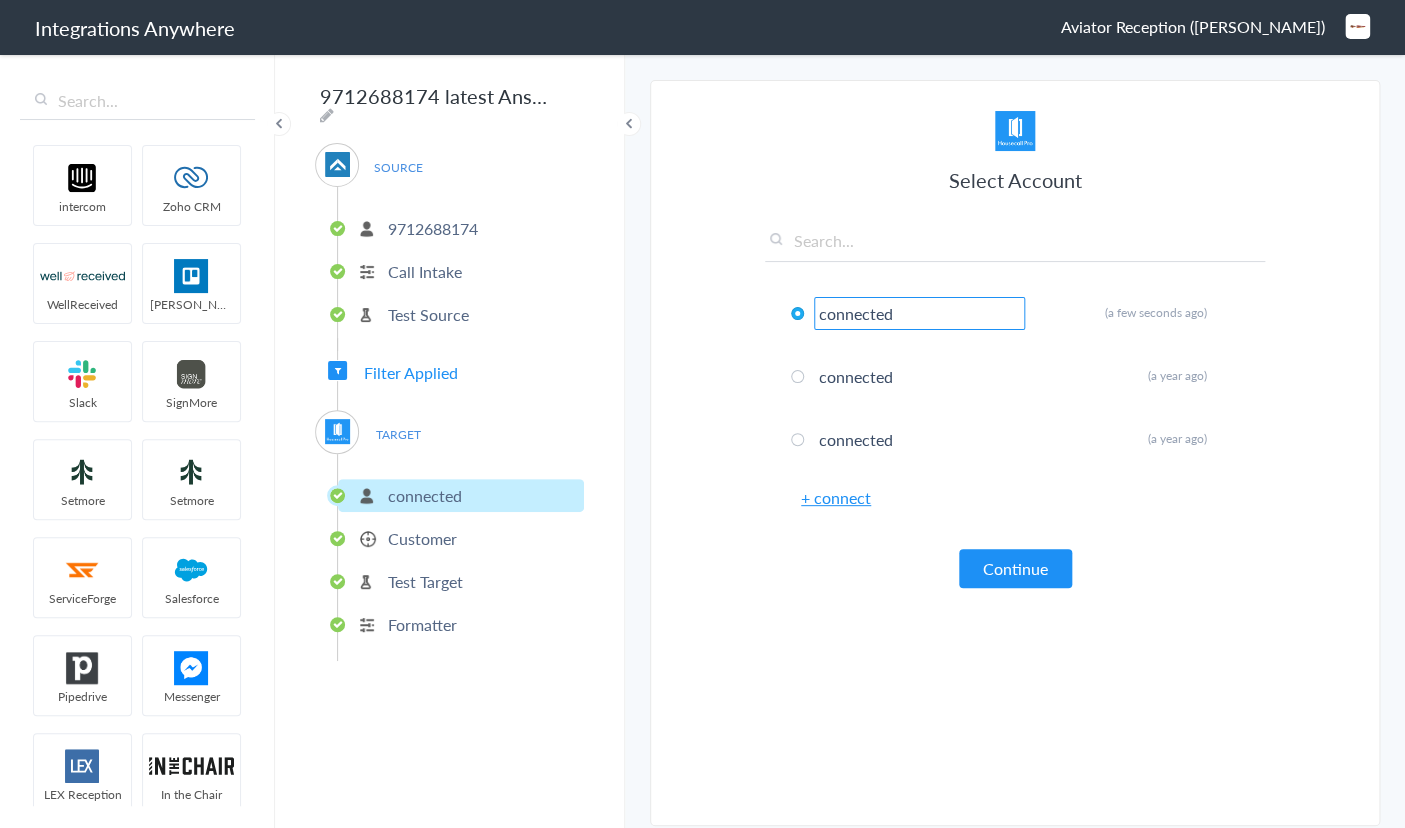 click on "Select  Account connected       Rename   Delete   (a few seconds ago) connected       Rename   Delete   (a year ago) connected       Rename   Delete   (a year ago) + connect Continue" at bounding box center (1015, 349) 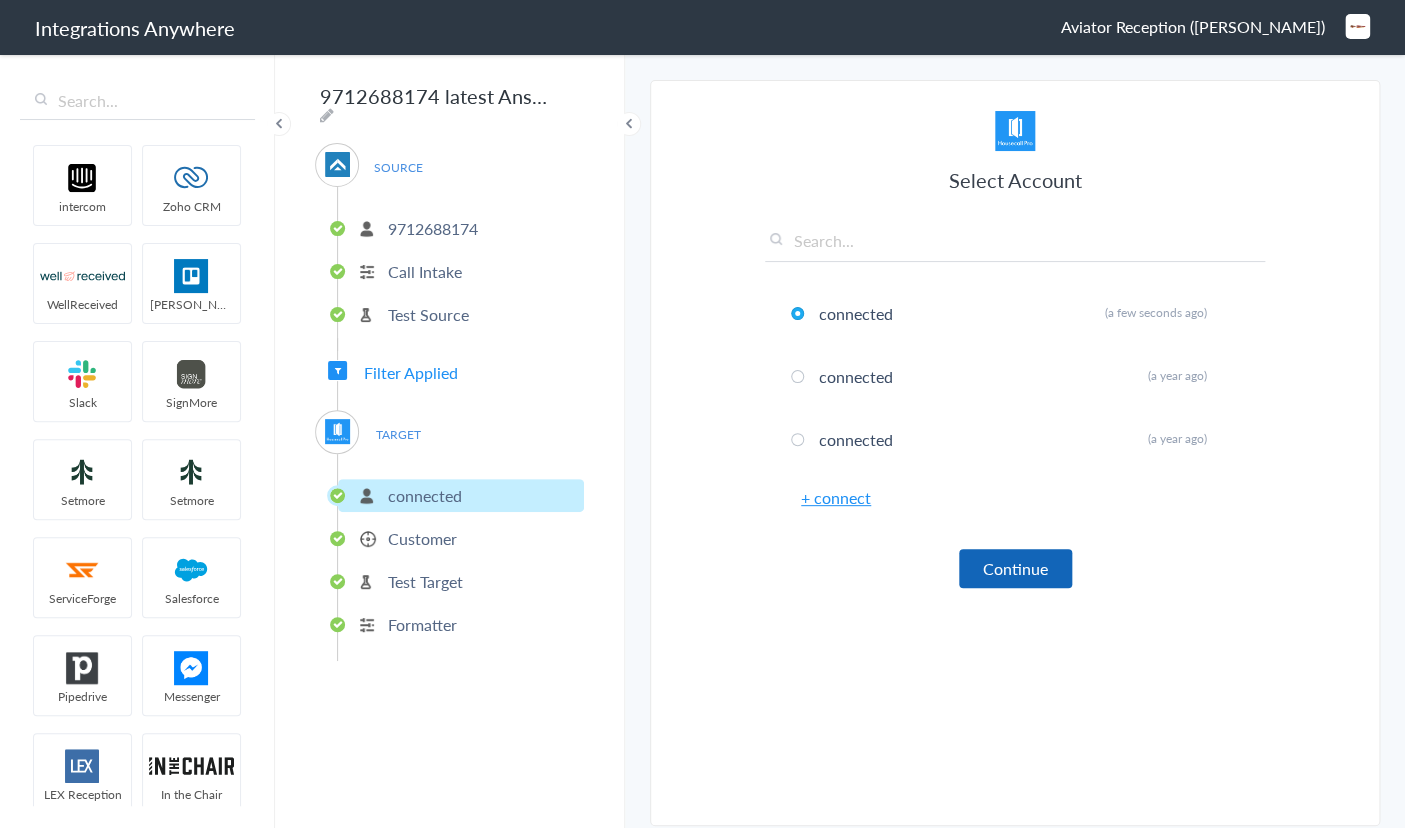 click on "Continue" at bounding box center [1015, 568] 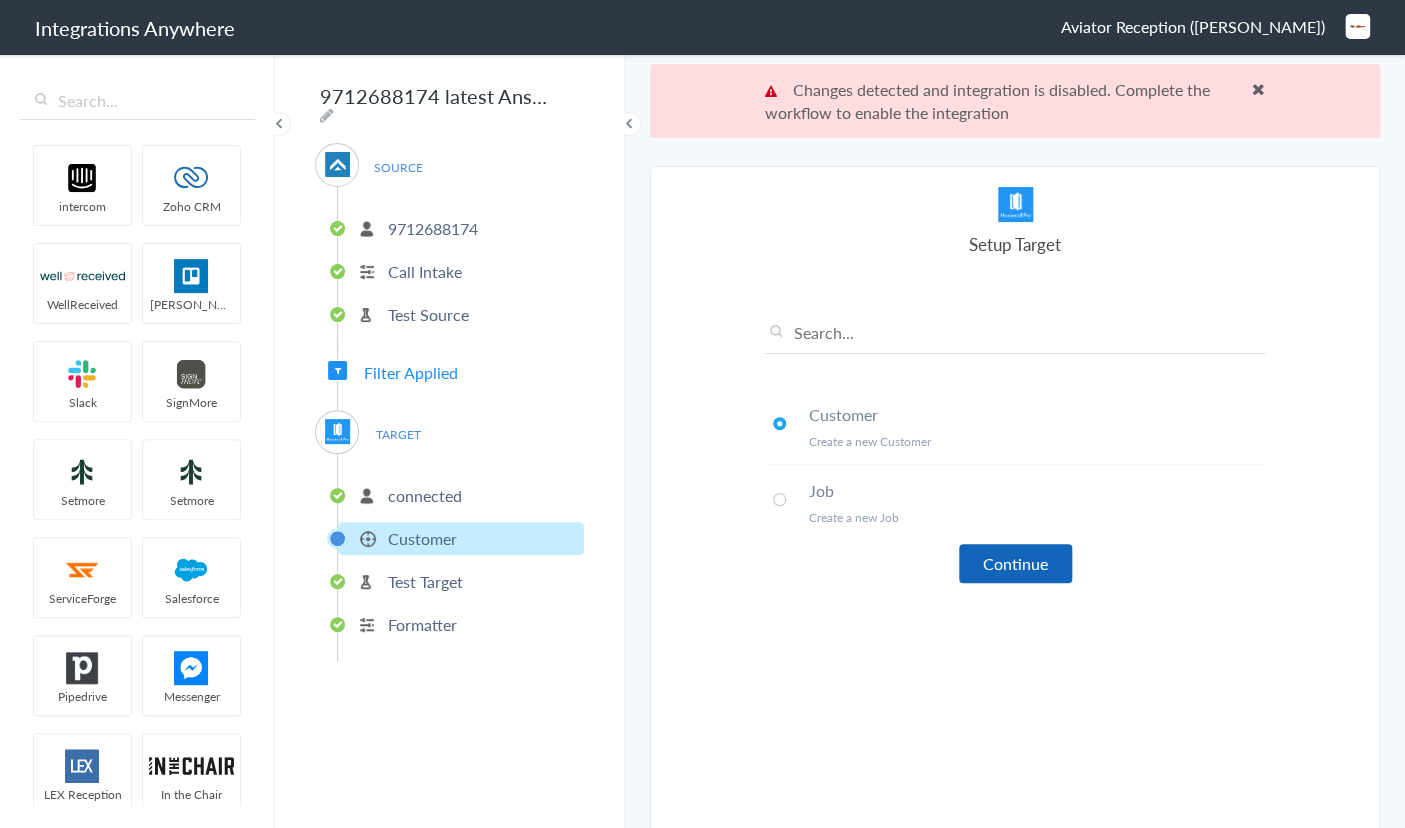 click on "Continue" at bounding box center [1015, 563] 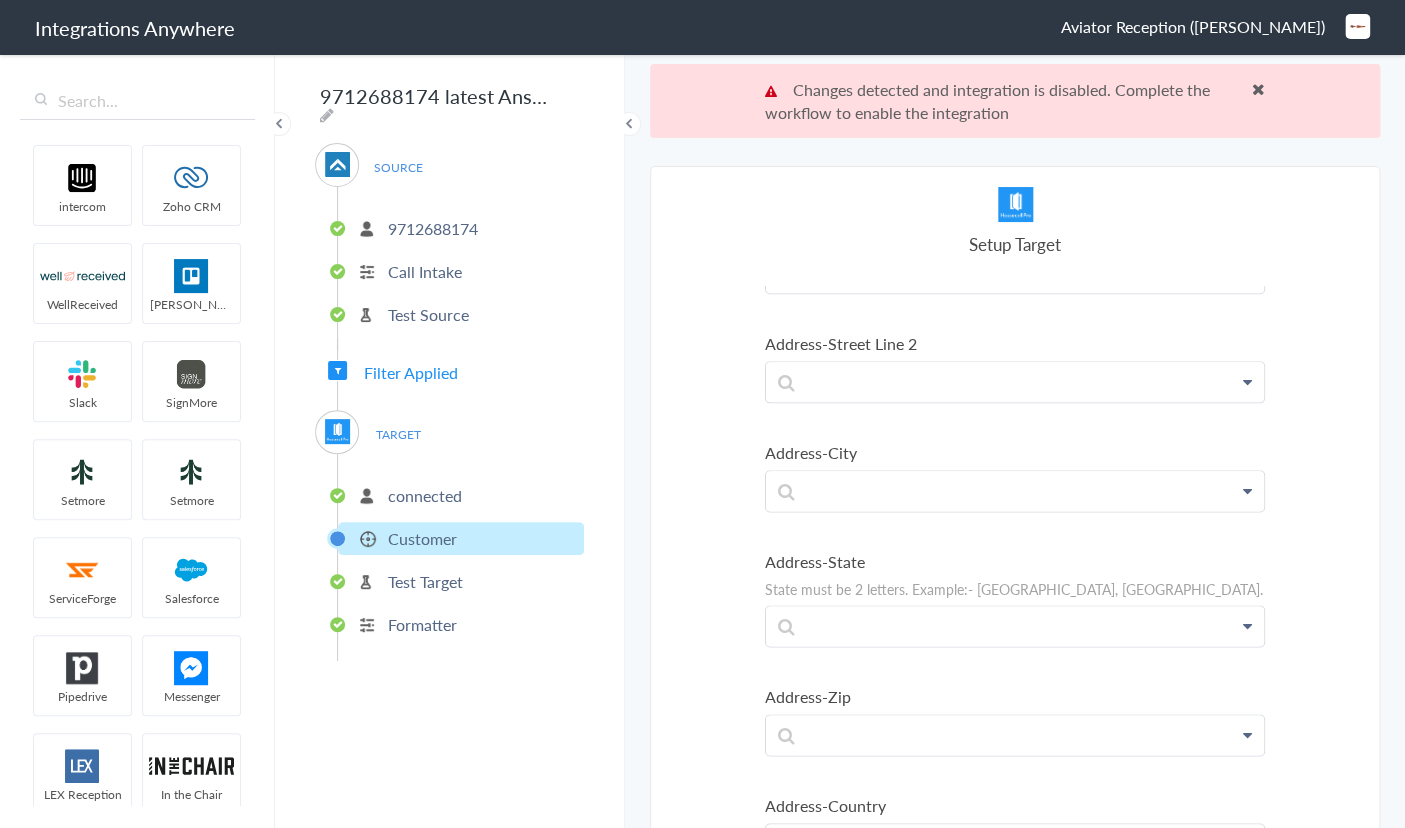 scroll, scrollTop: 1009, scrollLeft: 0, axis: vertical 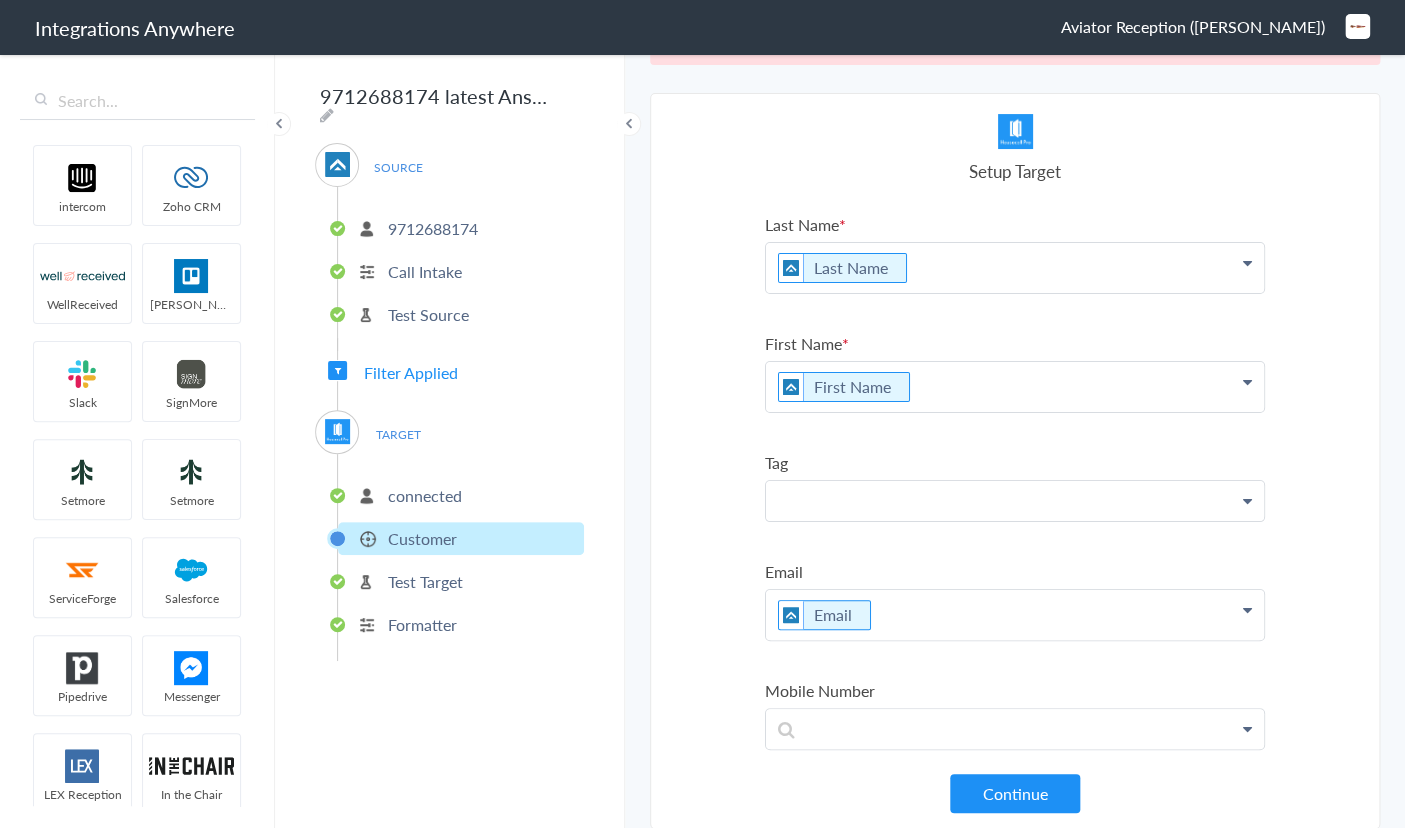 click at bounding box center (1015, 268) 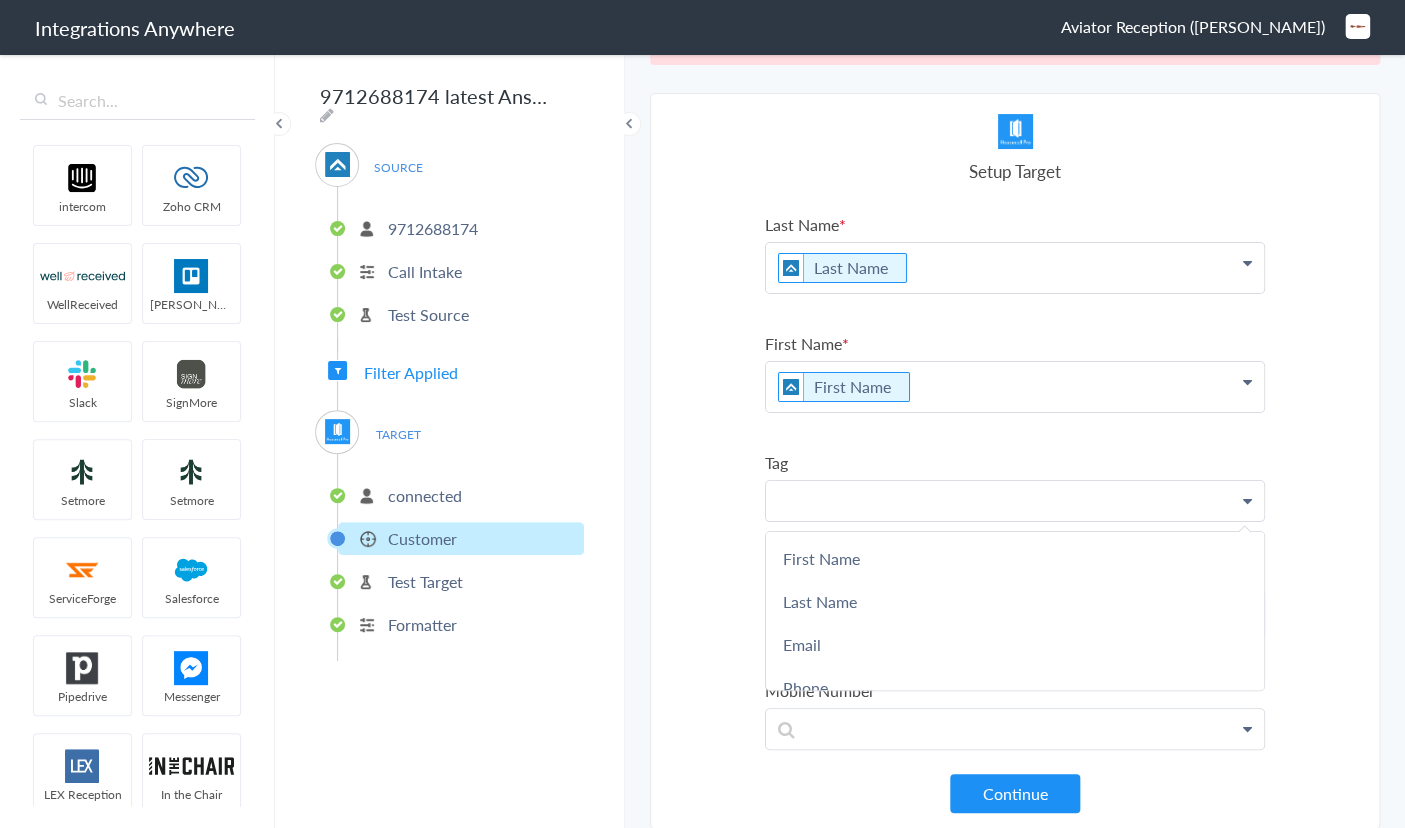 type 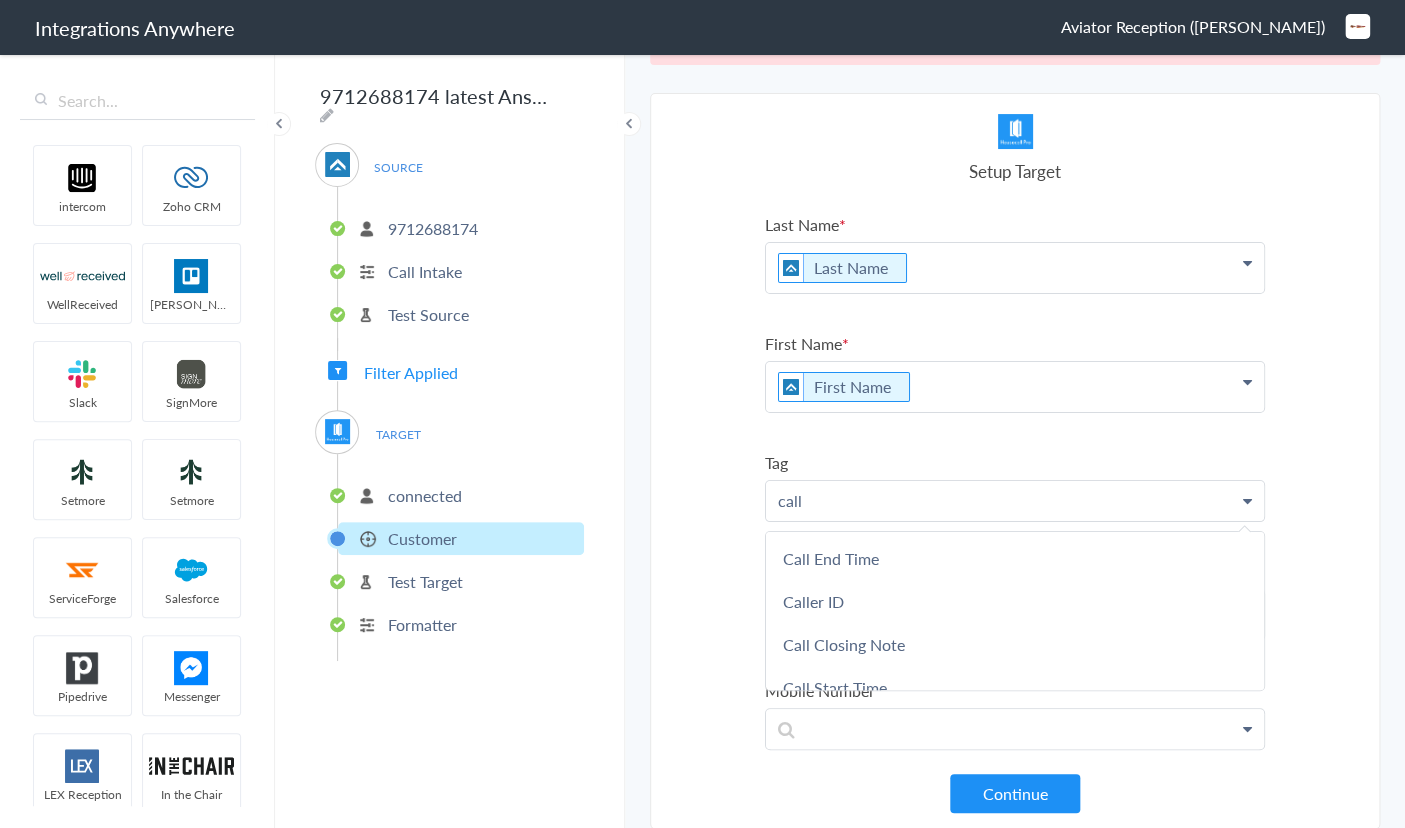 scroll, scrollTop: 316, scrollLeft: 0, axis: vertical 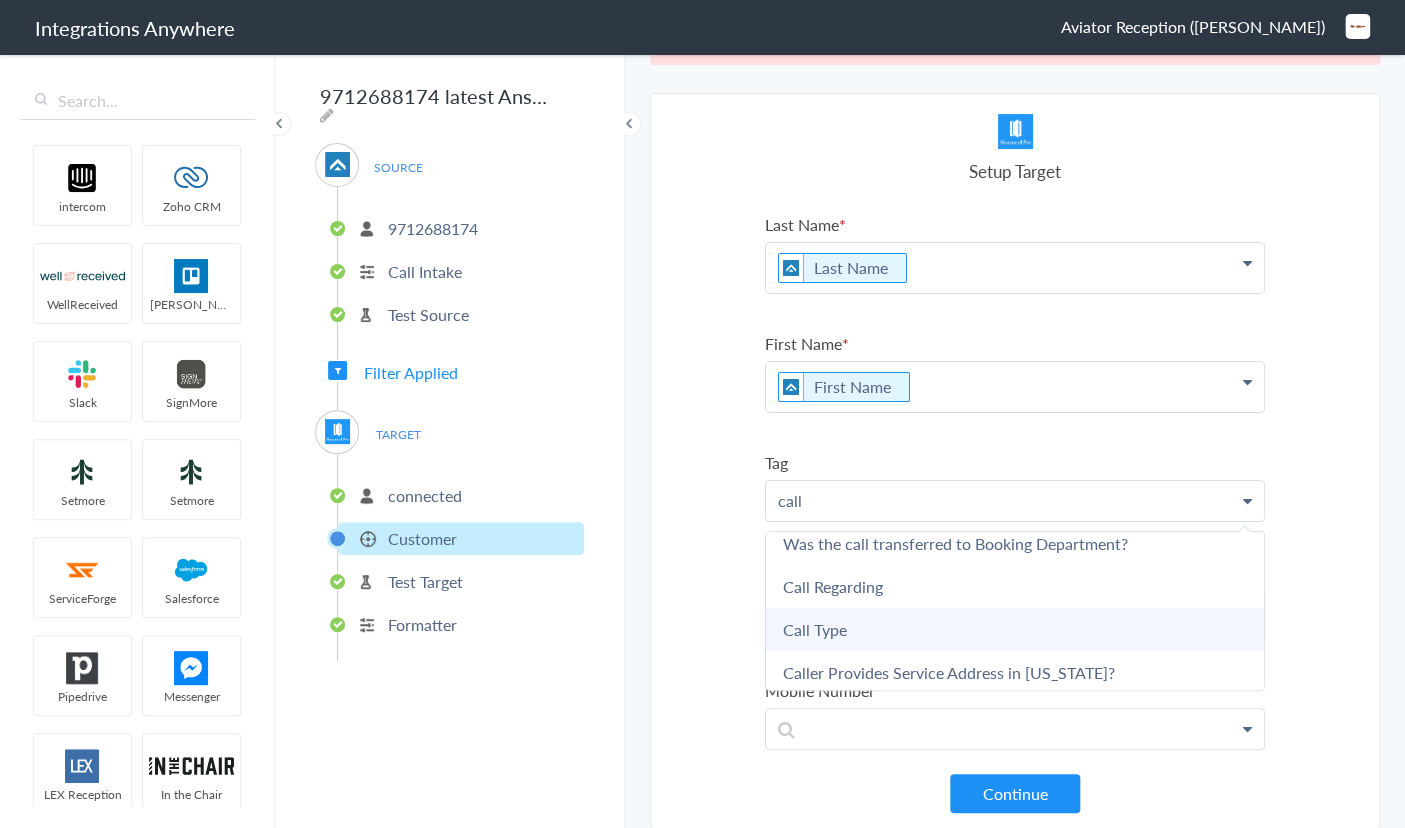 click on "Call Type" at bounding box center [0, 0] 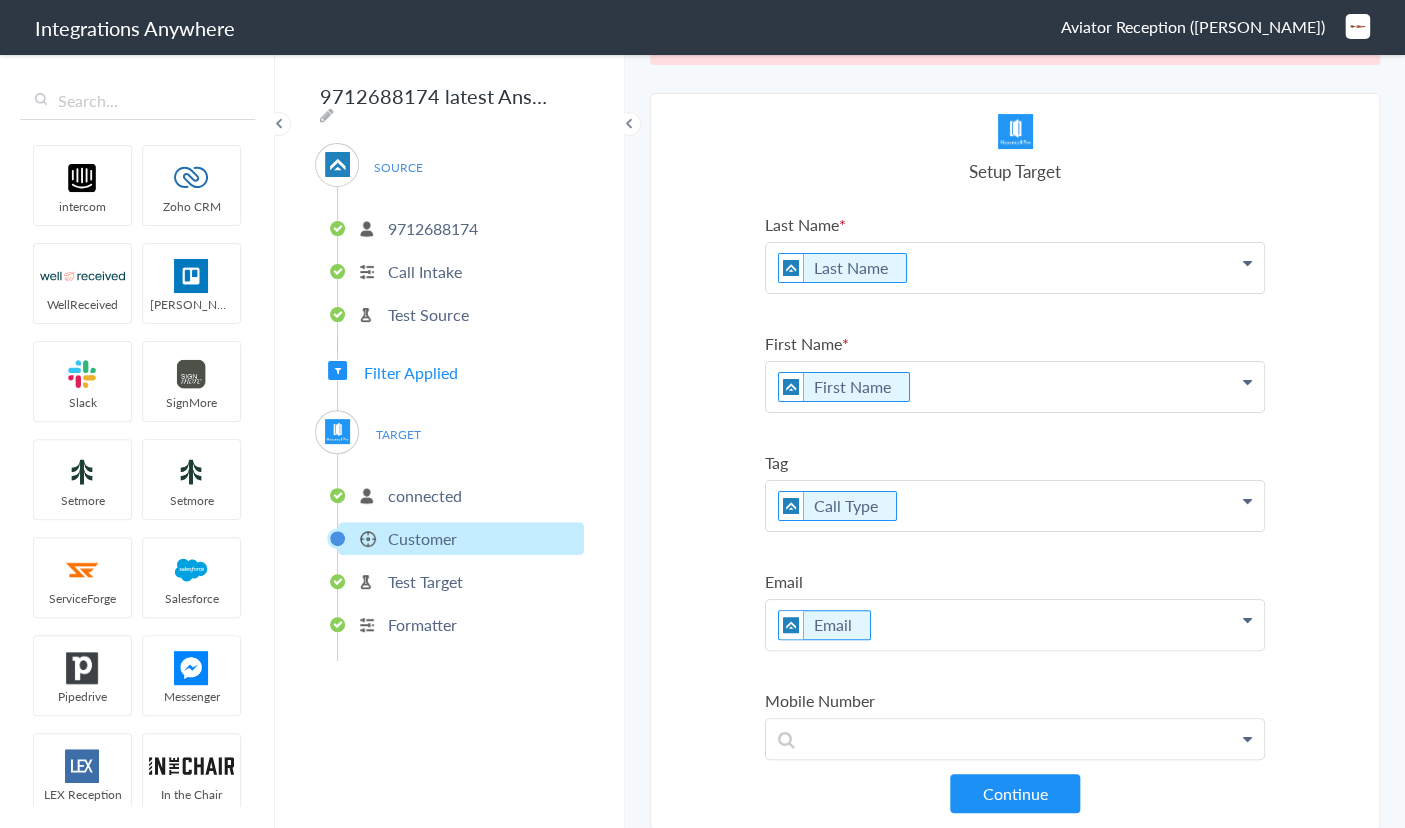 scroll, scrollTop: 272, scrollLeft: 0, axis: vertical 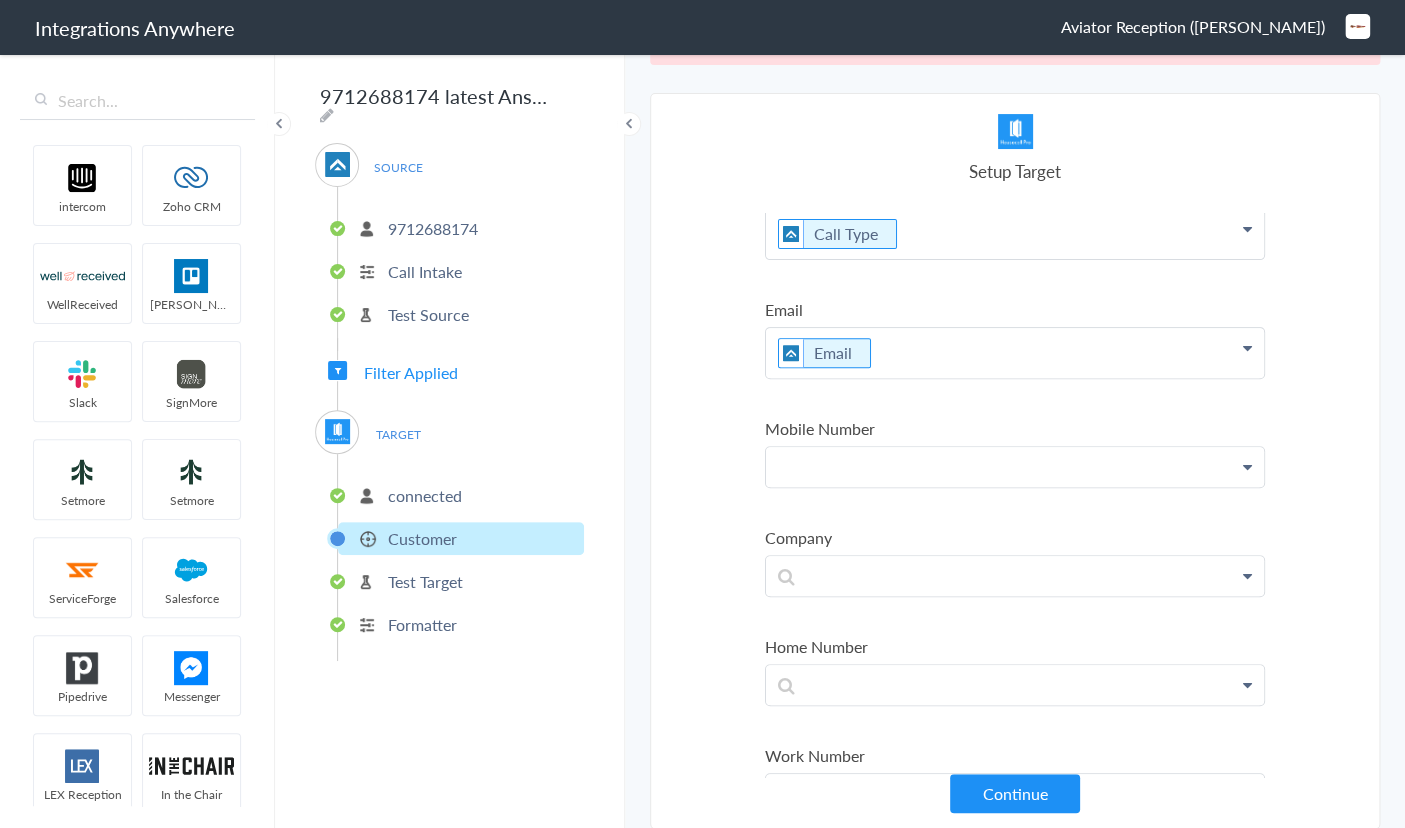 click at bounding box center (1015, -4) 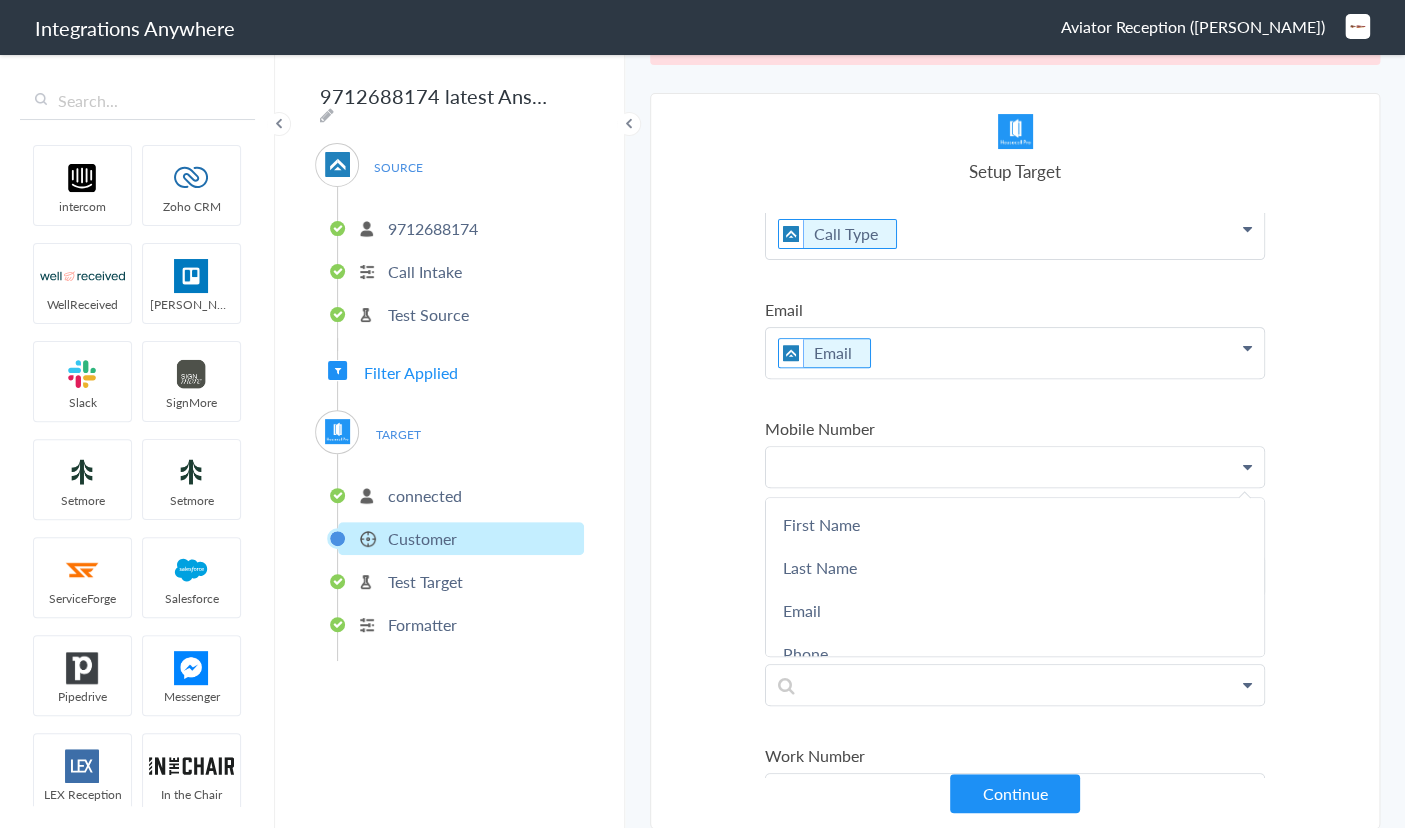 type 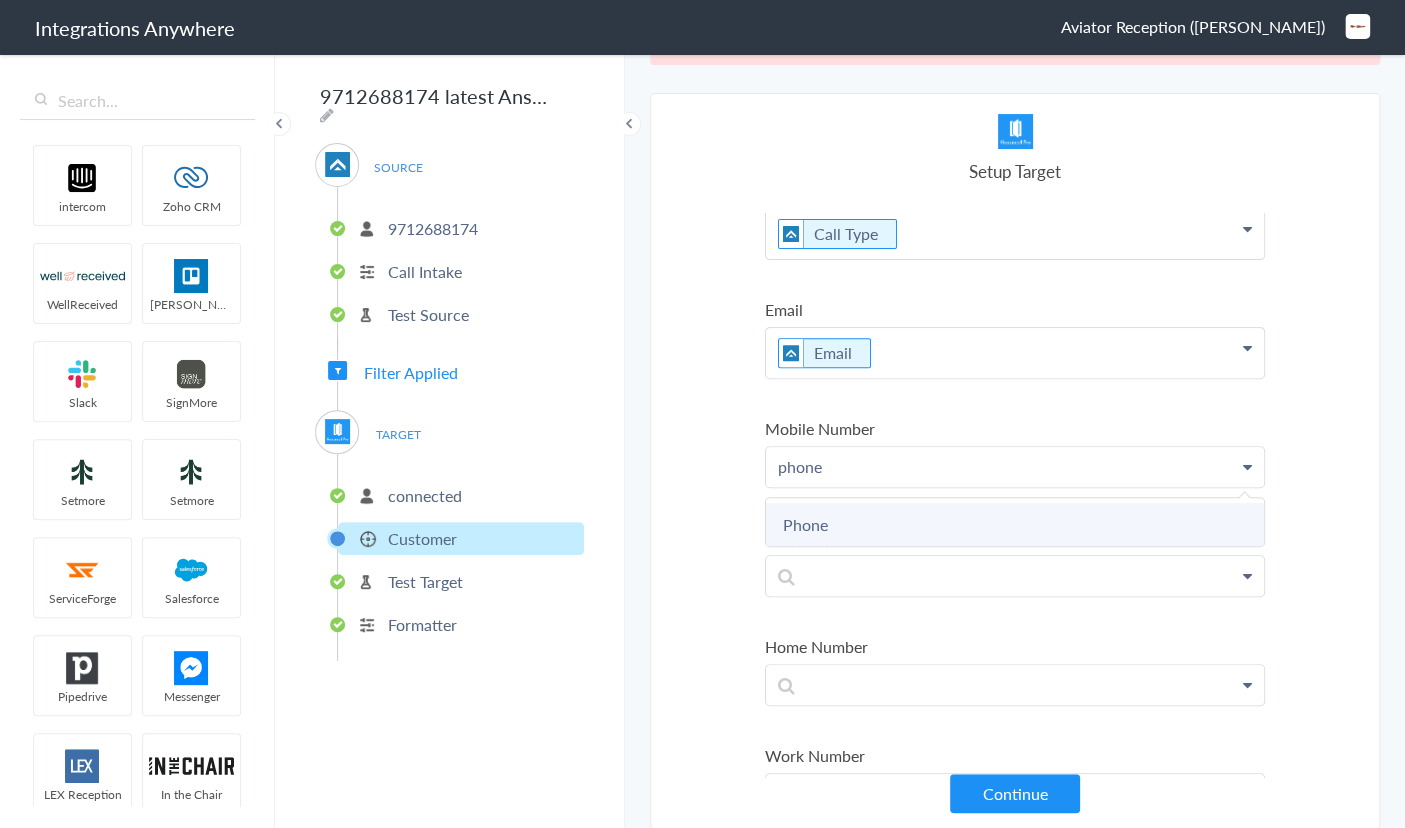 click on "Phone" at bounding box center [0, 0] 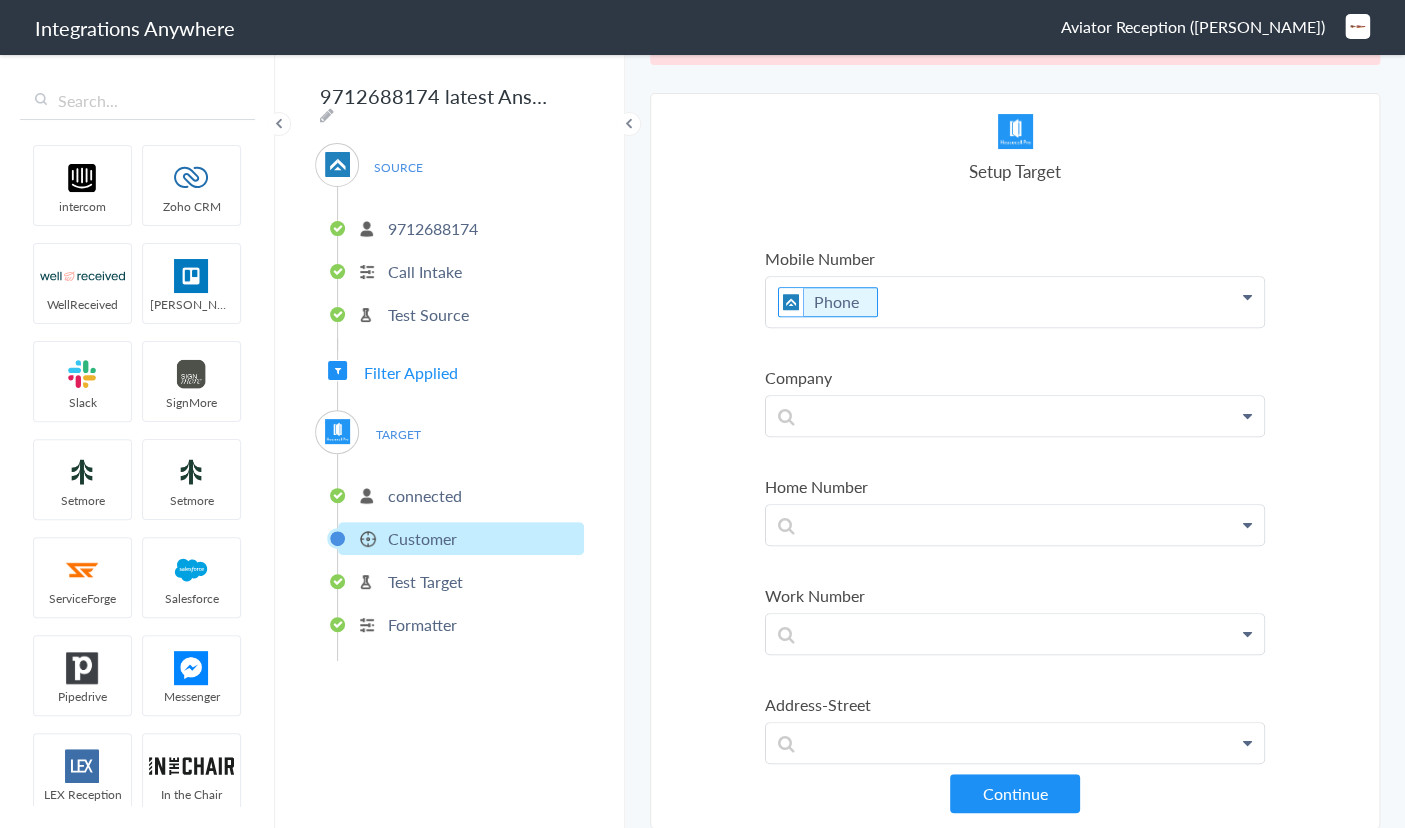 scroll, scrollTop: 545, scrollLeft: 0, axis: vertical 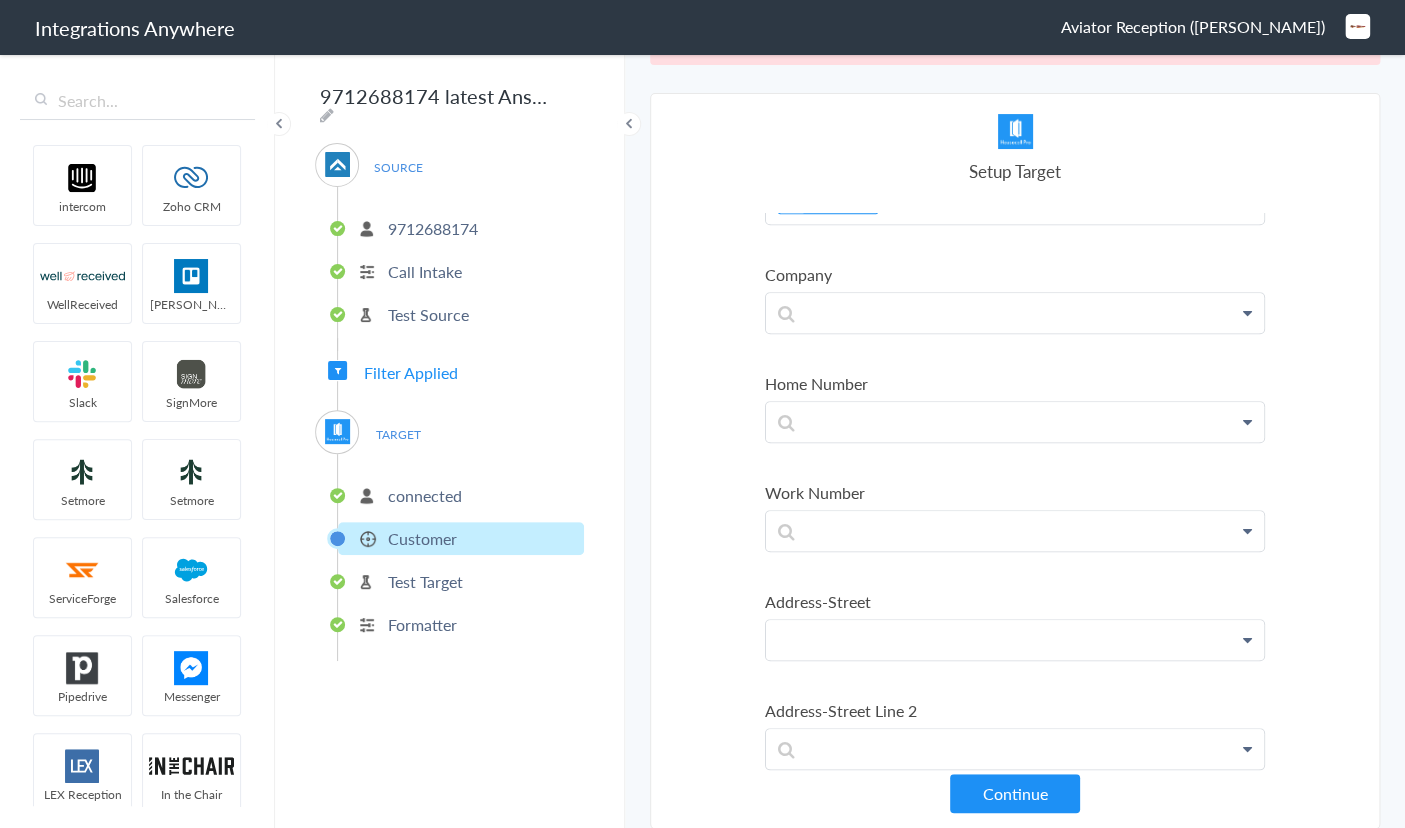 click at bounding box center [1015, -277] 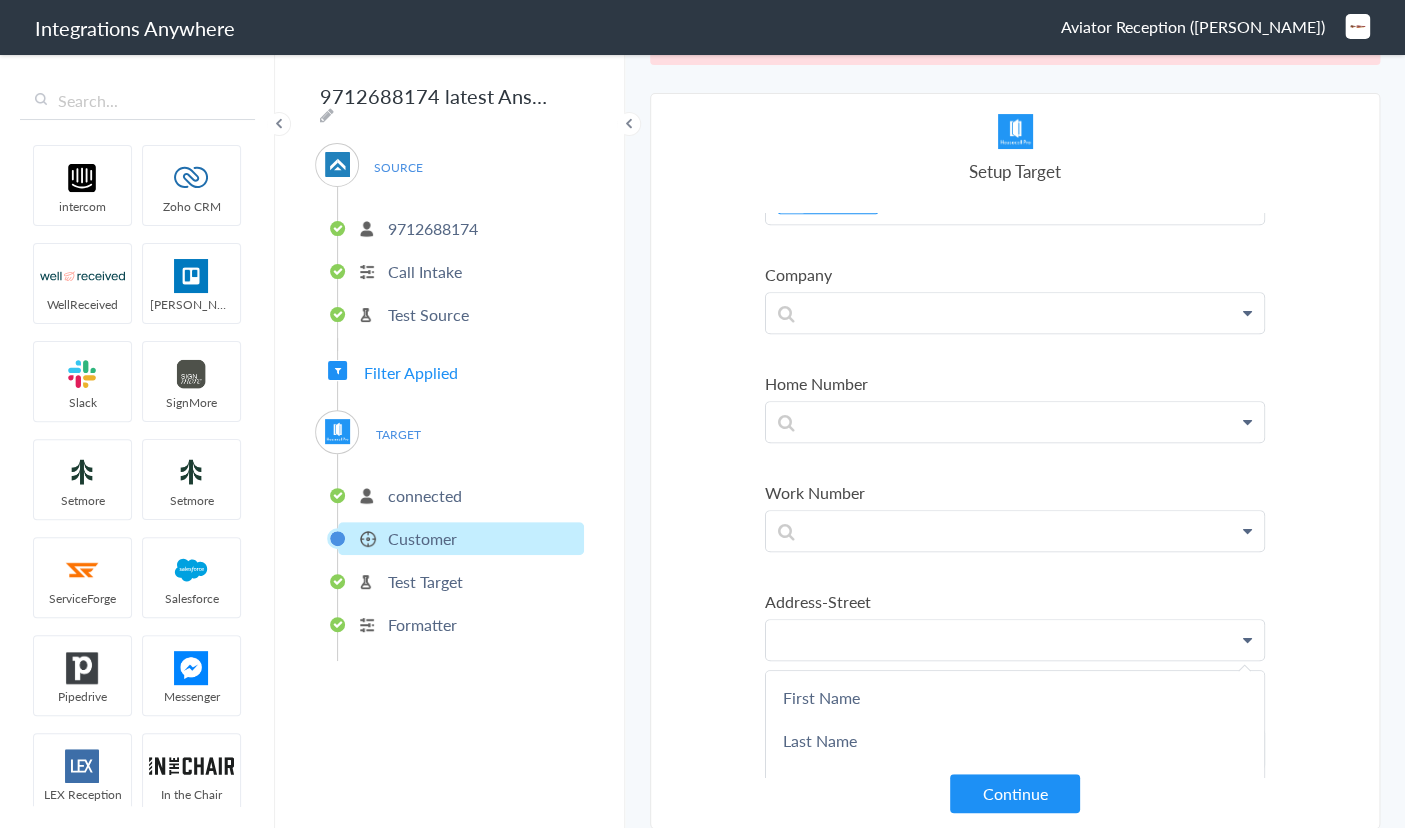 type 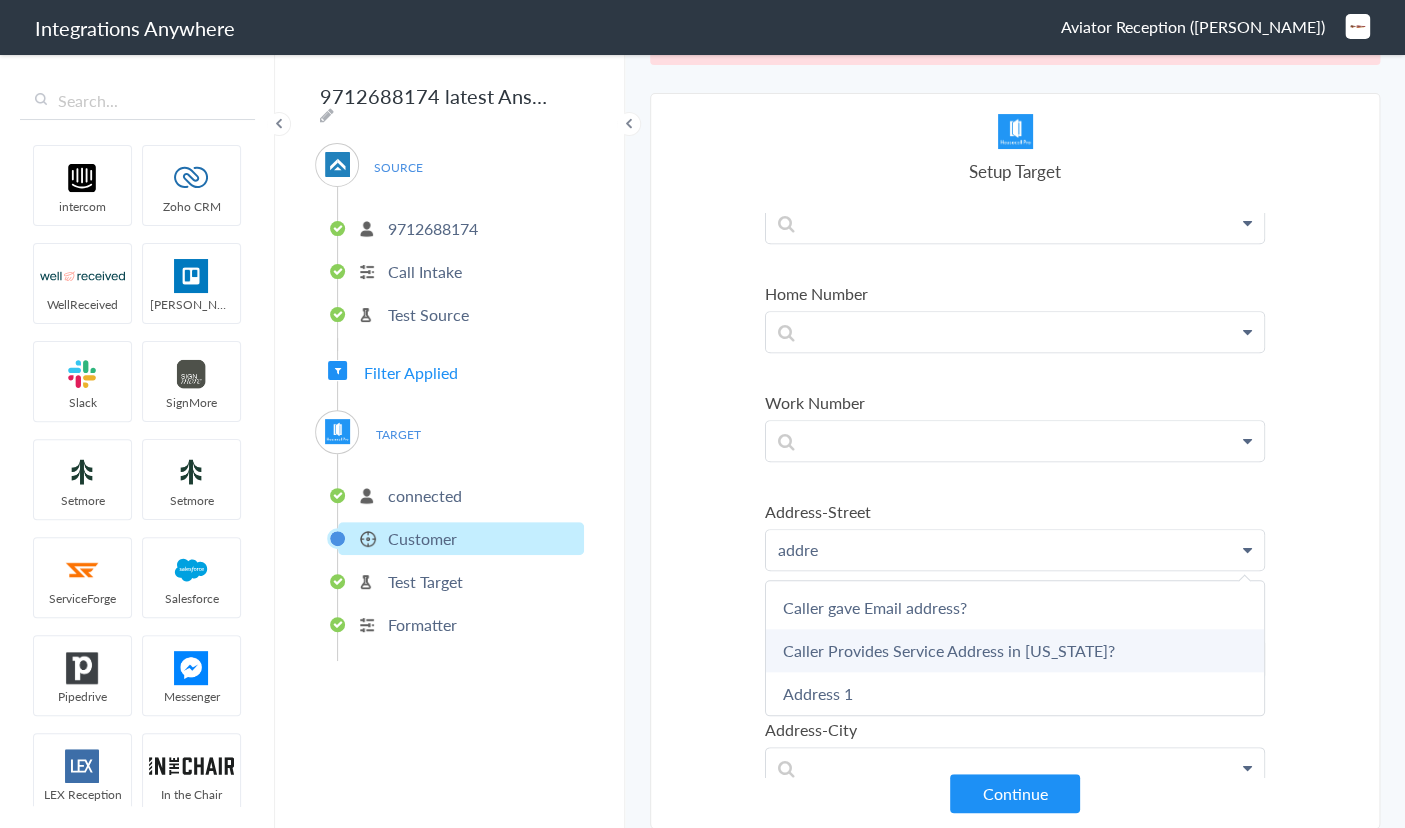 scroll, scrollTop: 727, scrollLeft: 0, axis: vertical 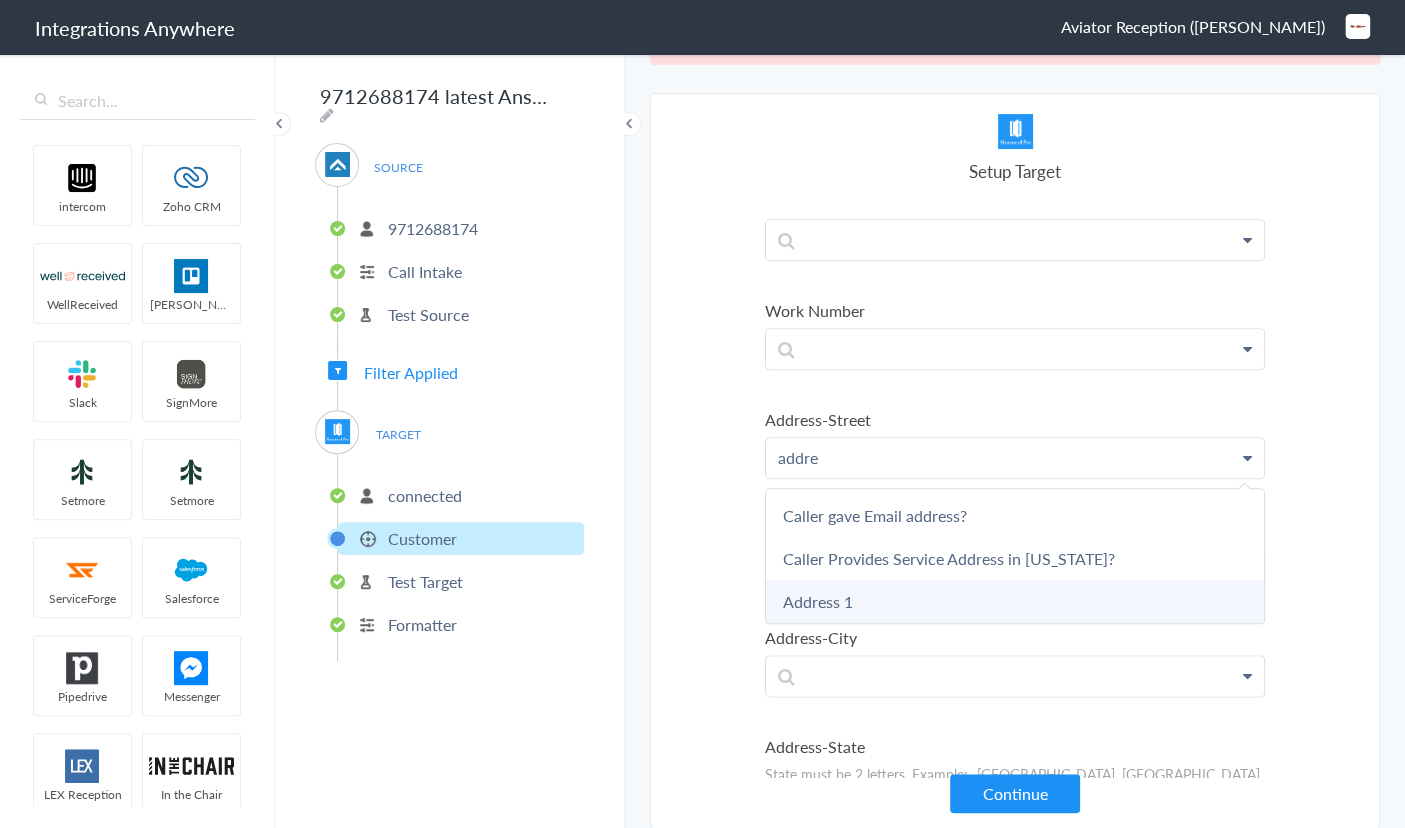 click on "Address 1" at bounding box center (0, 0) 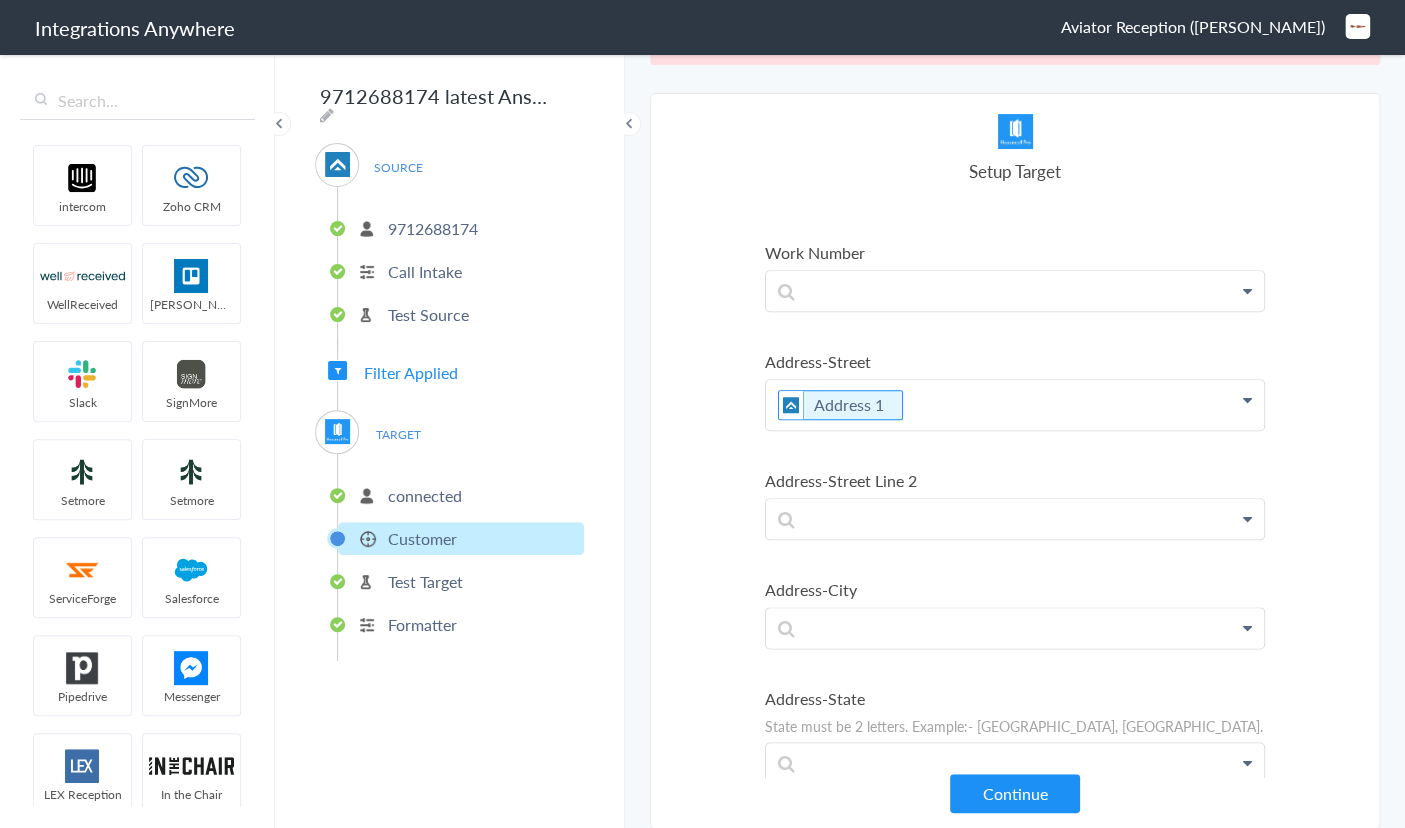 scroll, scrollTop: 818, scrollLeft: 0, axis: vertical 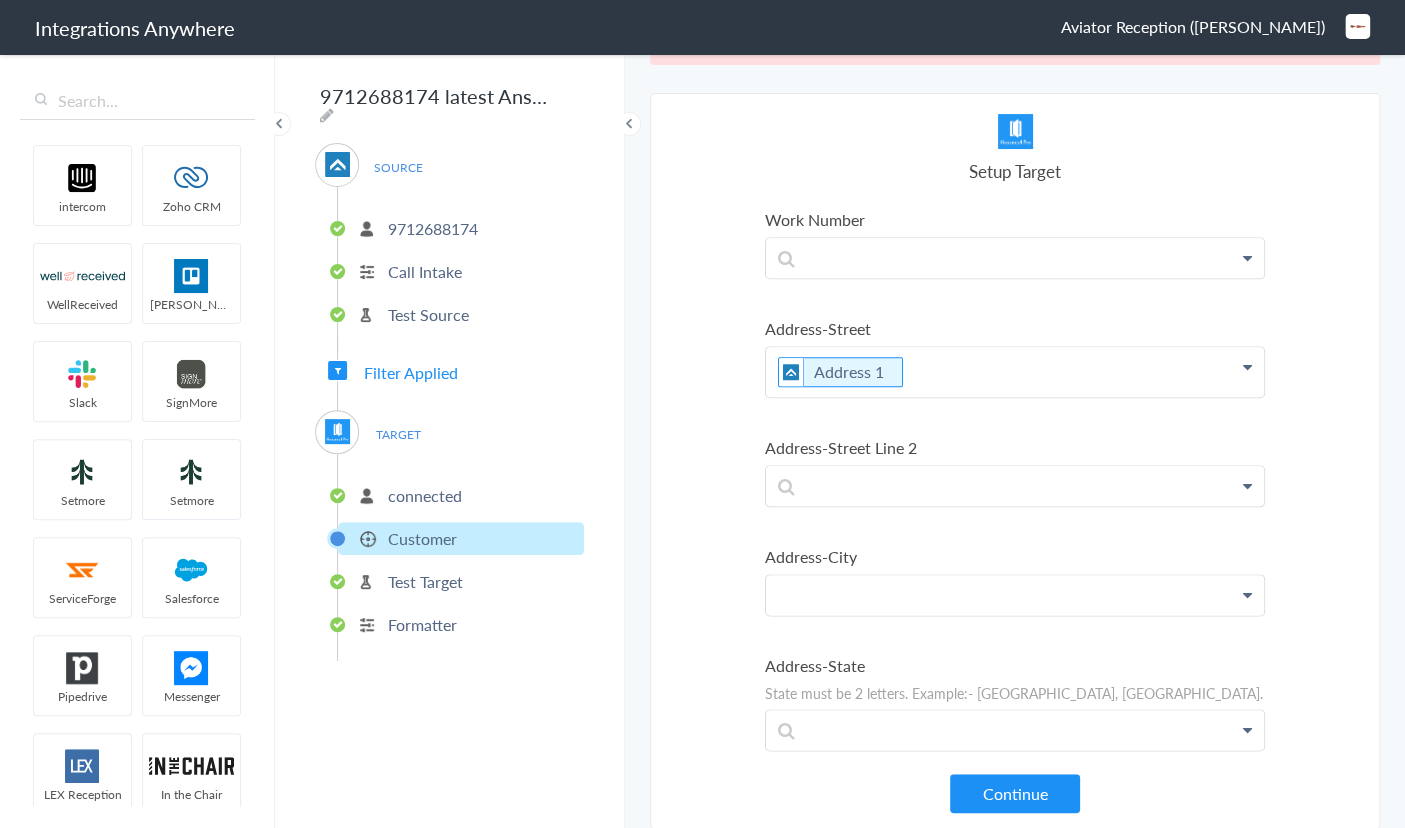 click at bounding box center (1015, -550) 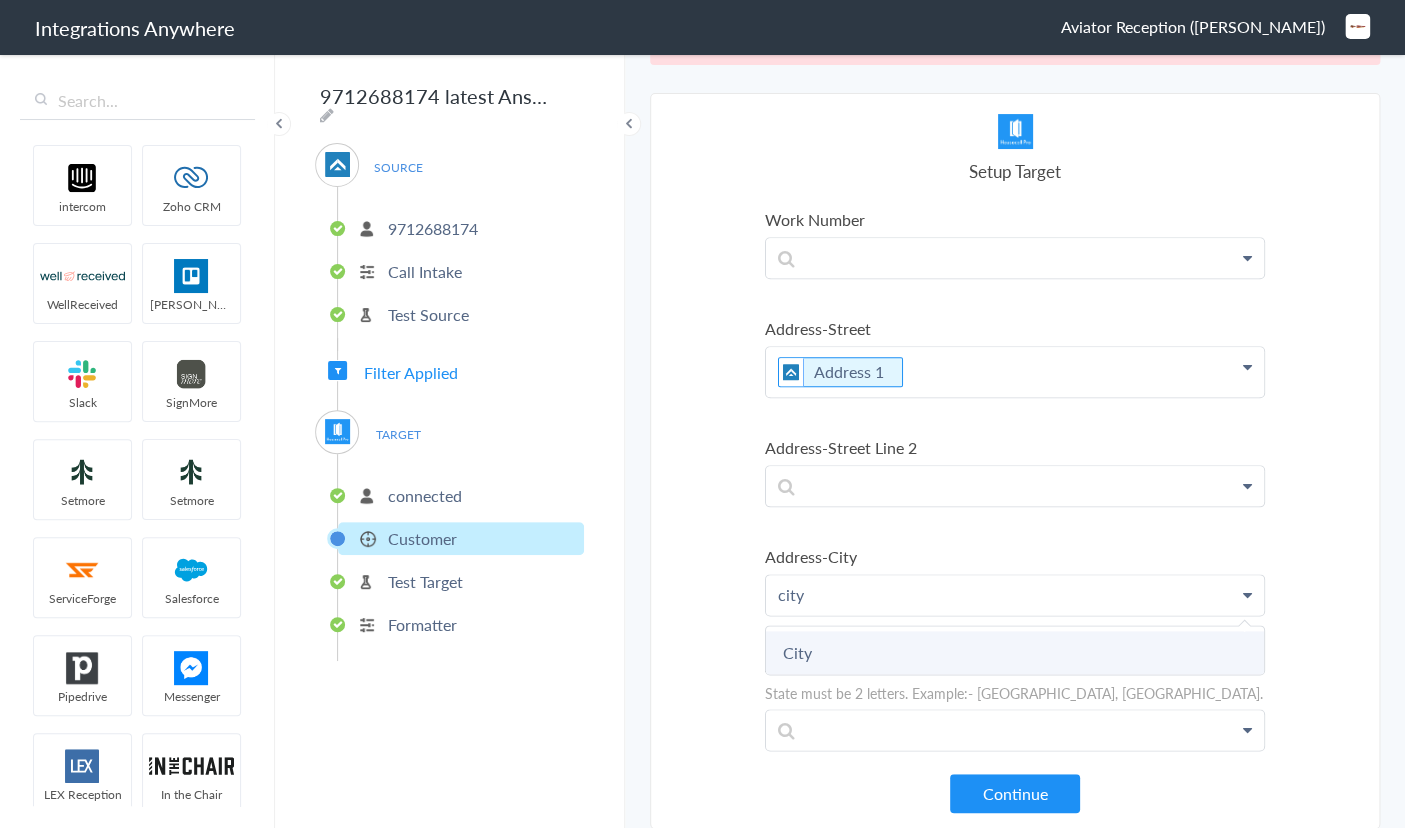 click on "City" at bounding box center (0, 0) 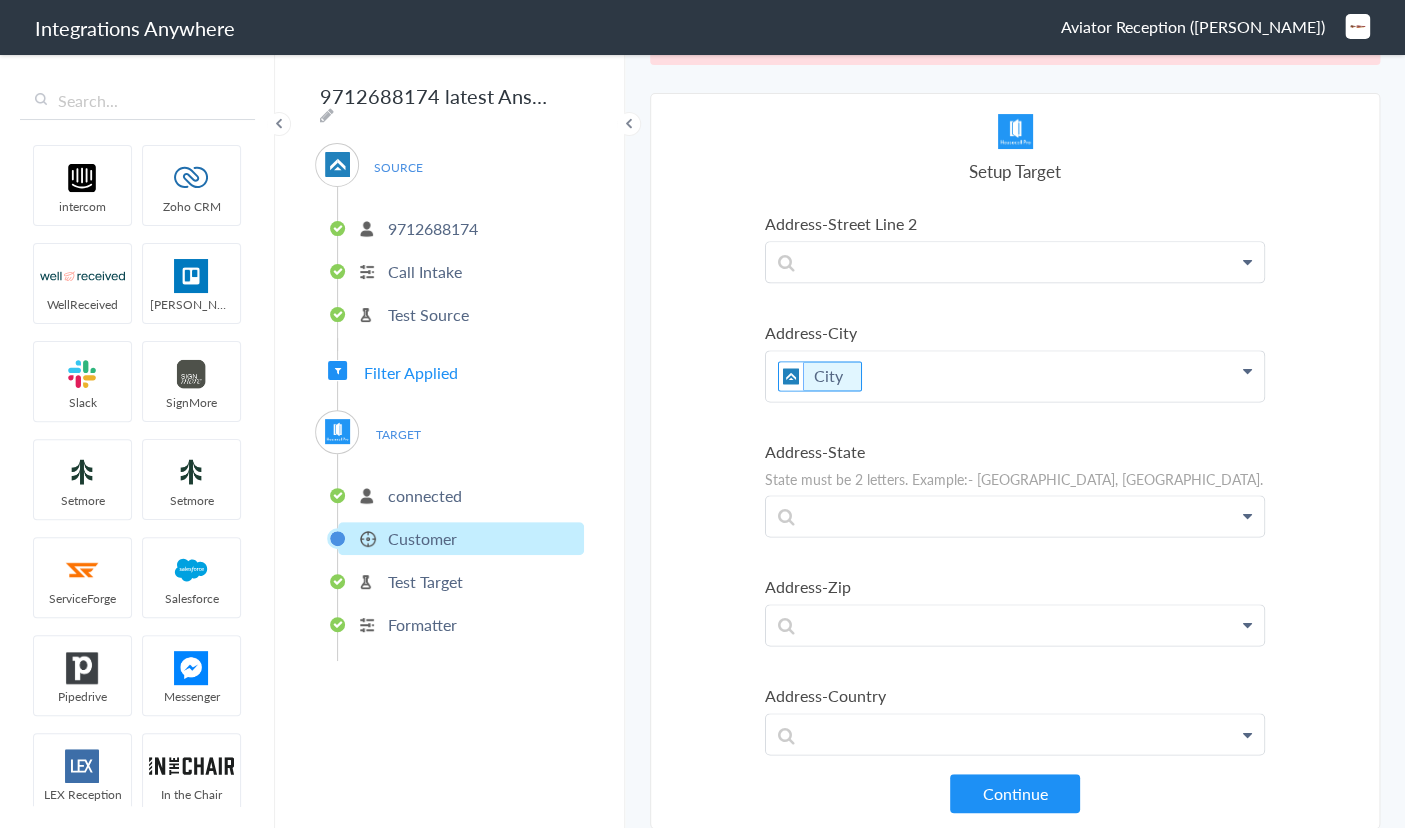 scroll, scrollTop: 1047, scrollLeft: 0, axis: vertical 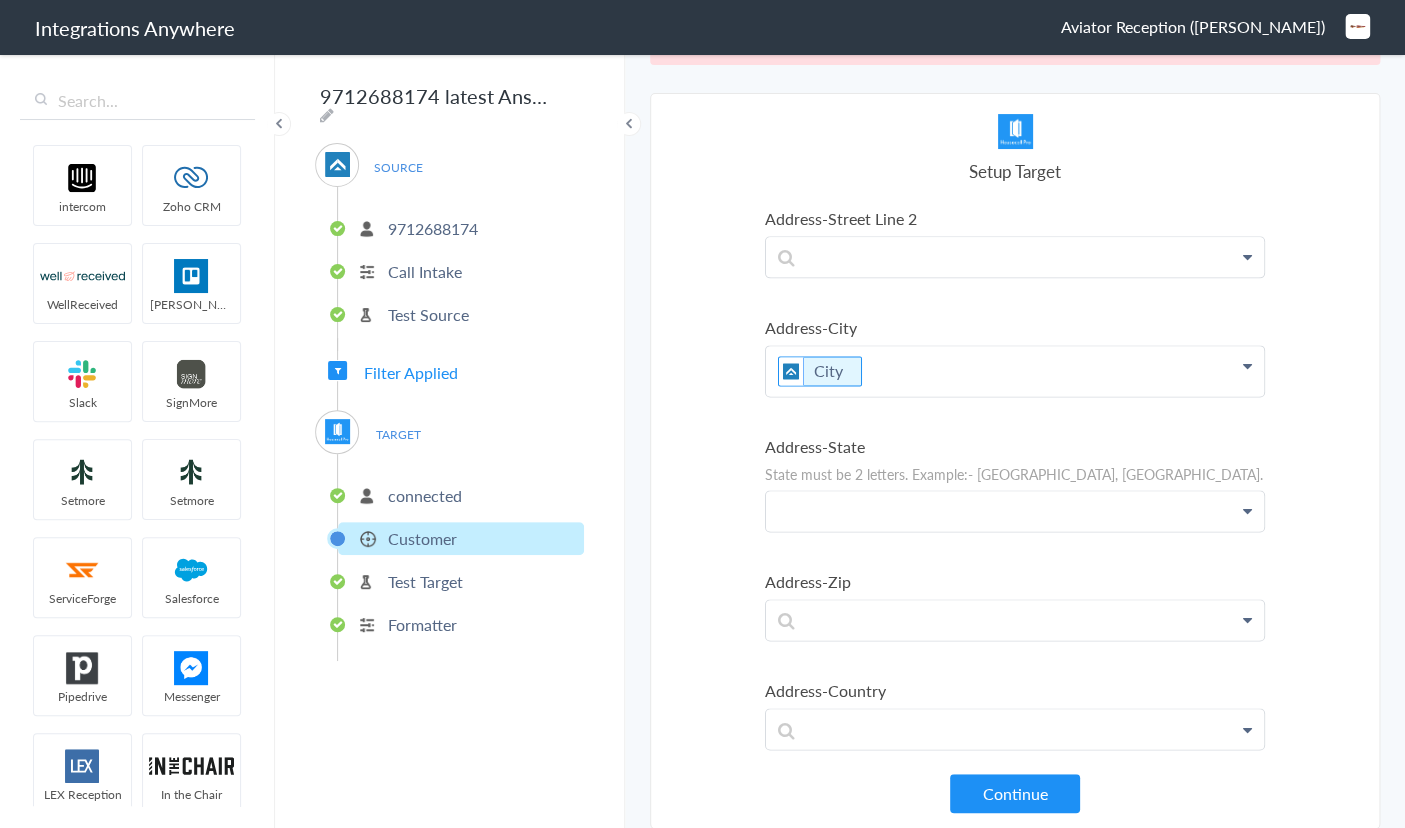click at bounding box center (1015, -779) 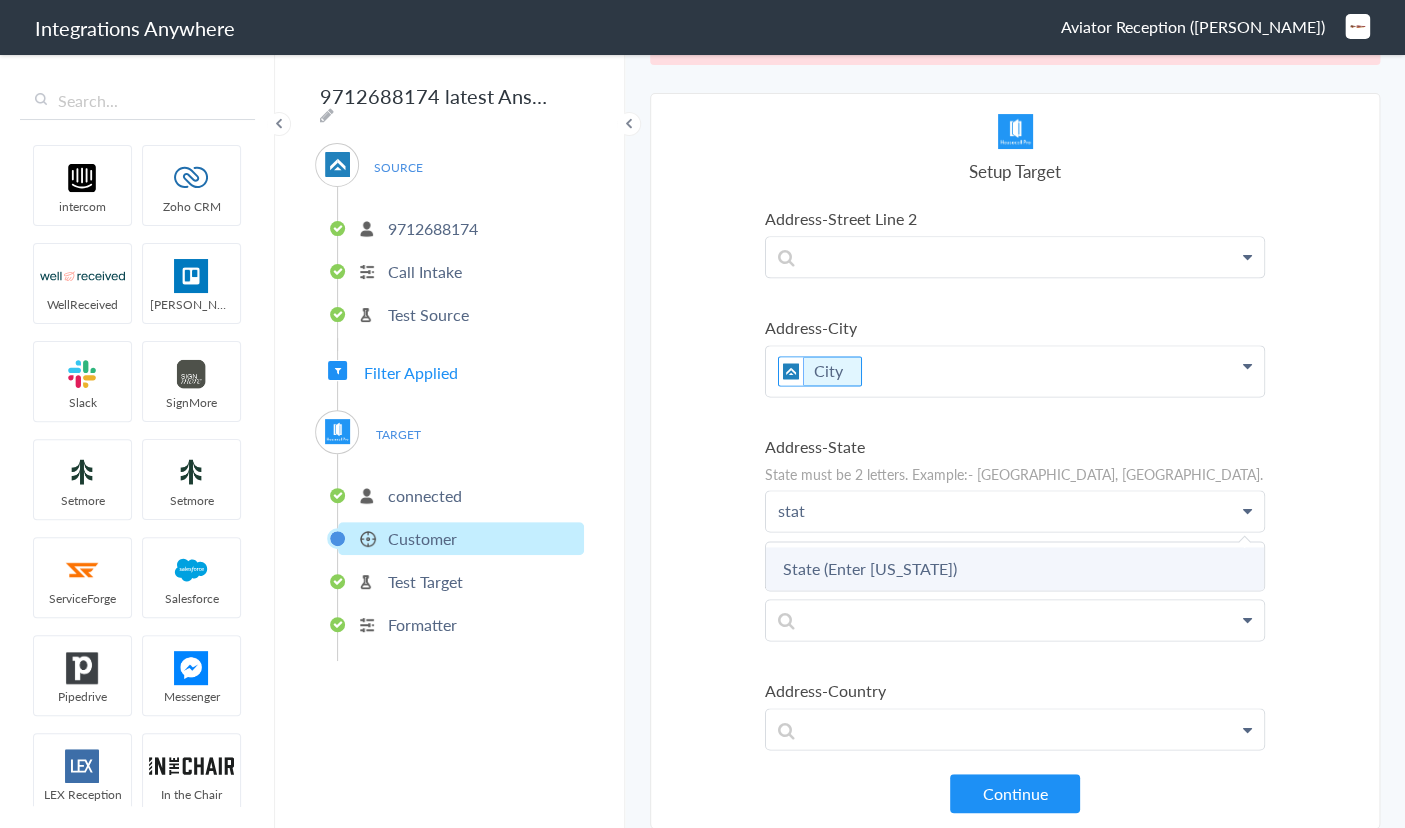 click on "State (Enter Oregon)" at bounding box center [0, 0] 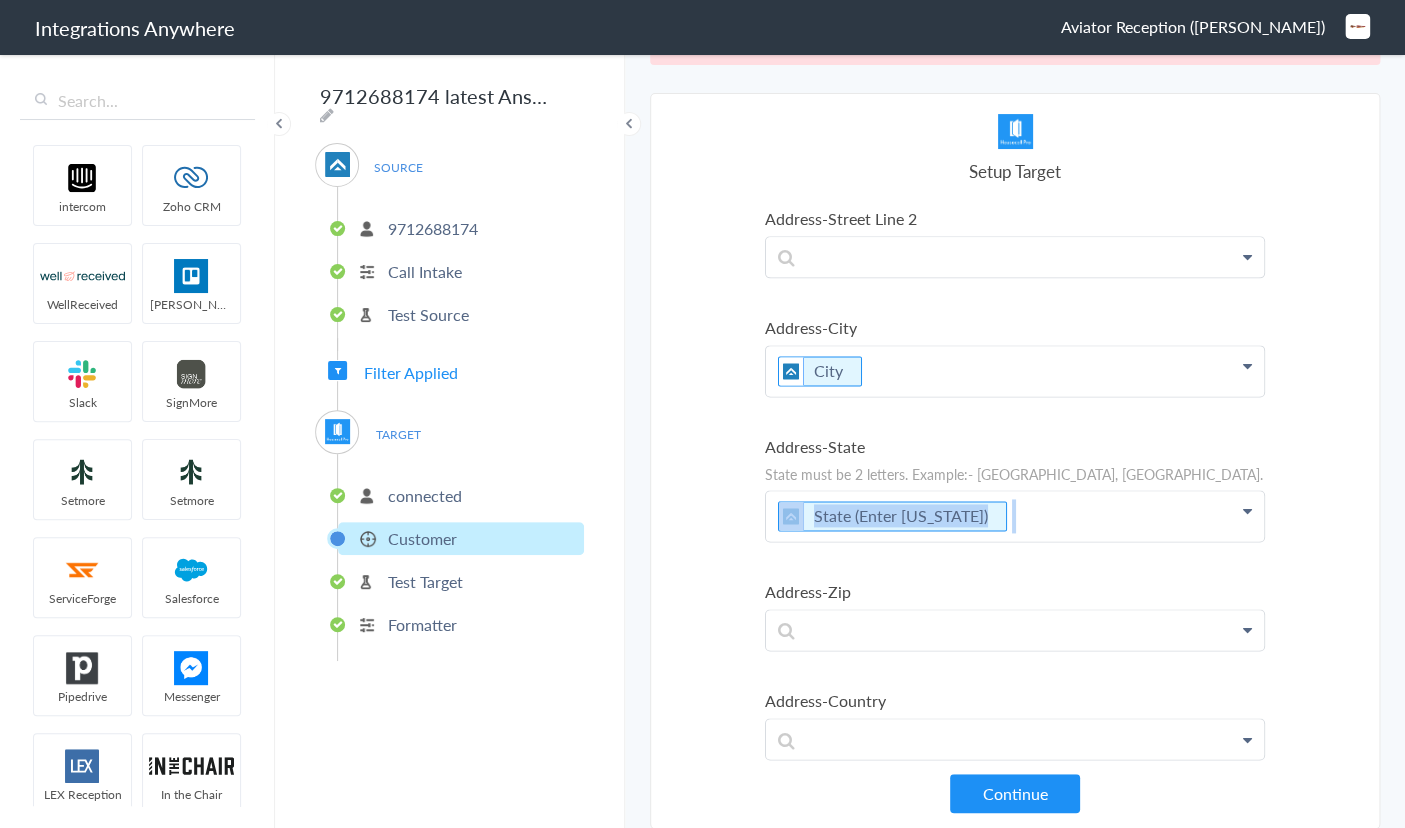 drag, startPoint x: 997, startPoint y: 510, endPoint x: 539, endPoint y: 452, distance: 461.65787 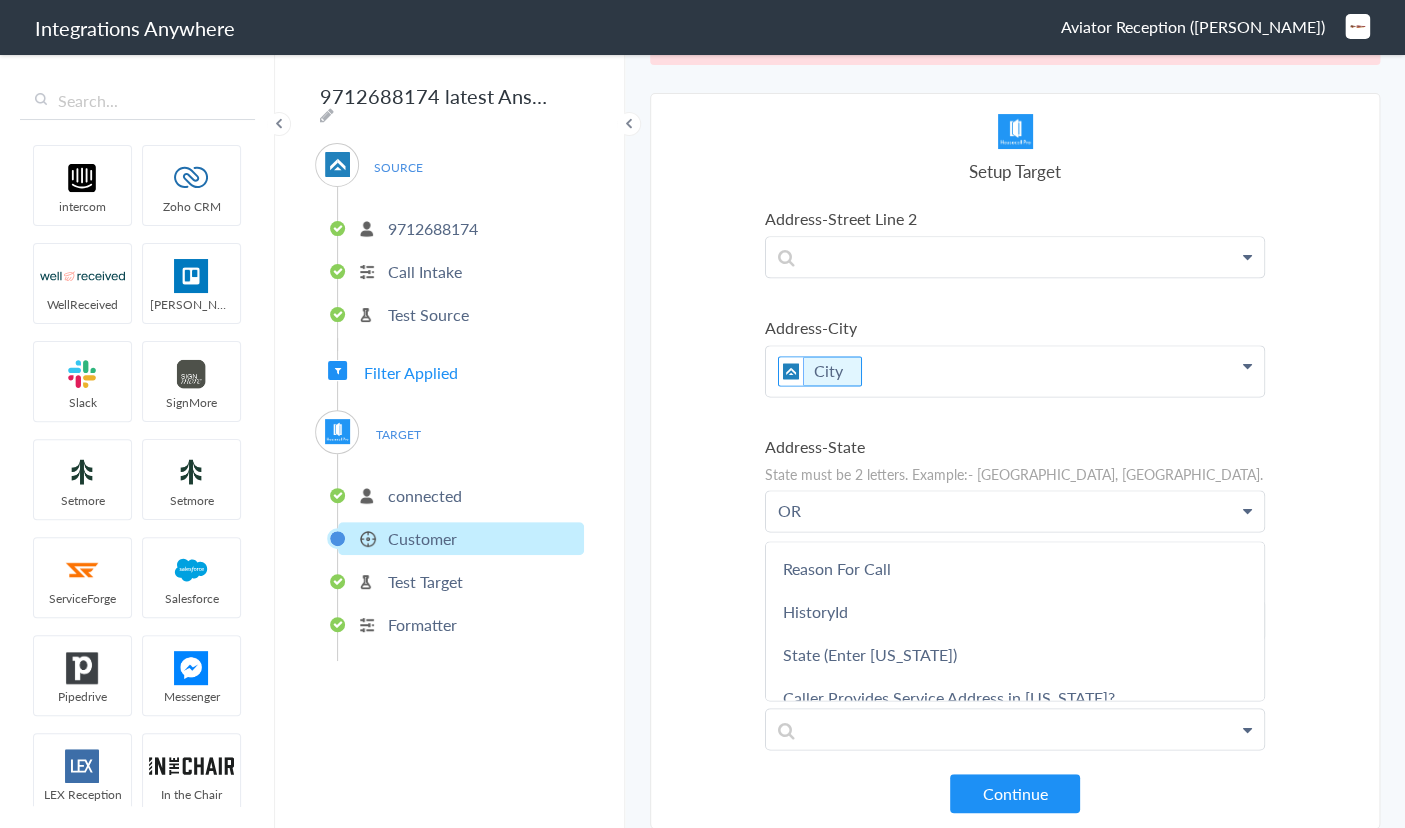 click on "Select  Account 9712688174       Rename   Delete   (a year ago) 1260005696       Rename   Delete   (a year ago) + connect Continue Setup Source Call Intake Triggers when a new Call is taken Continue Test Source Test Source Test Failed
Select  Account connected       Rename   Delete   (a few seconds ago) connected       Rename   Delete   (a year ago) connected       Rename   Delete   (a year ago) + connect Continue Setup Target Customer Create a new Customer Job Create a new Job Continue Test Integration Call Intake Customer View test data Your Integration has been set up.Trigger the switch to activate your Integration Test Skip Test Return to Dashboard or Setup Formatter Test Failed Test Success   Invalid data for email AnswerForce Call Intake - HousecallPro Customer   97124 zip   Hillsboro city   113 North East 49th Avenue street Show more Your Integration has been set up. Trigger the switch to activate your Integration Setup Formatter Return to Dashboard Replace Formatter UTC" at bounding box center (1015, 461) 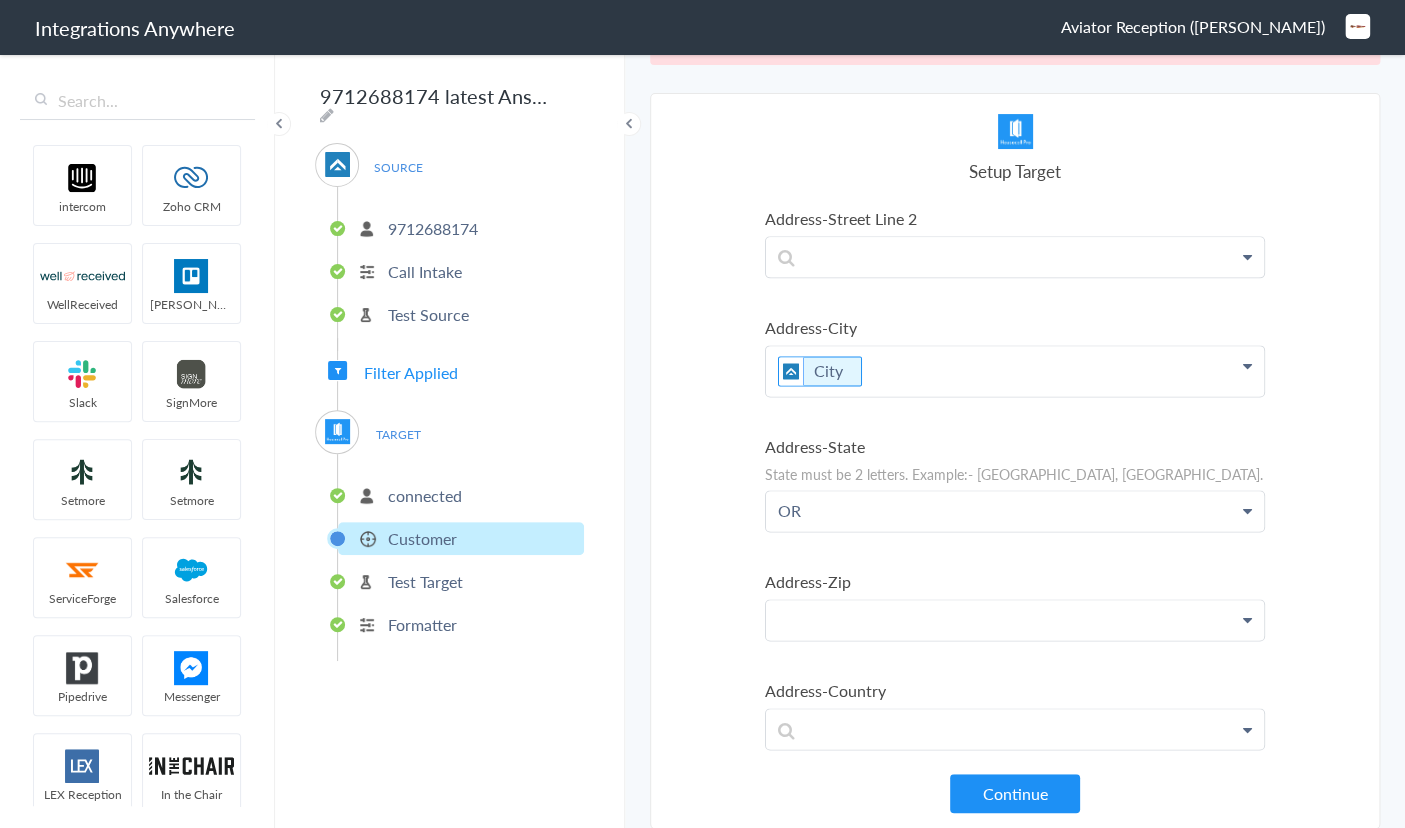 click at bounding box center (1015, -779) 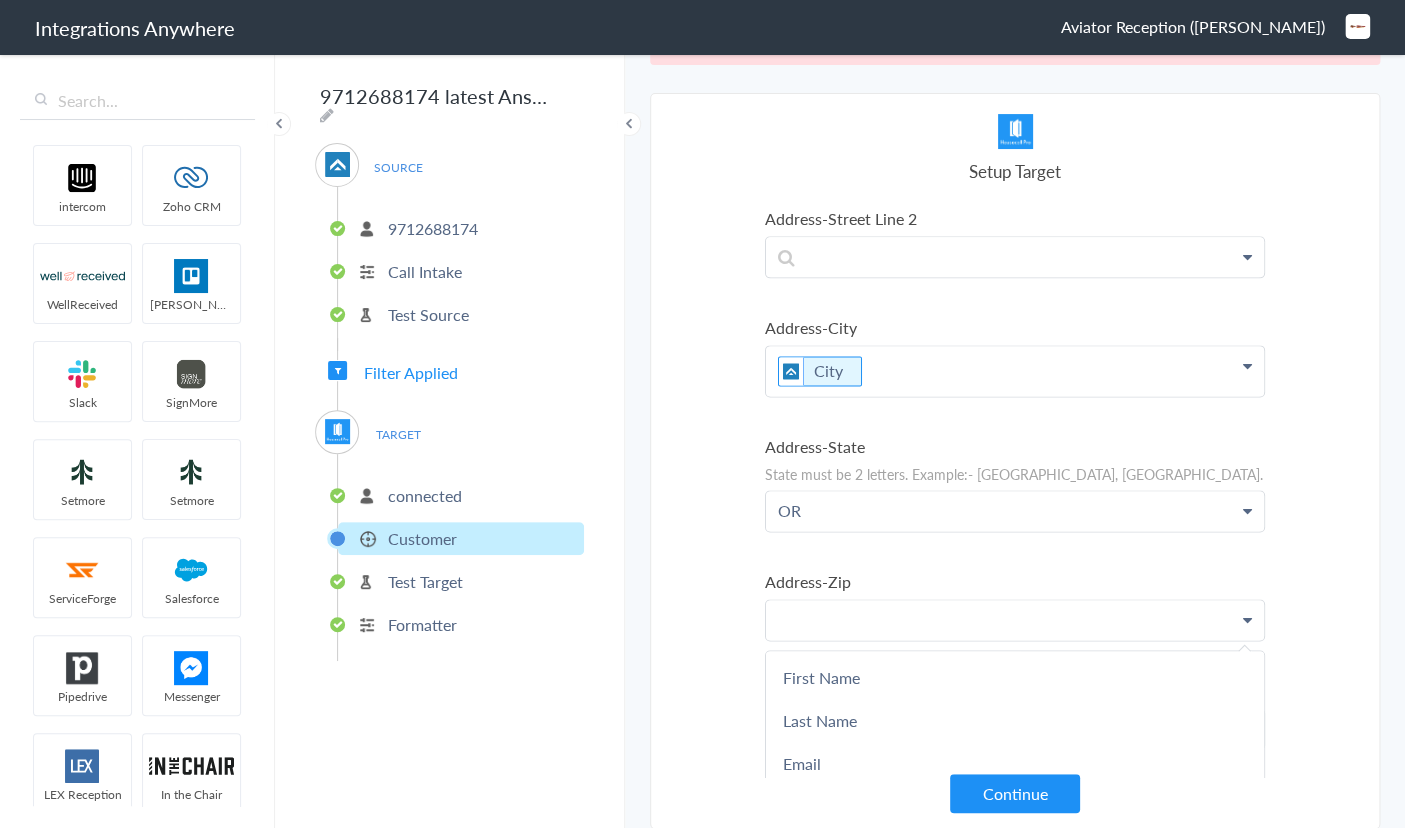 type 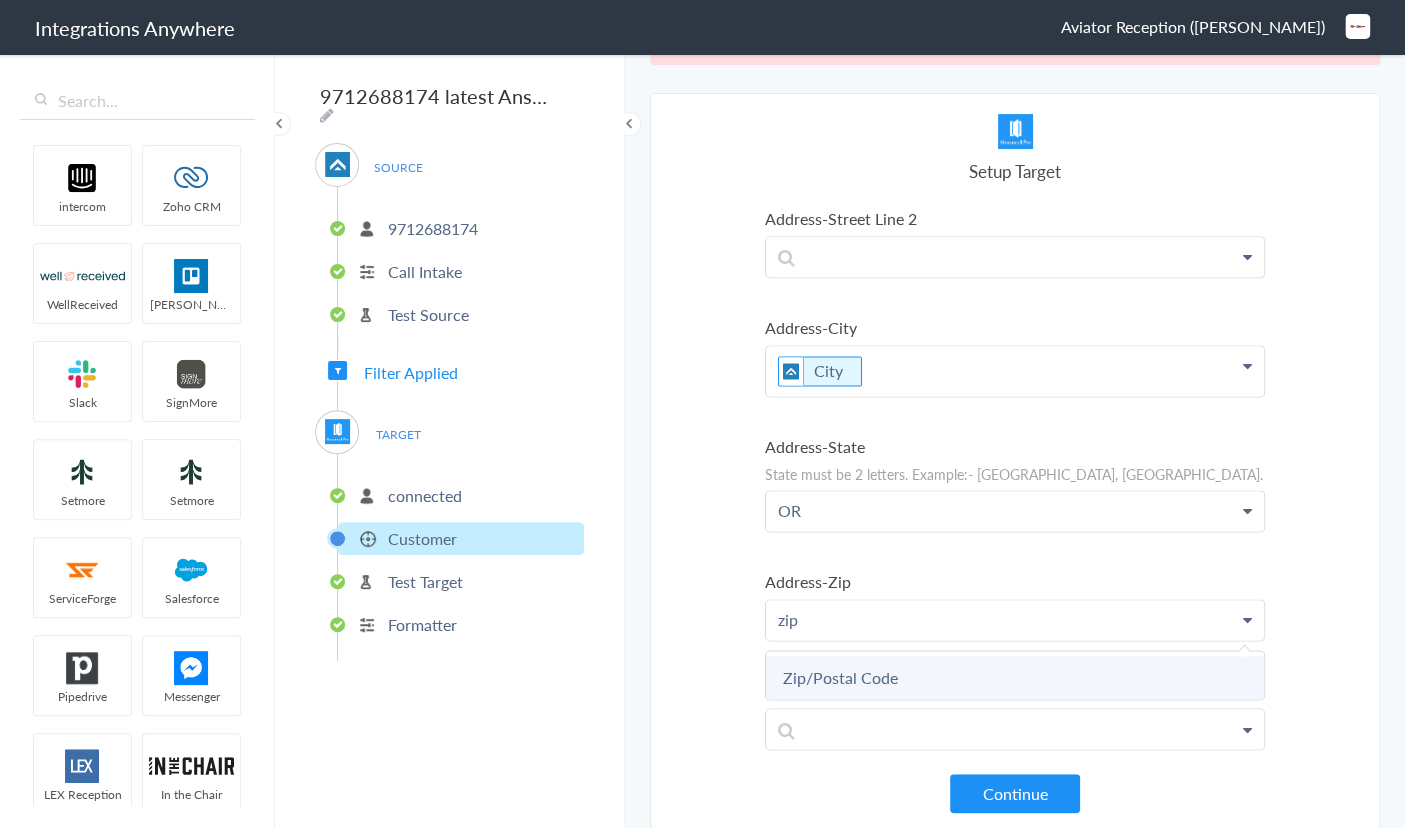 click on "Zip/Postal Code" at bounding box center [0, 0] 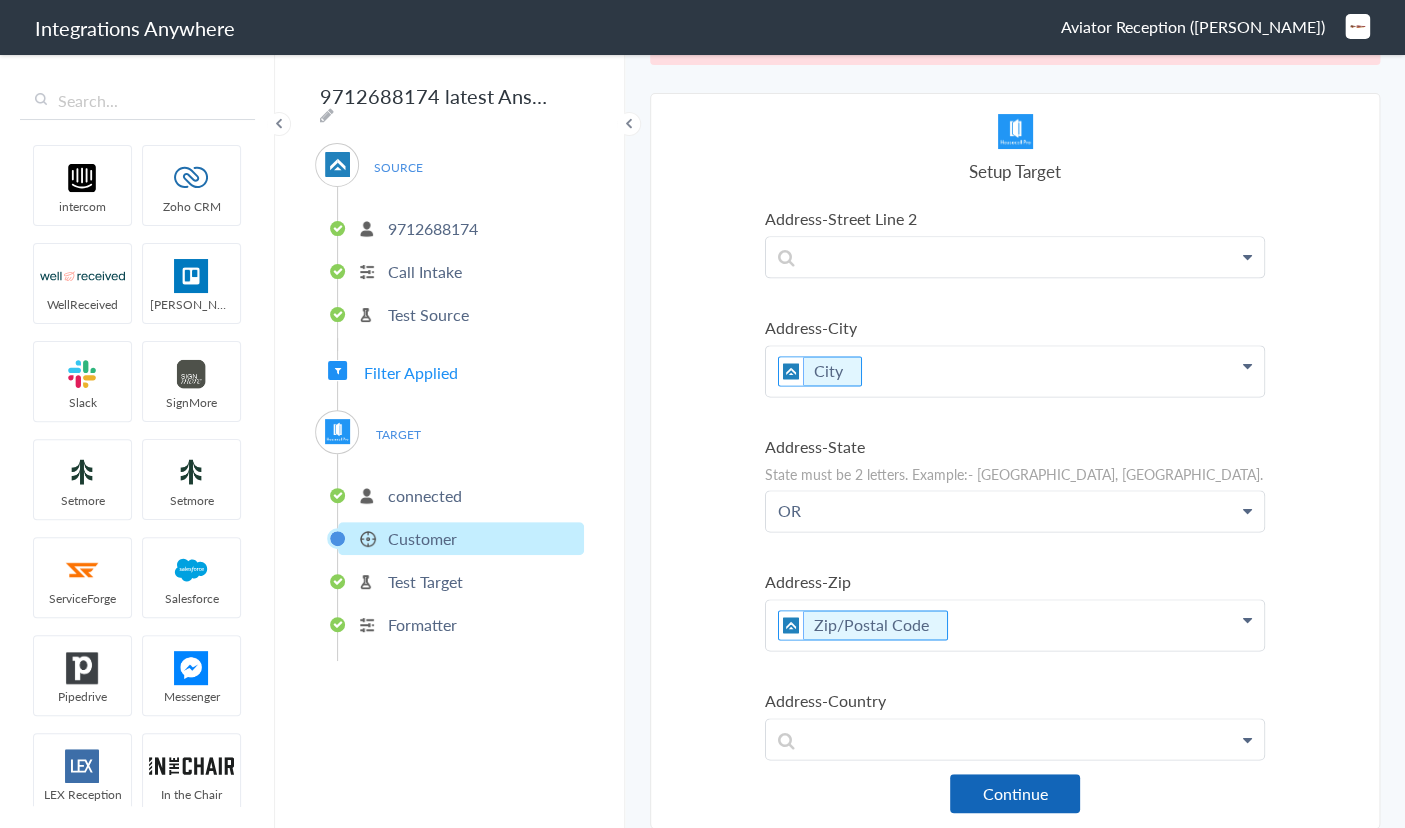 click on "Continue" at bounding box center [1015, 793] 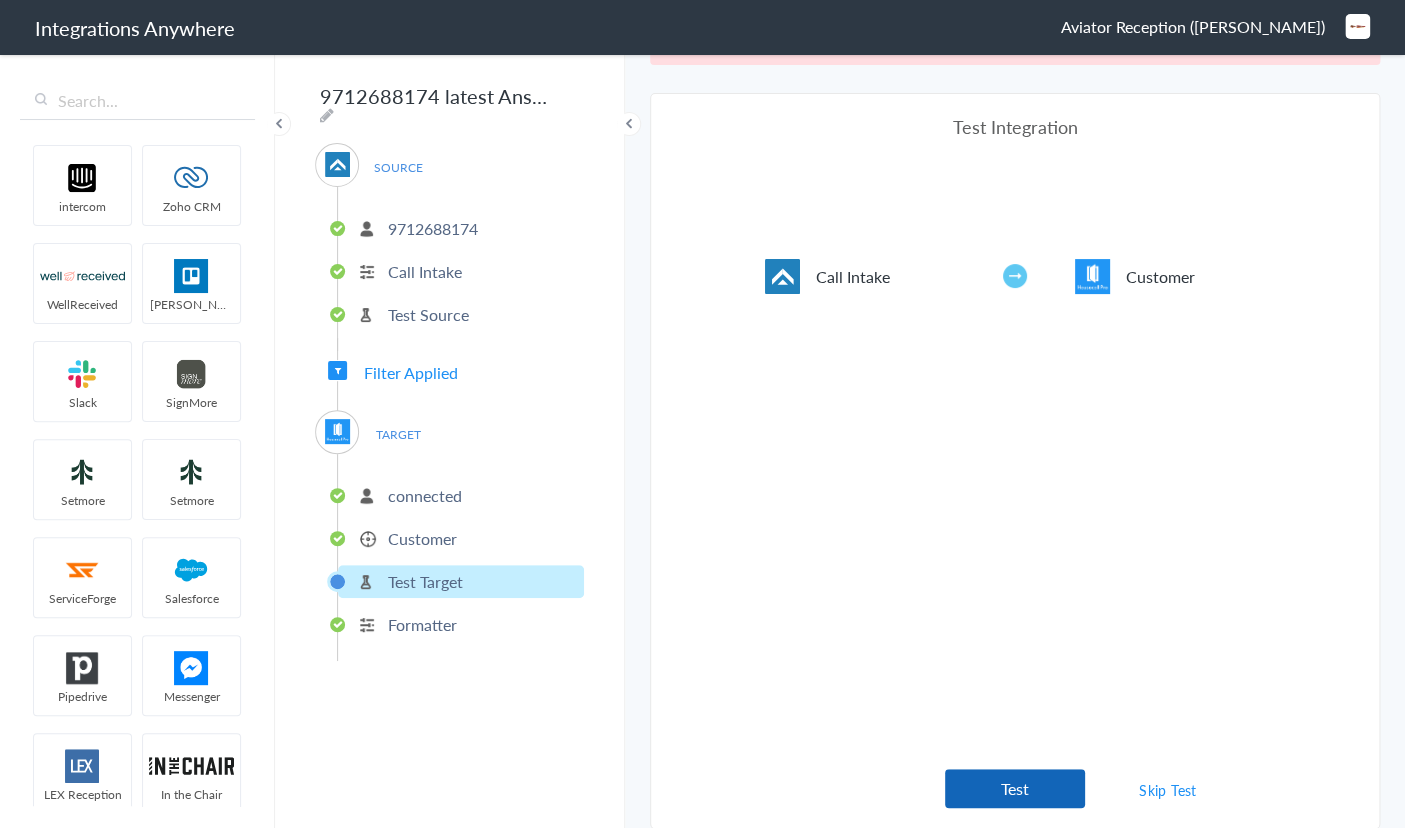 click on "Test" at bounding box center [1015, 788] 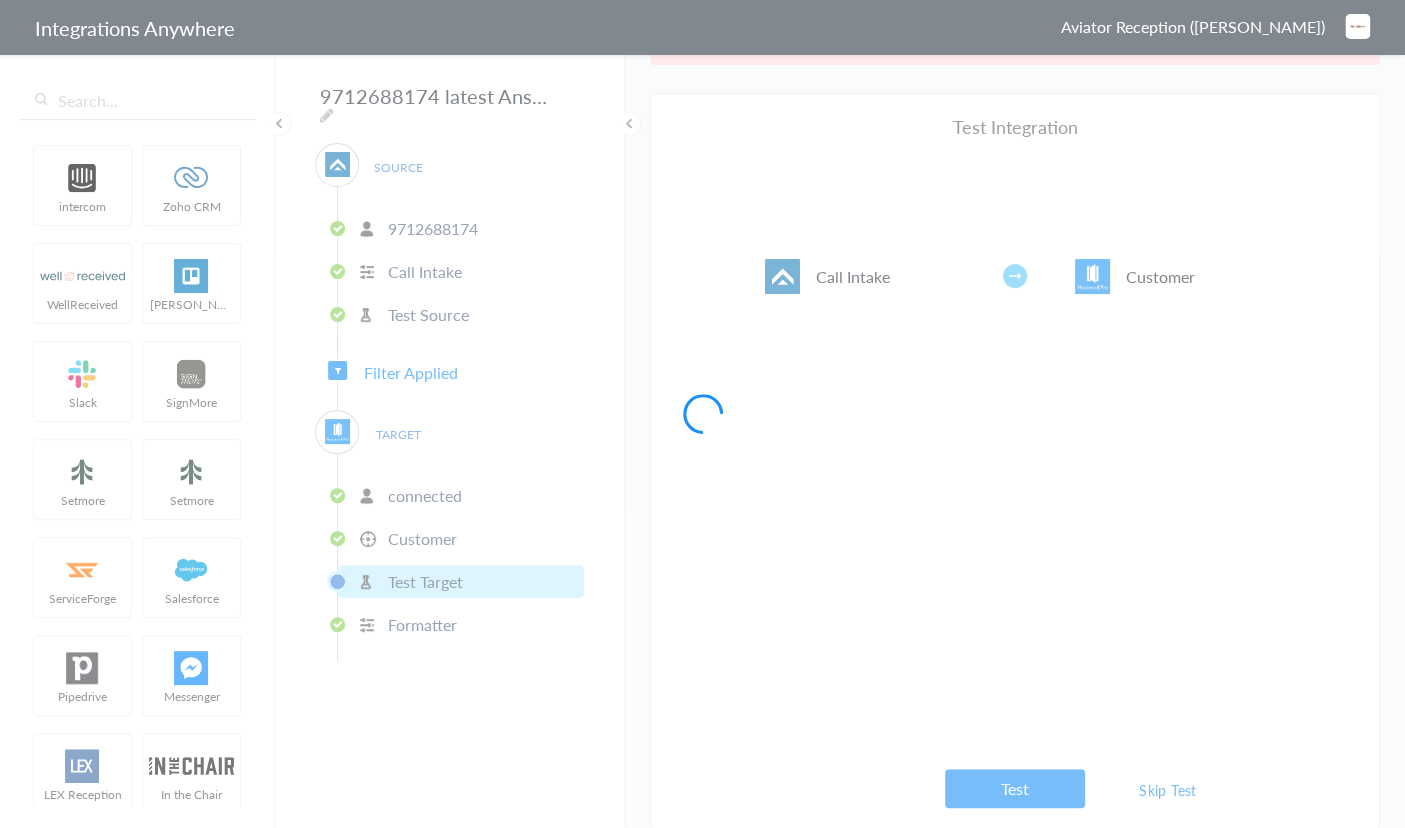 scroll, scrollTop: 0, scrollLeft: 0, axis: both 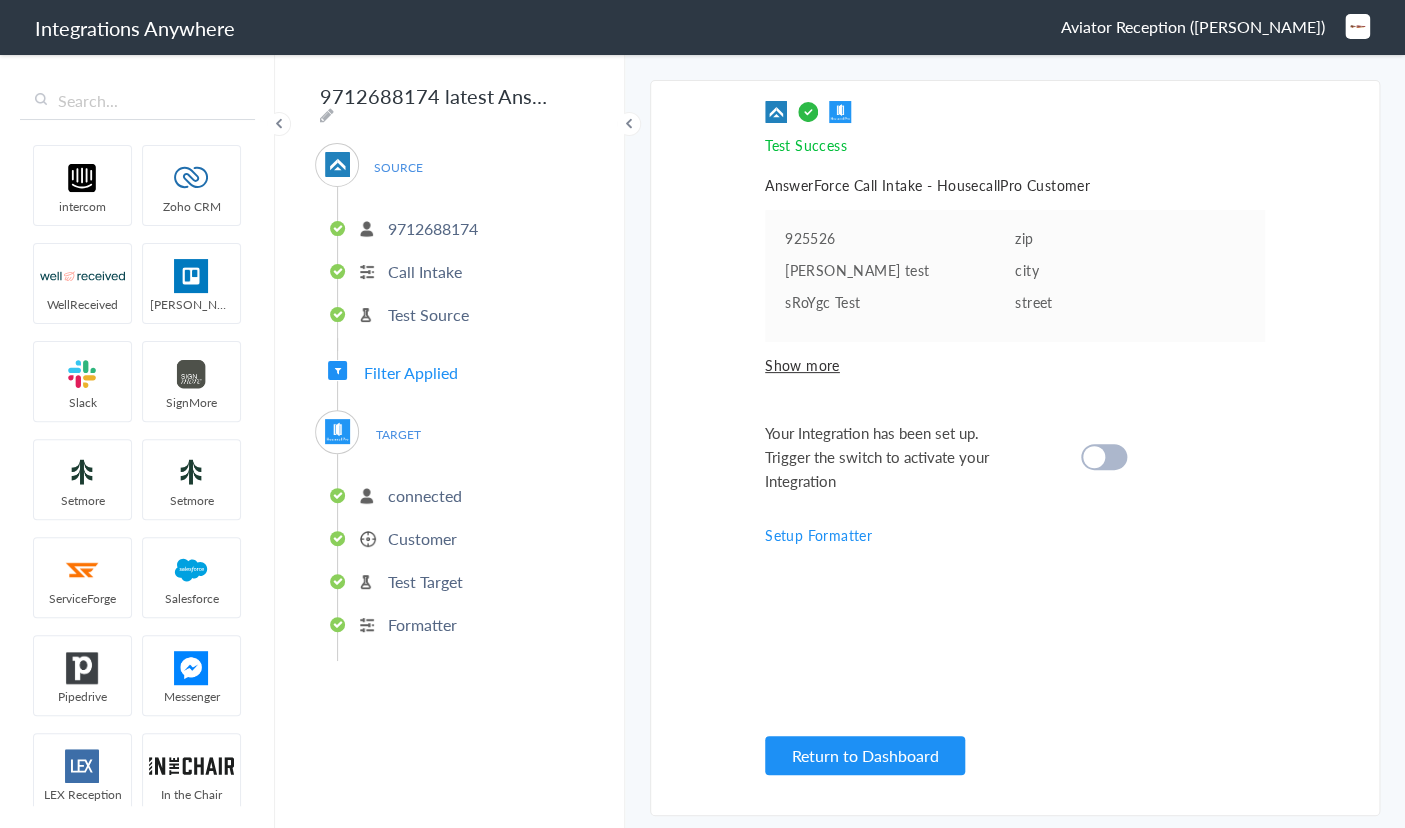 click at bounding box center [1104, 457] 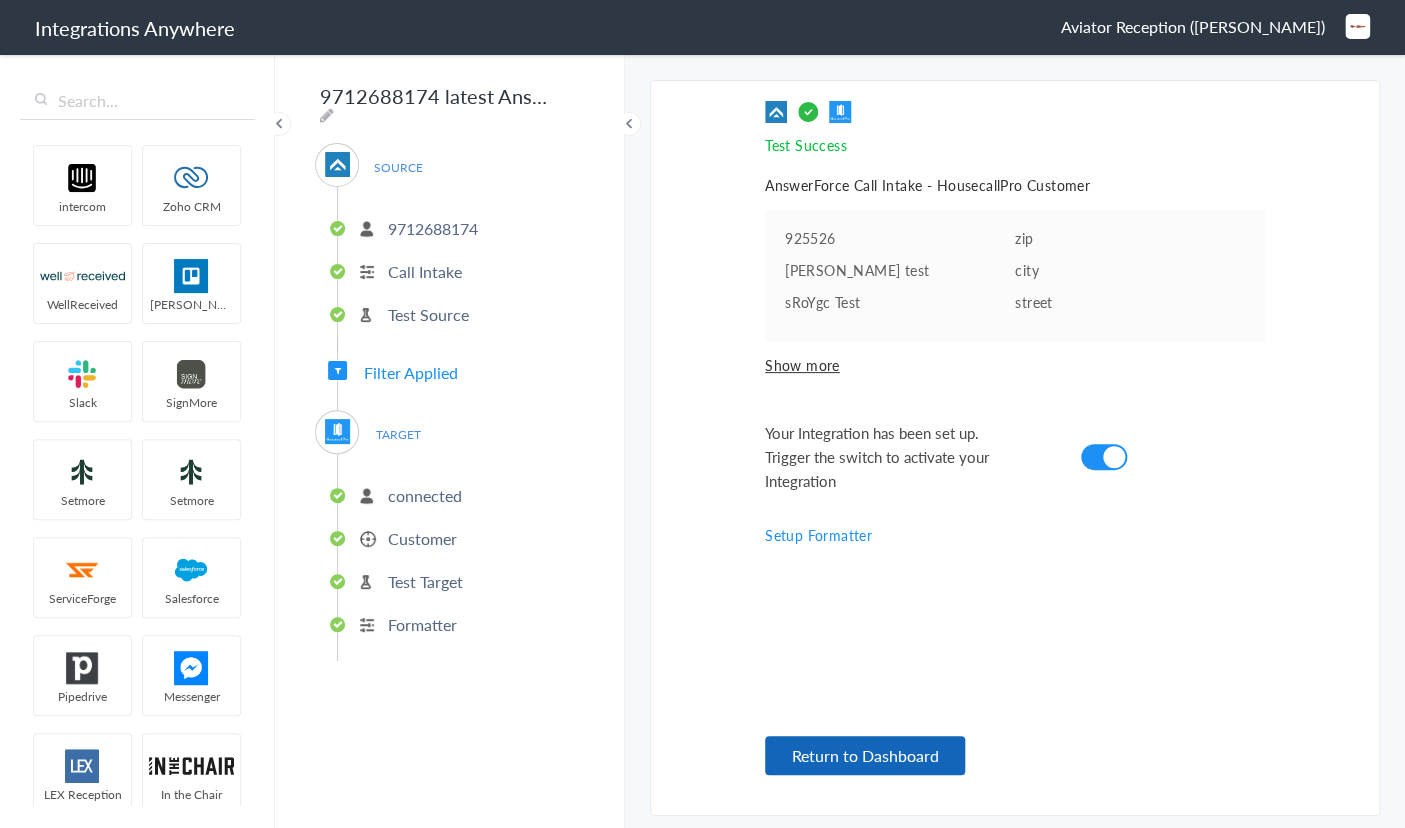 click on "Return to Dashboard" at bounding box center (865, 755) 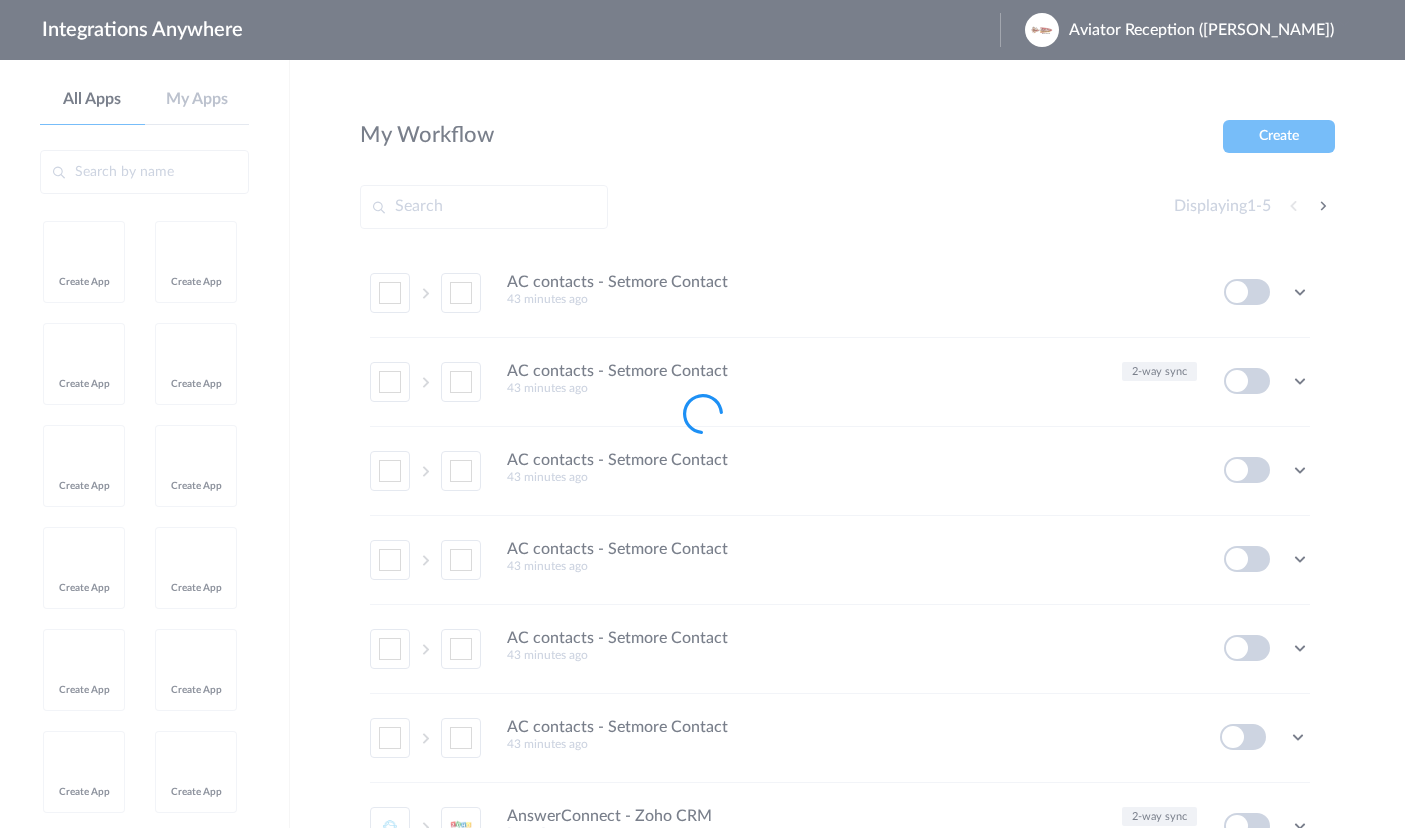 scroll, scrollTop: 0, scrollLeft: 0, axis: both 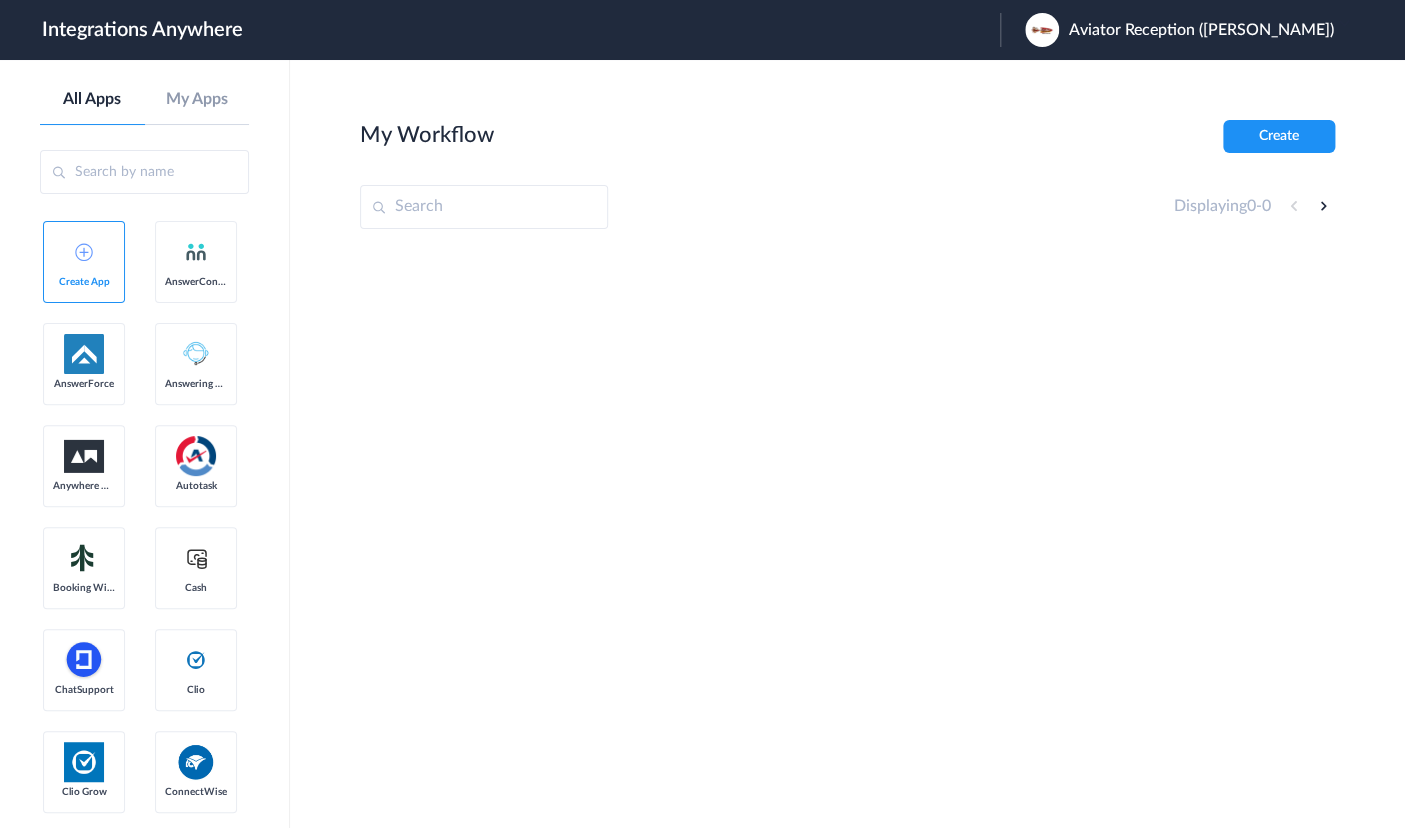 click on "Aviator Reception (Daniel Luchkin)" at bounding box center (1189, 30) 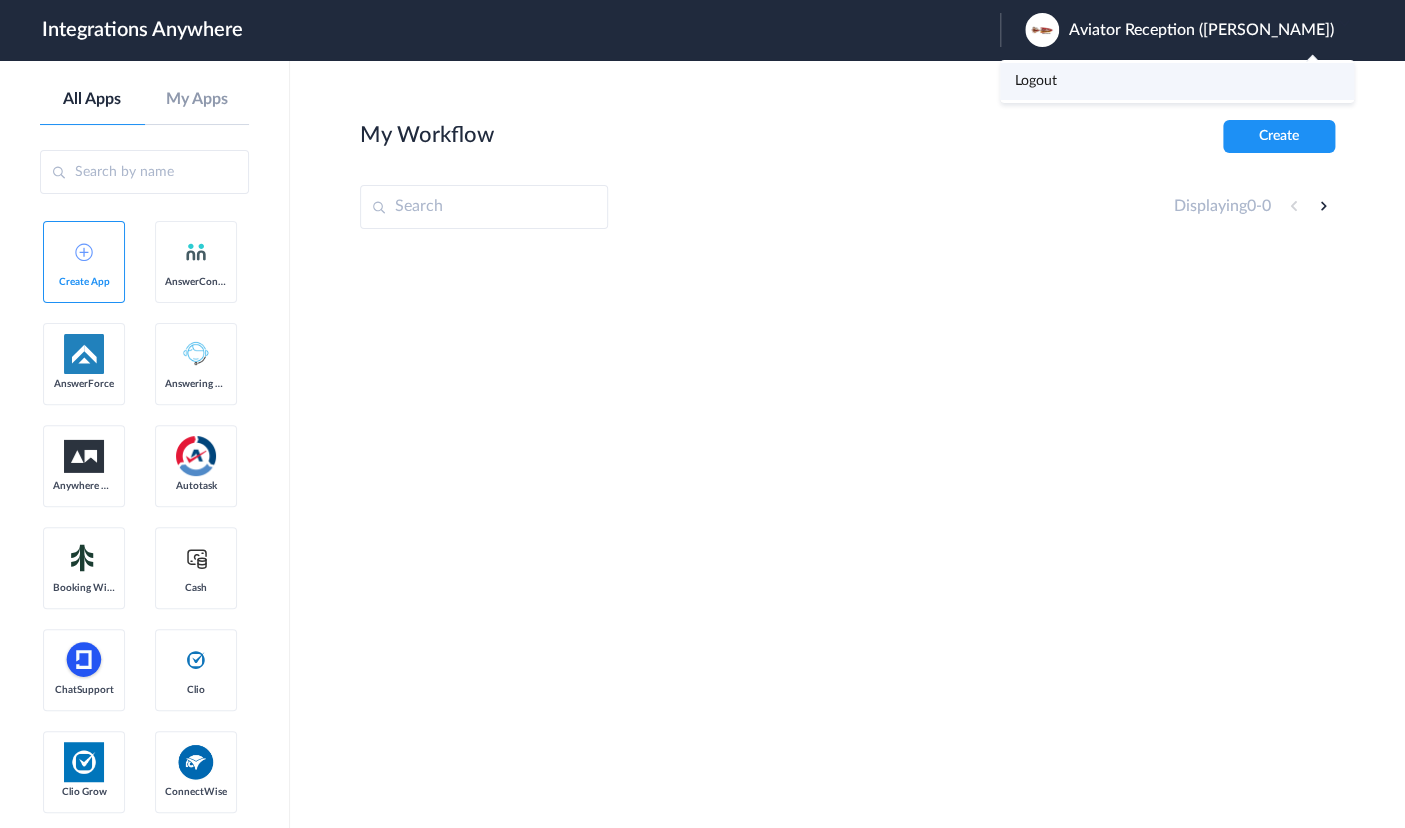 click on "Logout" at bounding box center [1177, 81] 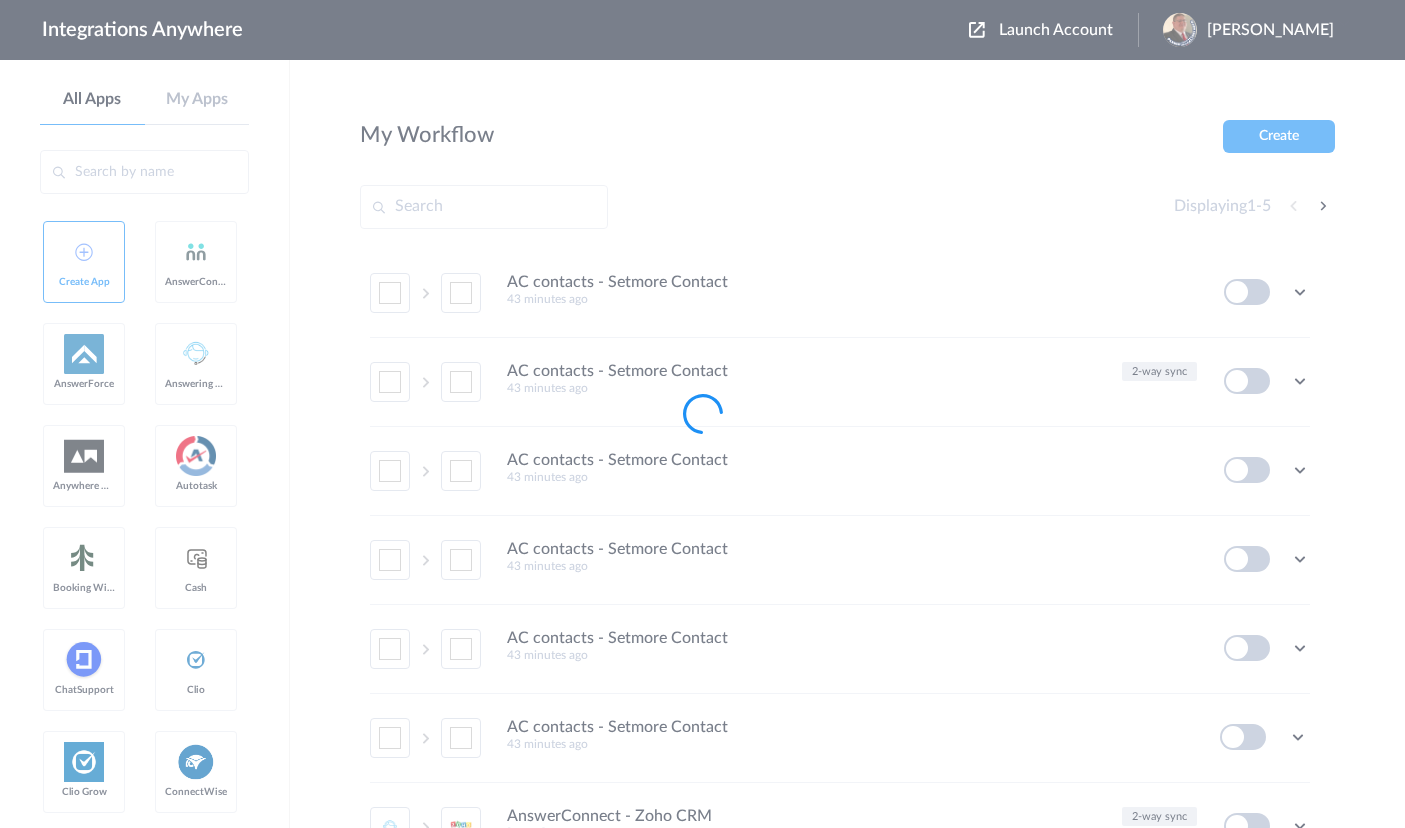 scroll, scrollTop: 0, scrollLeft: 0, axis: both 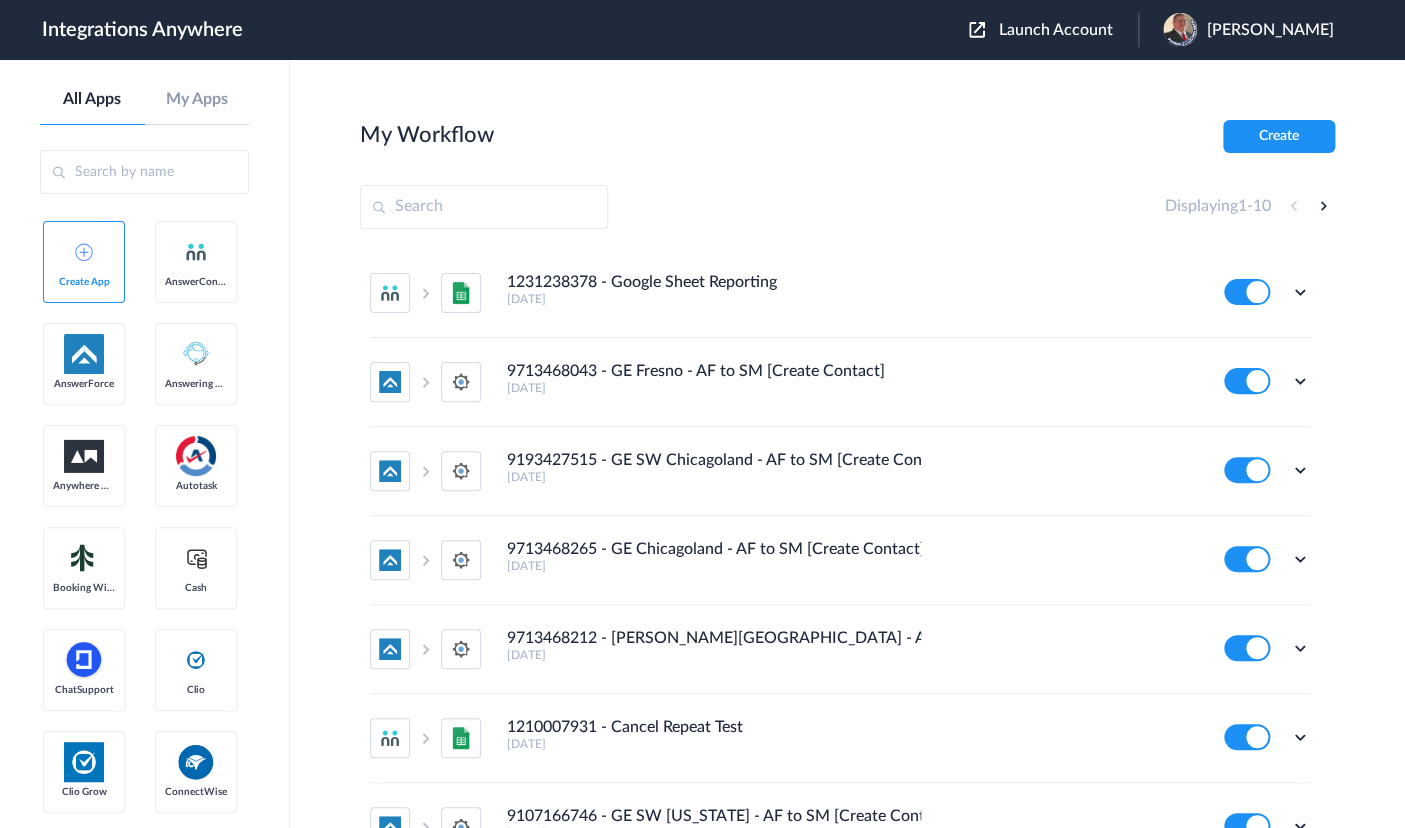click on "Launch Account" at bounding box center (1056, 30) 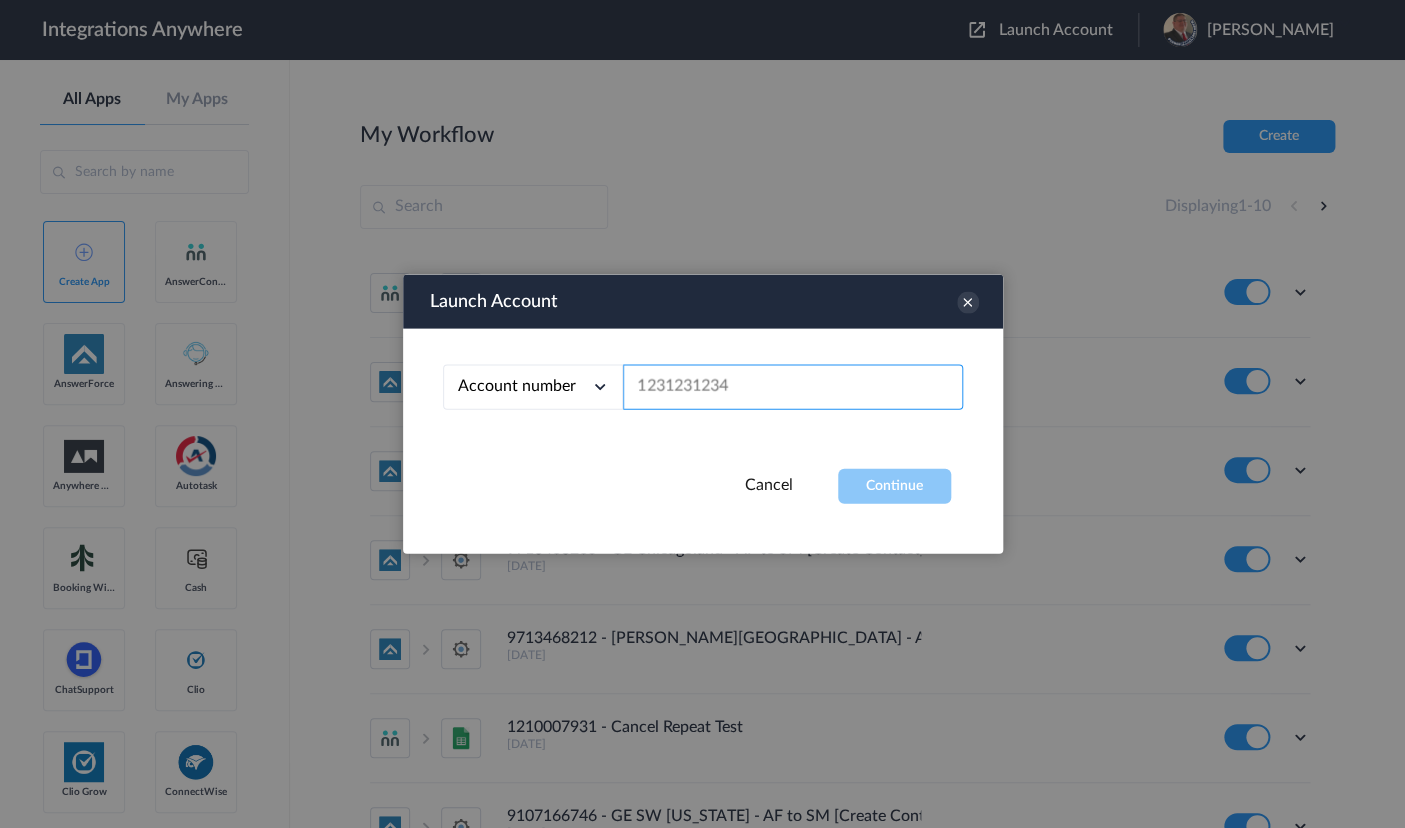 click at bounding box center [793, 387] 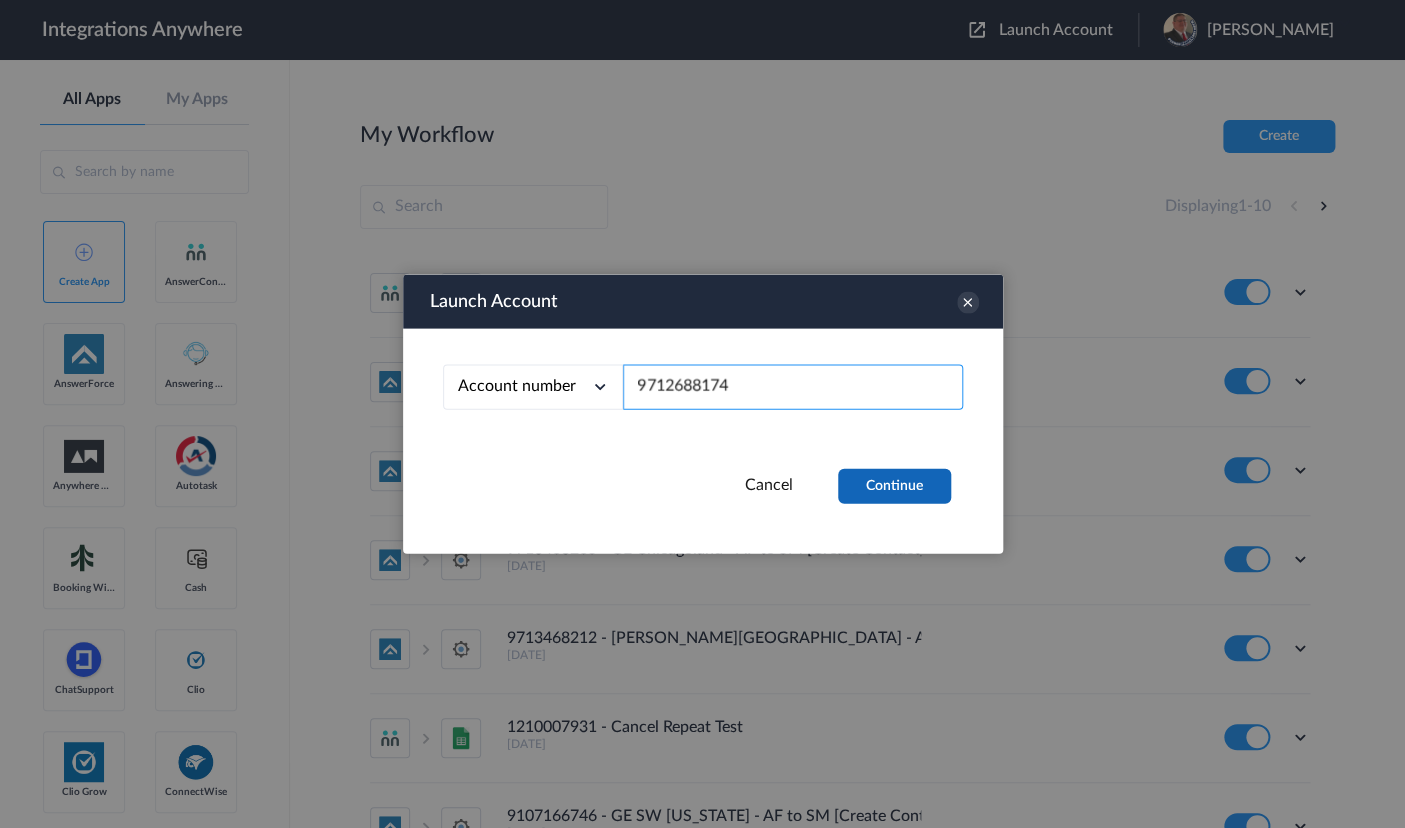 type on "9712688174" 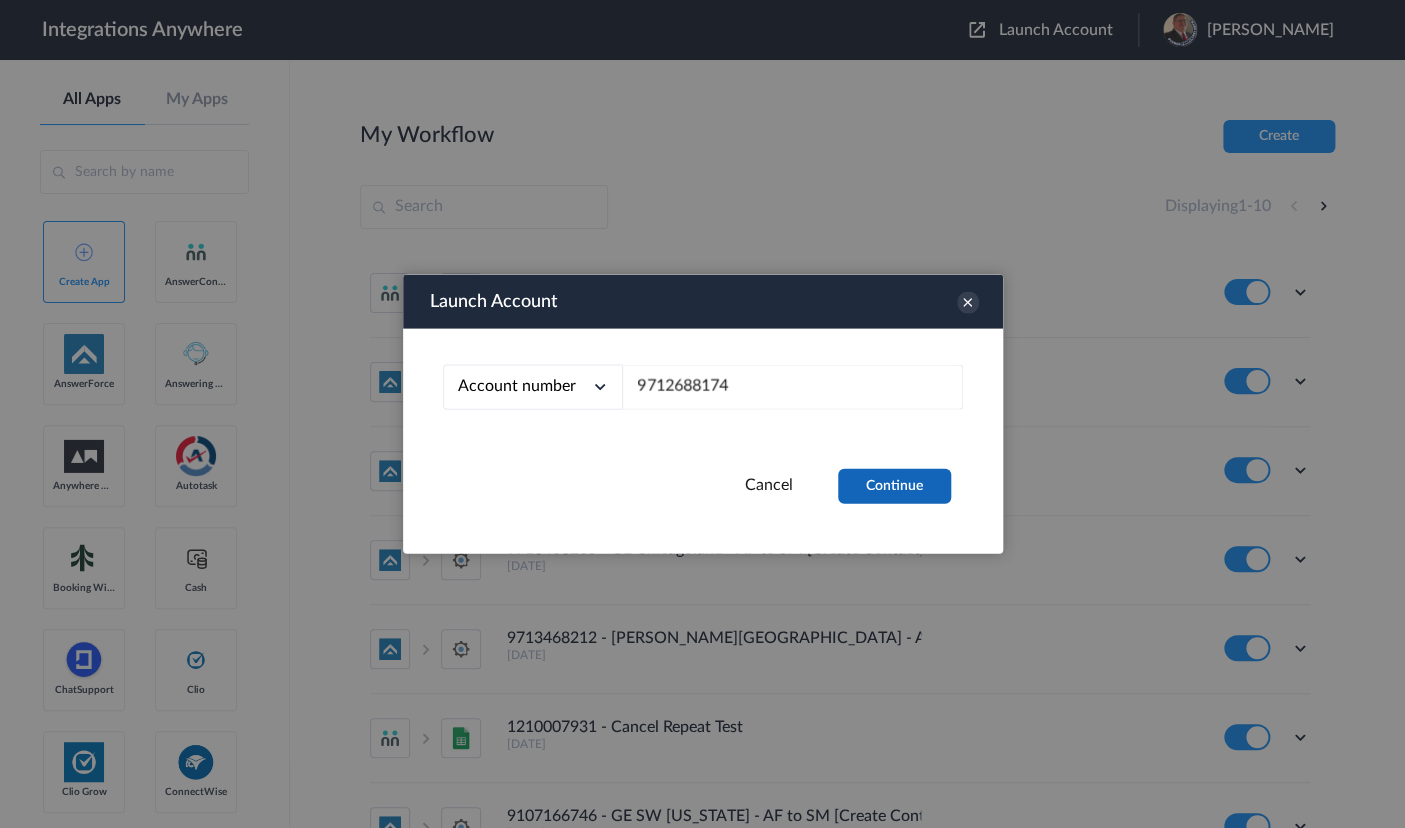 click on "Continue" at bounding box center (894, 486) 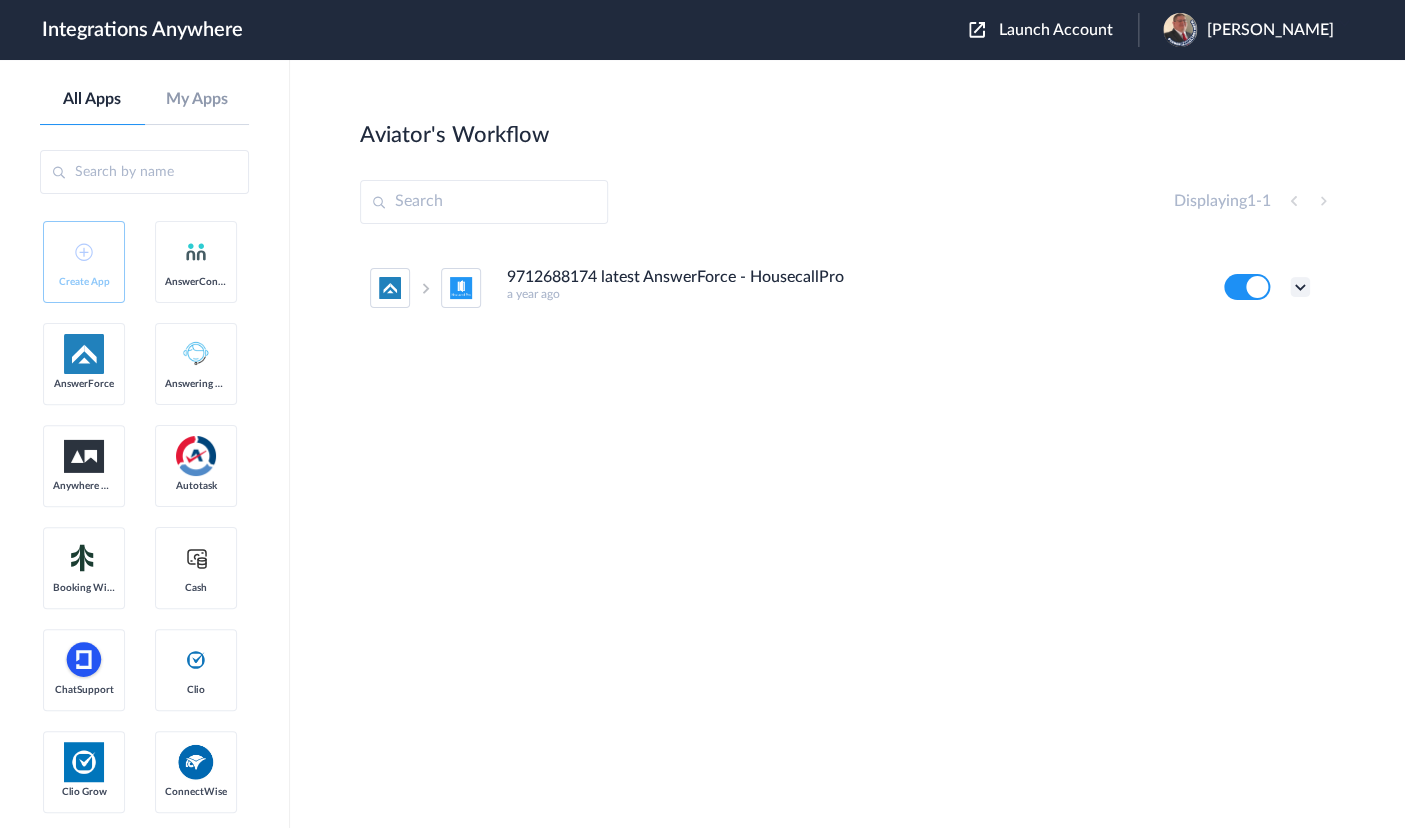 click at bounding box center (1300, 287) 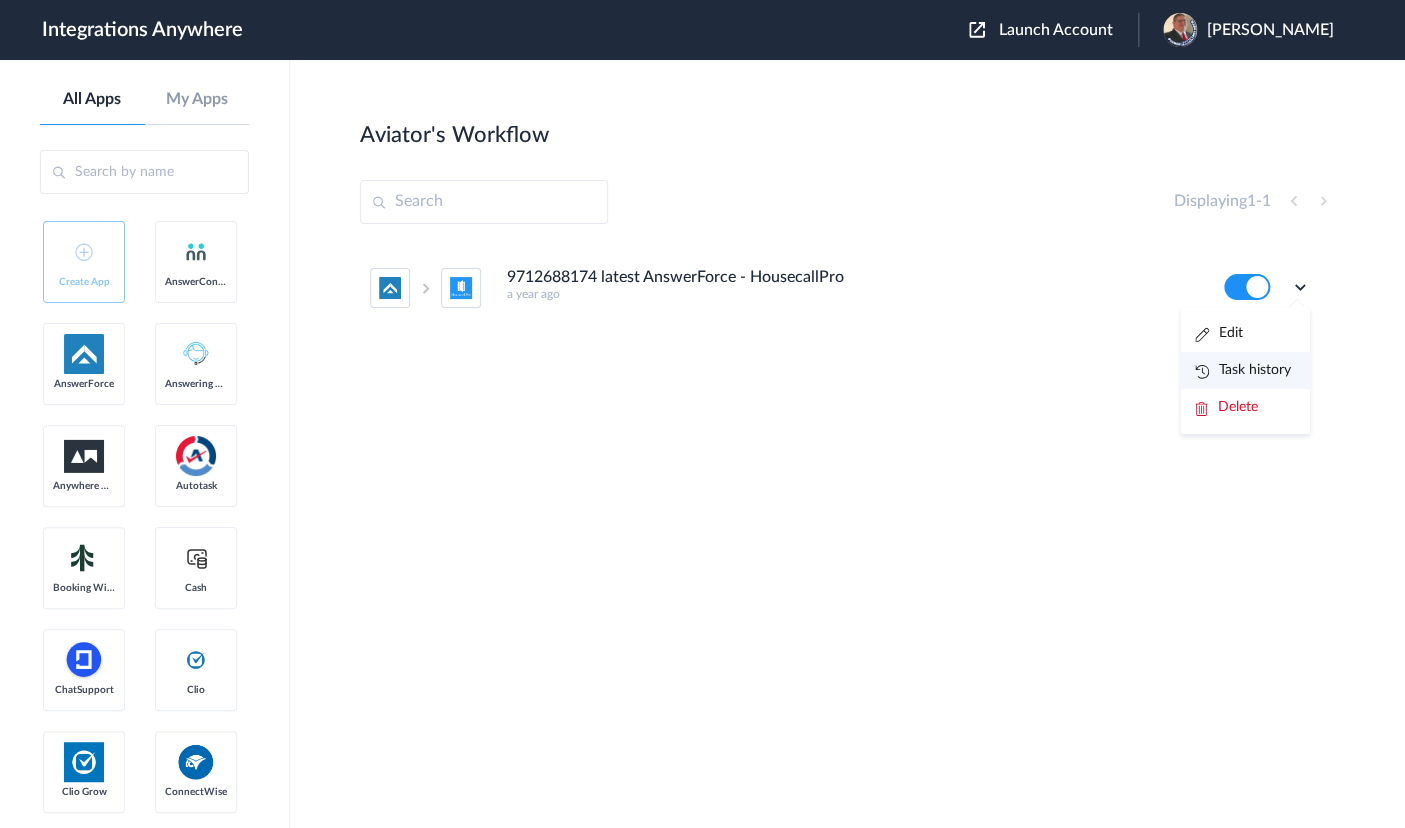 click on "Task history" at bounding box center [1243, 370] 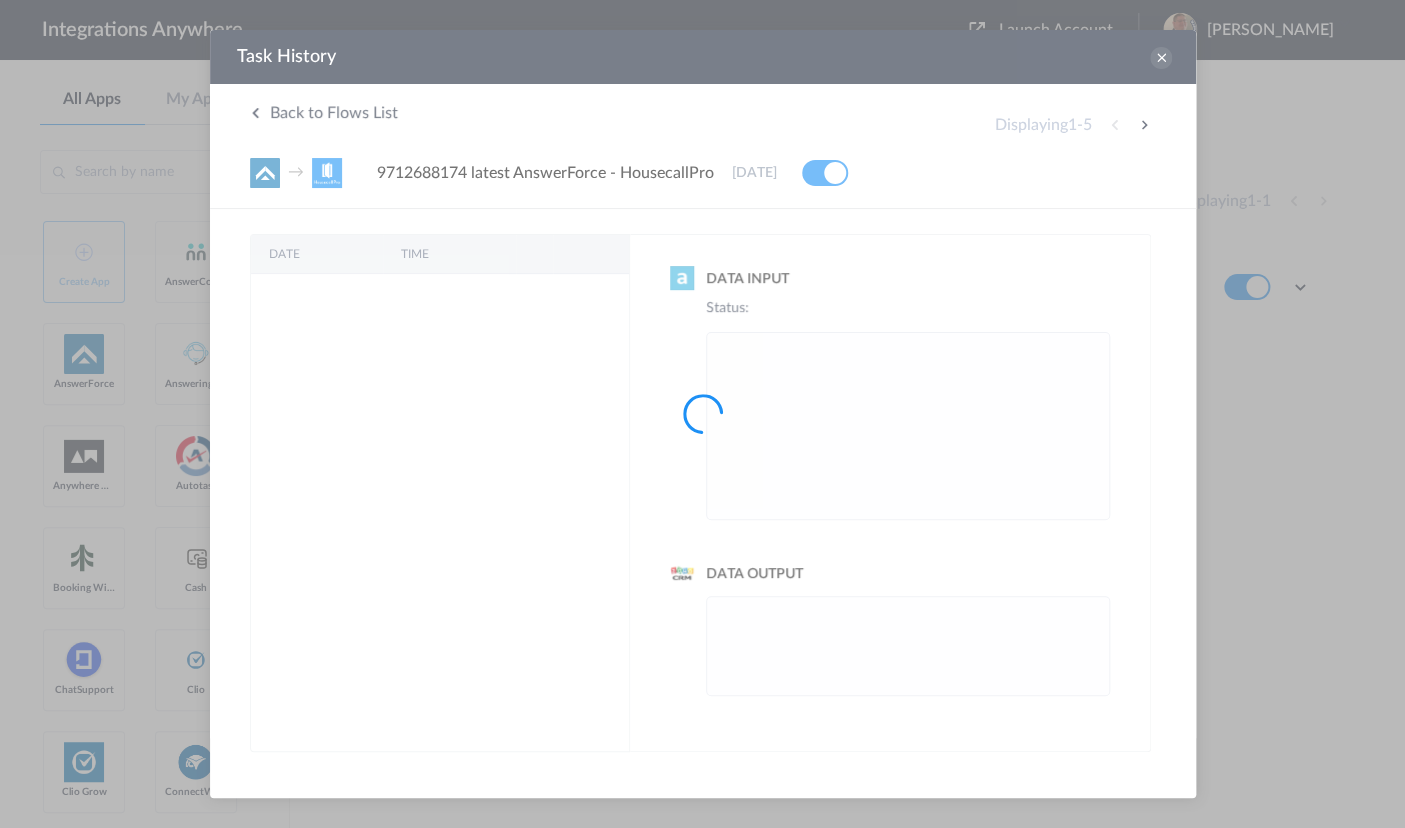 scroll, scrollTop: 0, scrollLeft: 0, axis: both 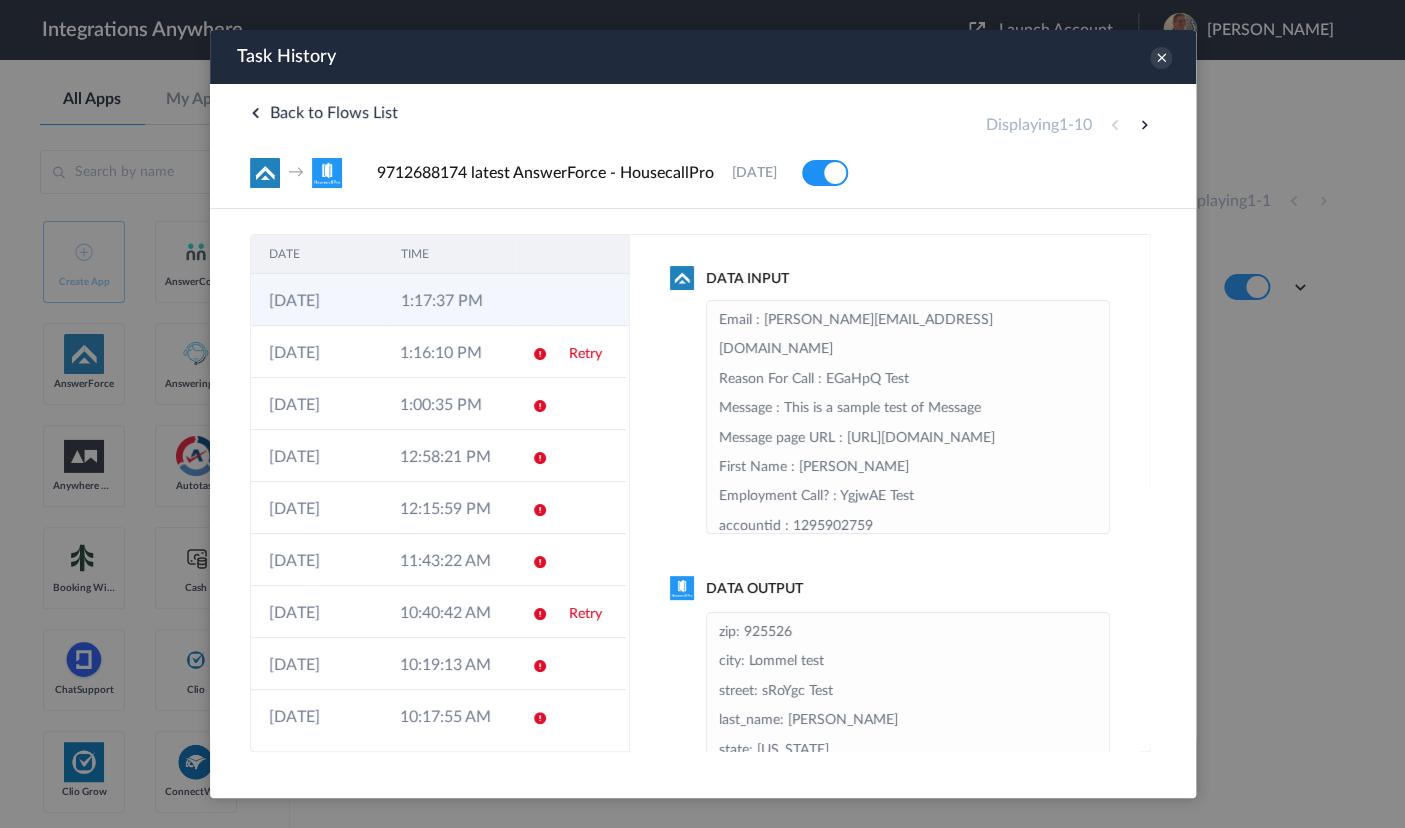click on "[DATE]" at bounding box center (316, 300) 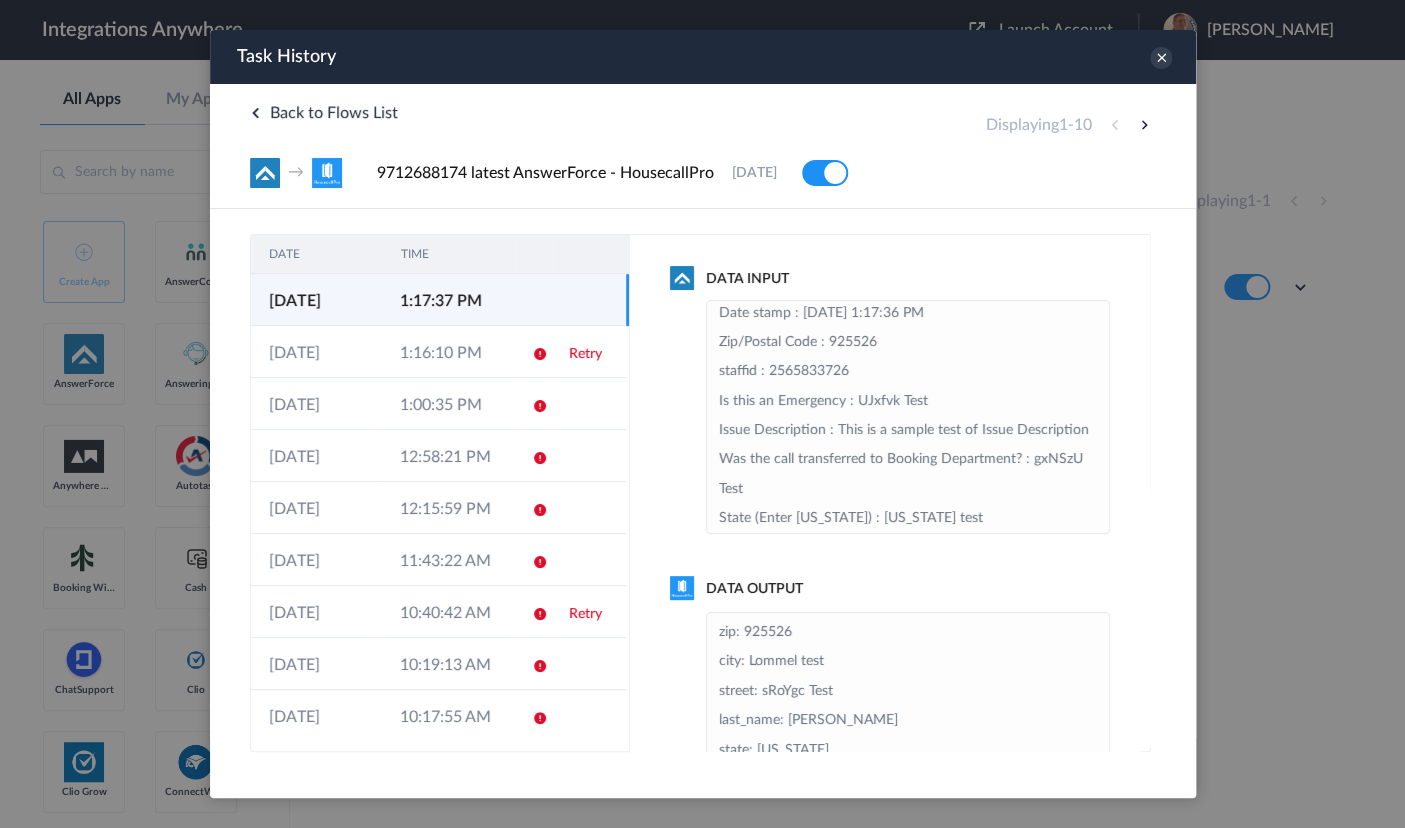 scroll, scrollTop: 0, scrollLeft: 0, axis: both 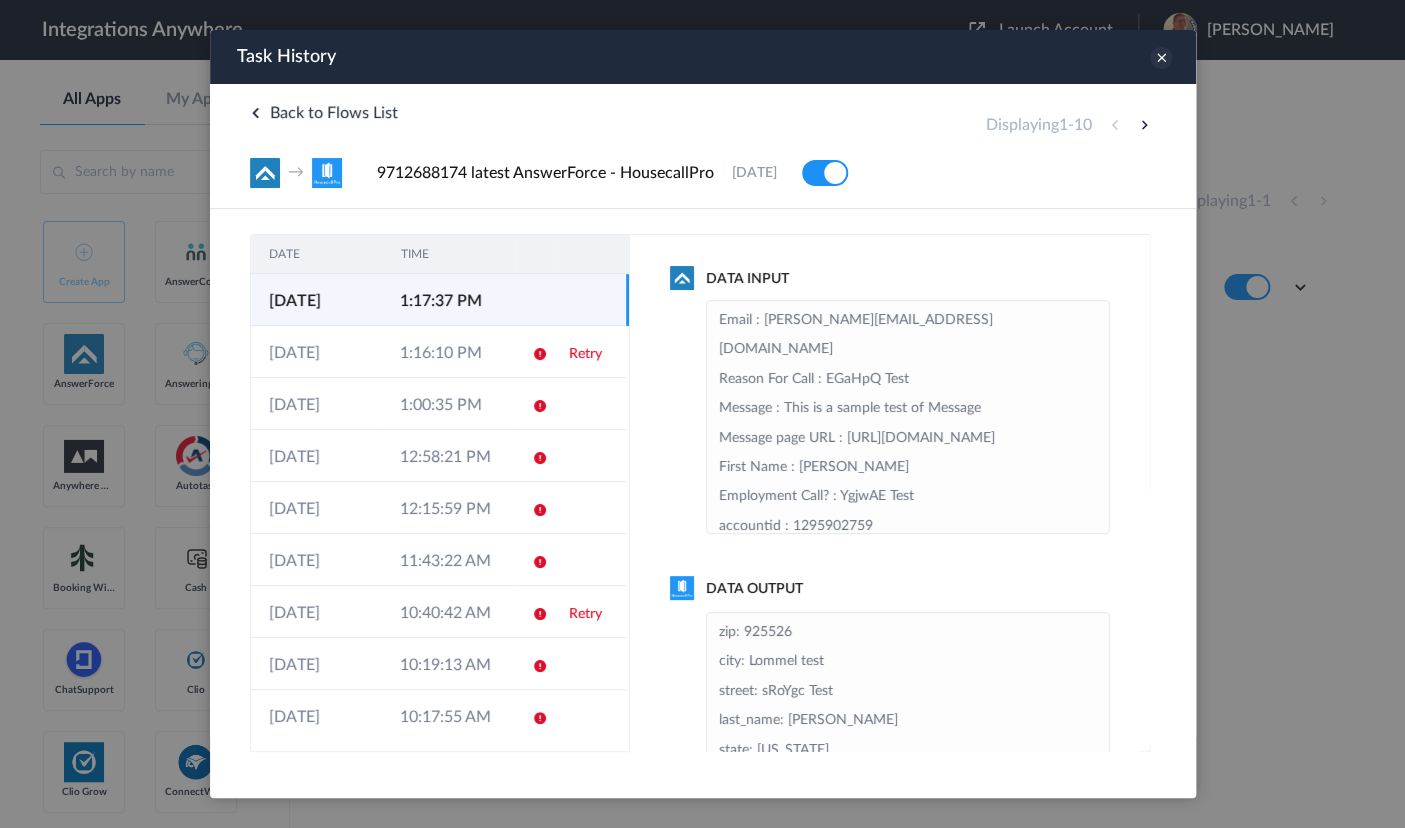 click at bounding box center (1160, 58) 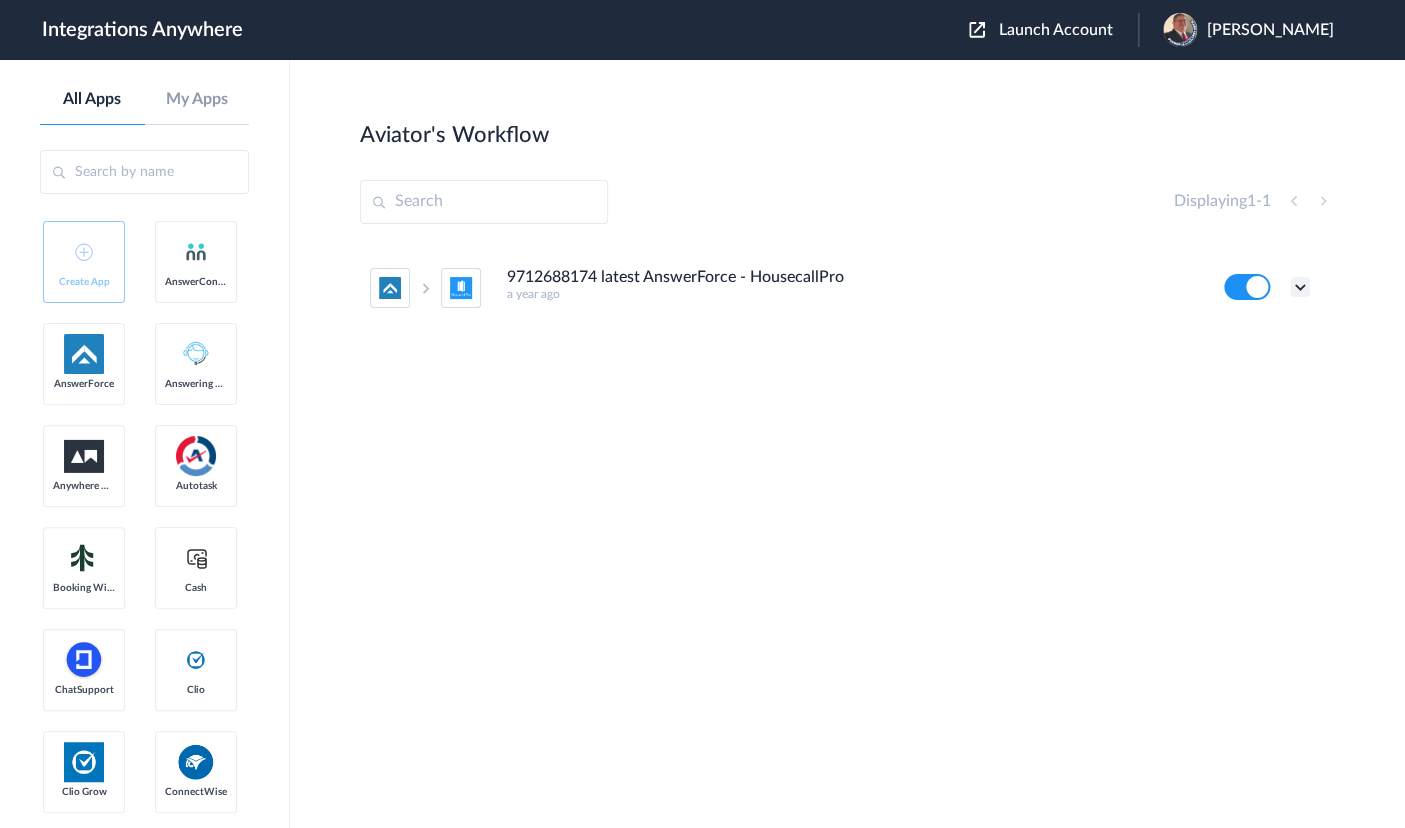 click at bounding box center [1300, 287] 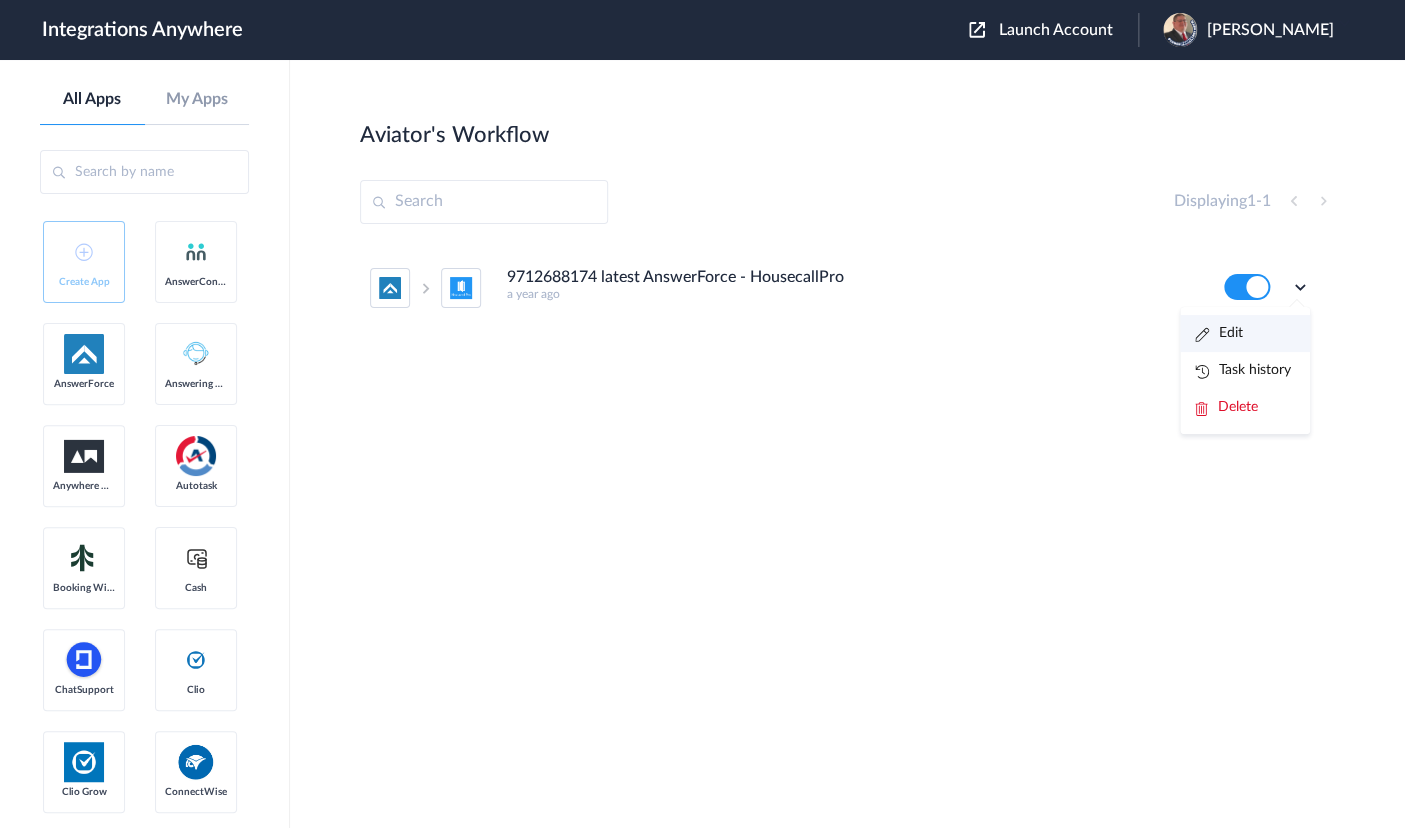 click on "Edit" at bounding box center [1245, 333] 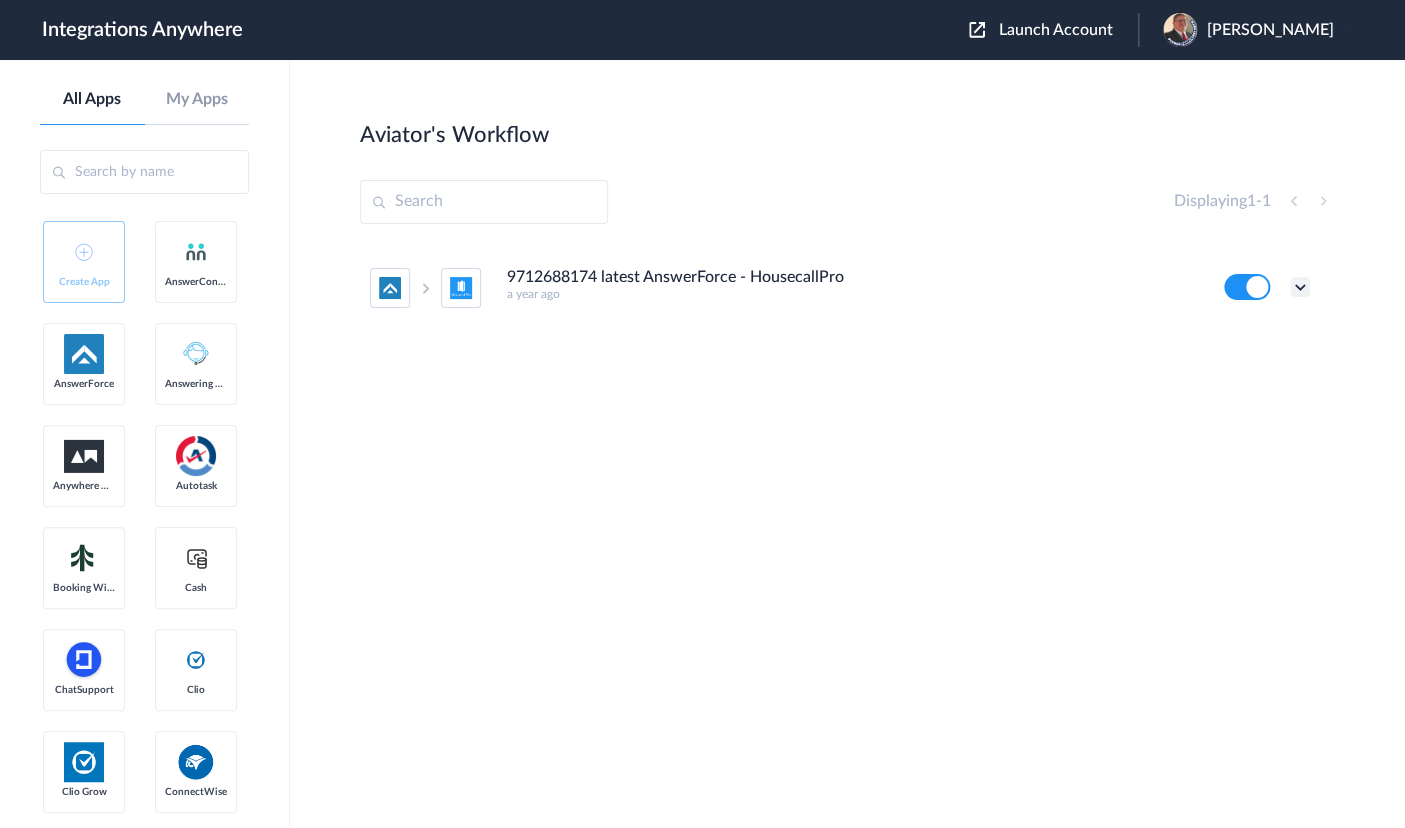 click at bounding box center (1300, 287) 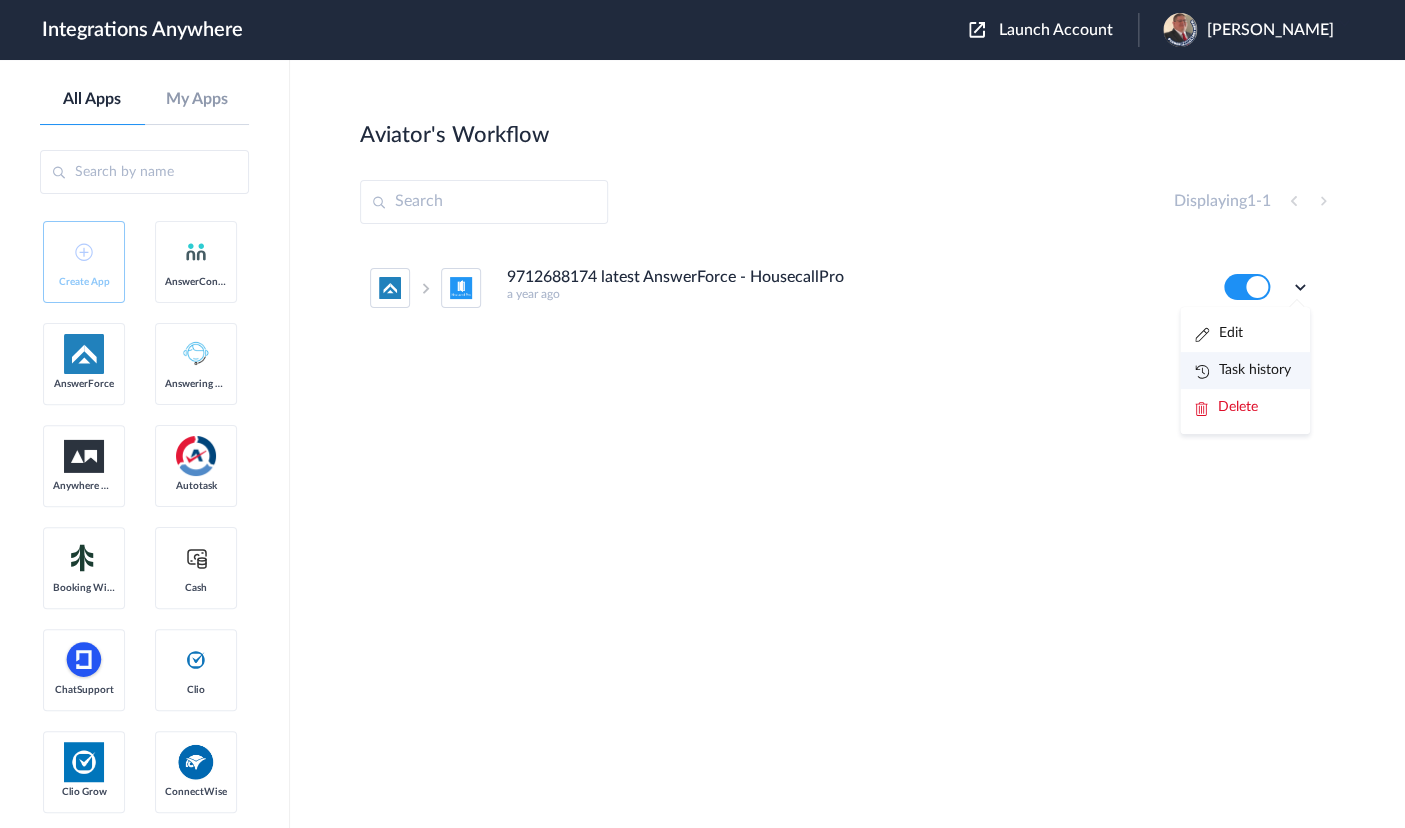 drag, startPoint x: 1266, startPoint y: 371, endPoint x: 1233, endPoint y: 359, distance: 35.1141 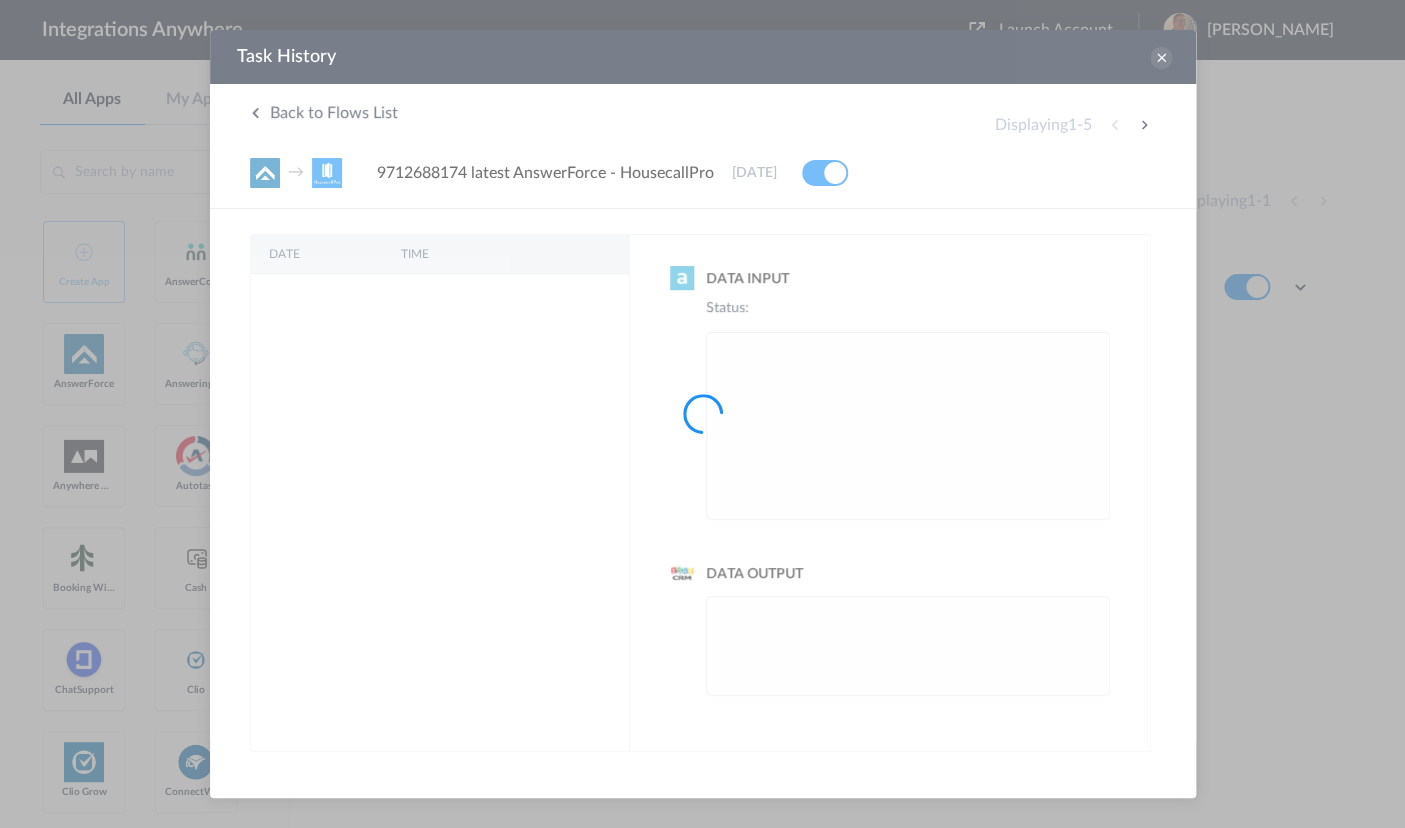 scroll, scrollTop: 0, scrollLeft: 0, axis: both 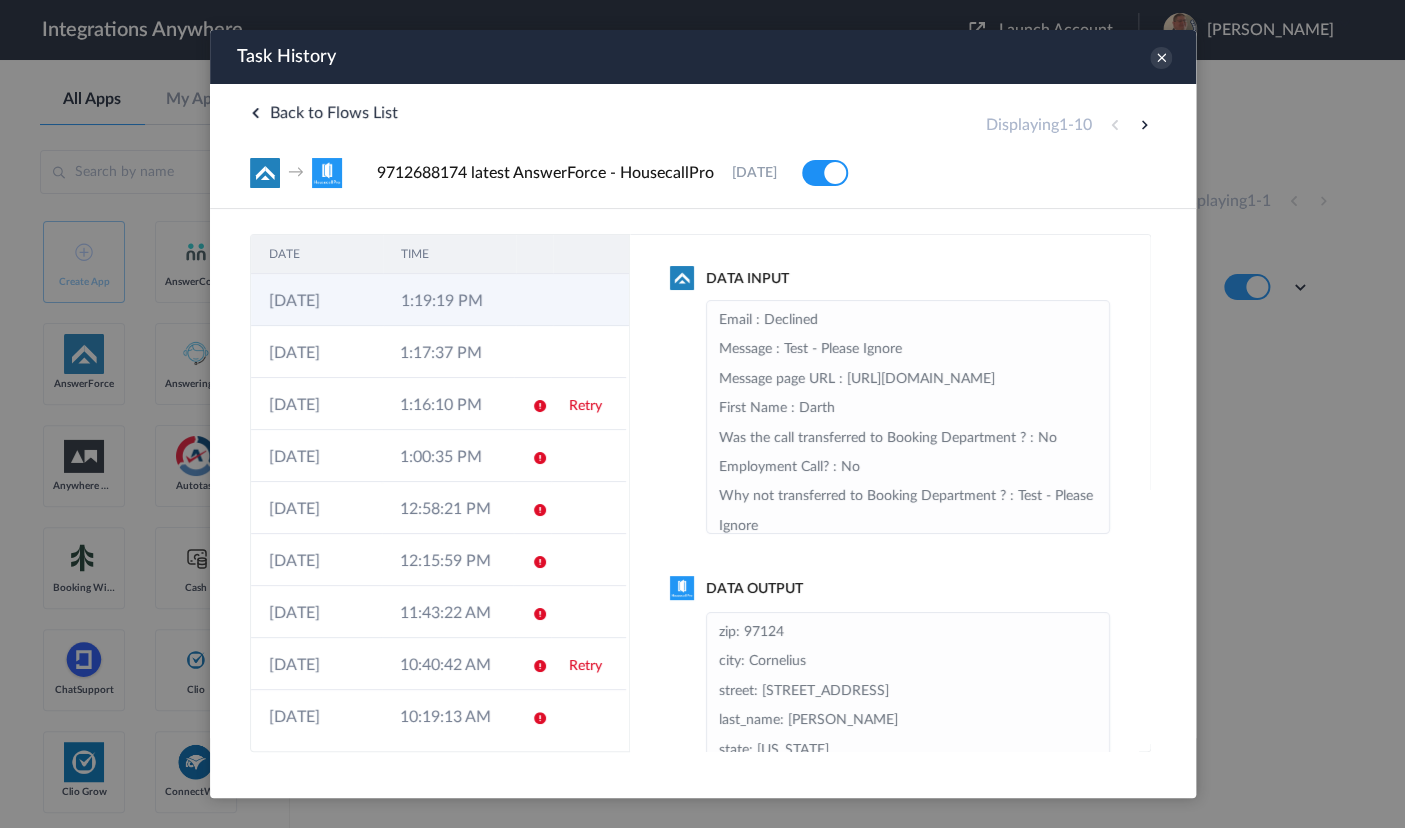 click on "1:19:19 PM" at bounding box center [448, 300] 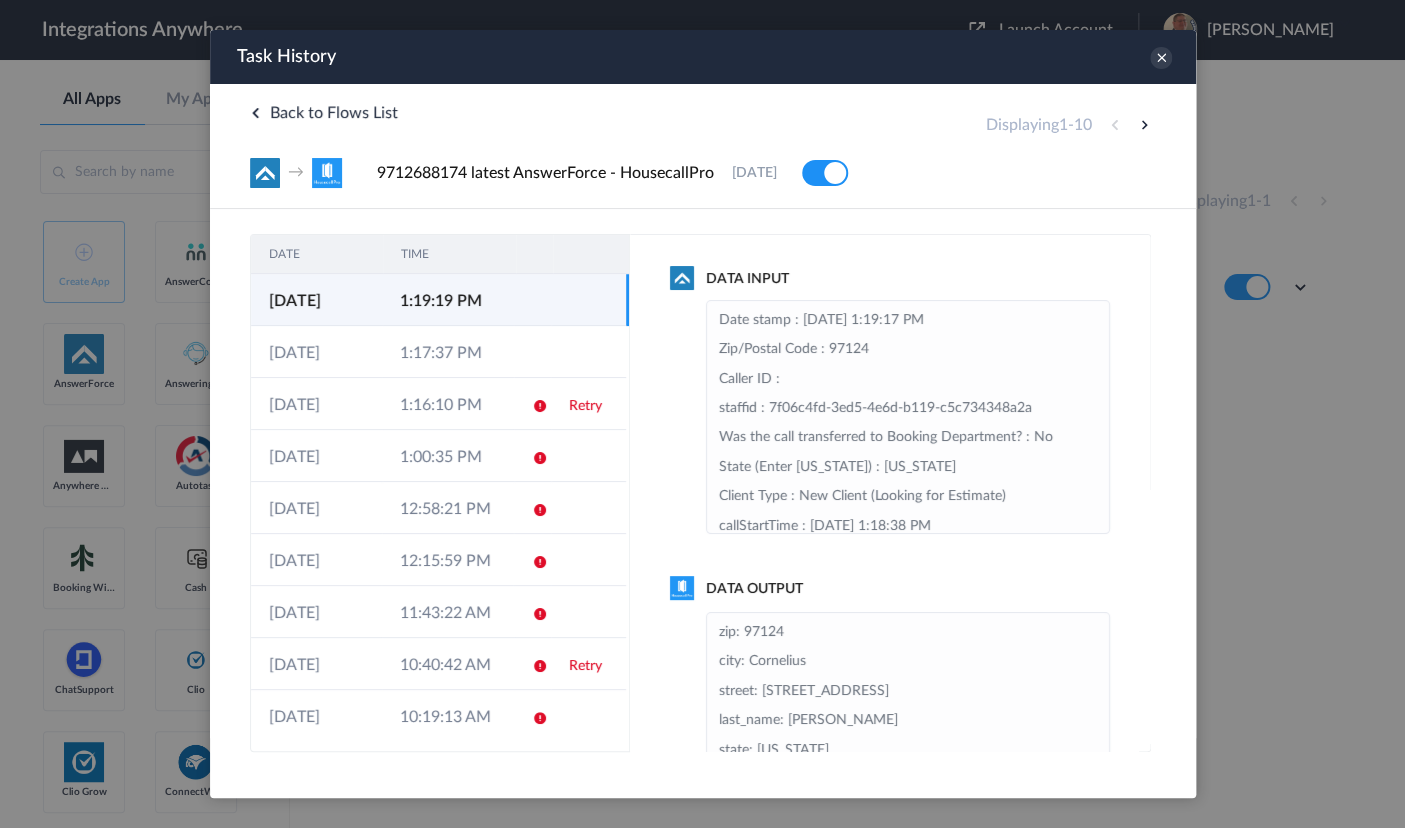 scroll, scrollTop: 454, scrollLeft: 0, axis: vertical 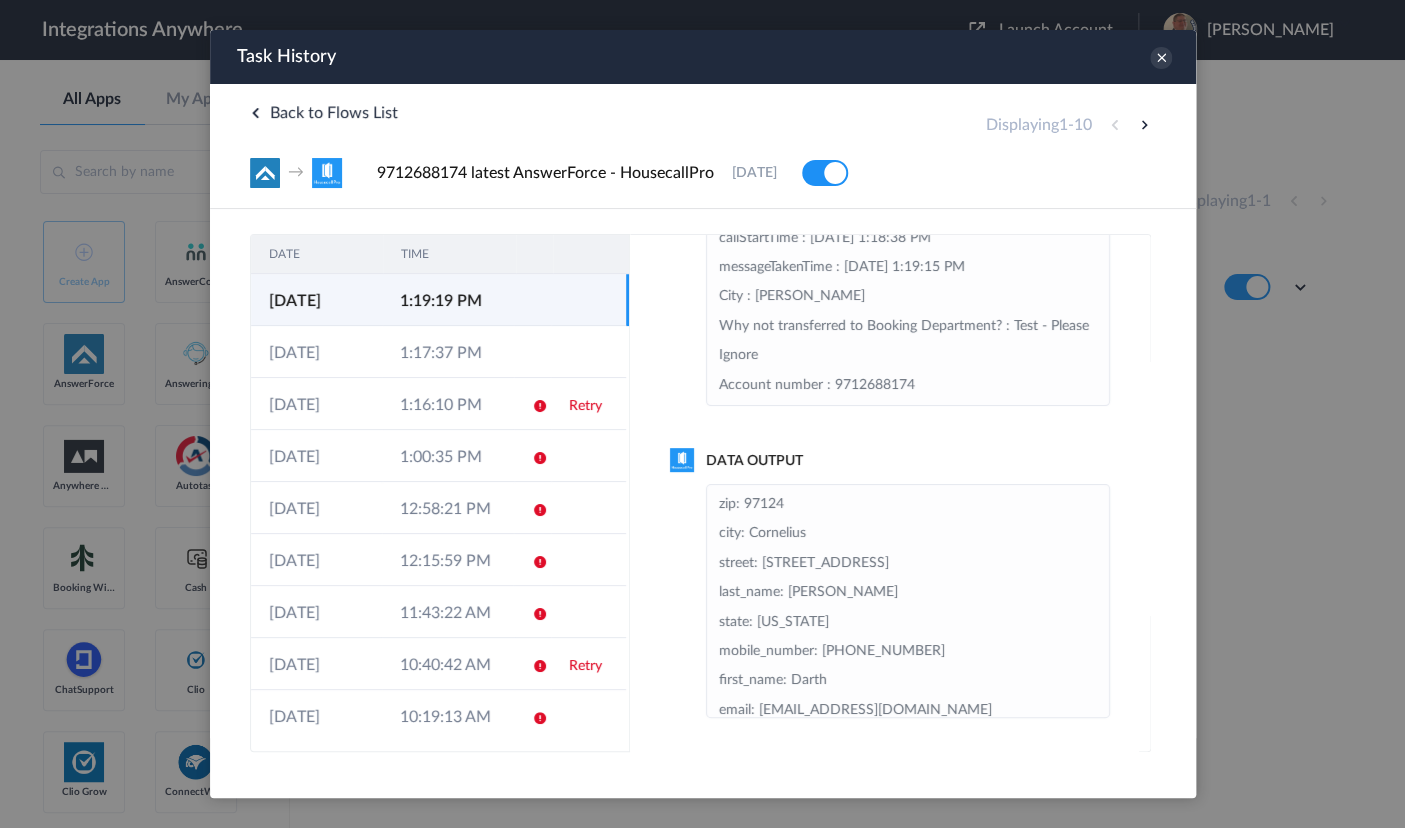 click on "Data Input  Email : Declined  Message : Test - Please Ignore  Message page URL : https://my.answerforce.app/inbound/accountId/bf17aae6-fa86-45ce-bb82-86700d1f524c/interactionId/559d797f-42bf-4a4e-b374-df66a09537eb  First Name : Darth  Was the call transferred to Booking Department ? : No  Employment Call? : No  Why not transferred to Booking Department ? : Test - Please Ignore  accountid : 2bfde5af-fd36-476a-9aa5-5b413c2153c4  Phone : +15555555555  Date stamp : 16-07-2025 1:19:17 PM  Zip/Postal Code : 97124  Caller ID :   staffid : 7f06c4fd-3ed5-4e6d-b119-c5c734348a2a  Was the call transferred to Booking Department? : No  State (Enter Oregon) : Oregon  Client Type : New Client (Looking for Estimate)  callStartTime : 16-07-2025 1:18:38 PM  messageTakenTime : 16-07-2025 1:19:15 PM  City : Cornelius  Why not transferred to Booking Department? : Test - Please Ignore  Account number : 9712688174  Call Type : Service Call  Caller Provides Service Address in Oregon? : Yes  connectionId :" at bounding box center (889, 493) 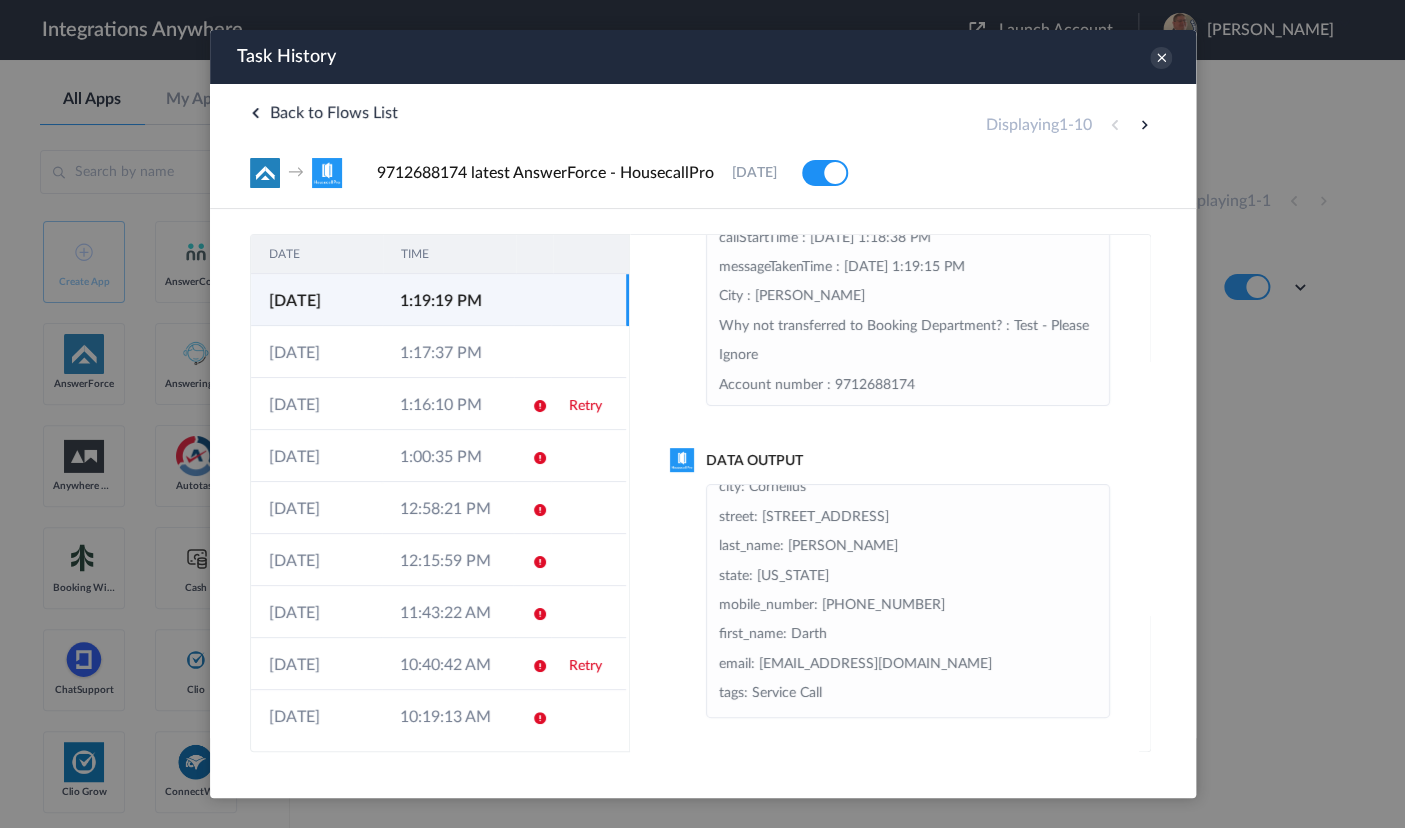 scroll, scrollTop: 71, scrollLeft: 0, axis: vertical 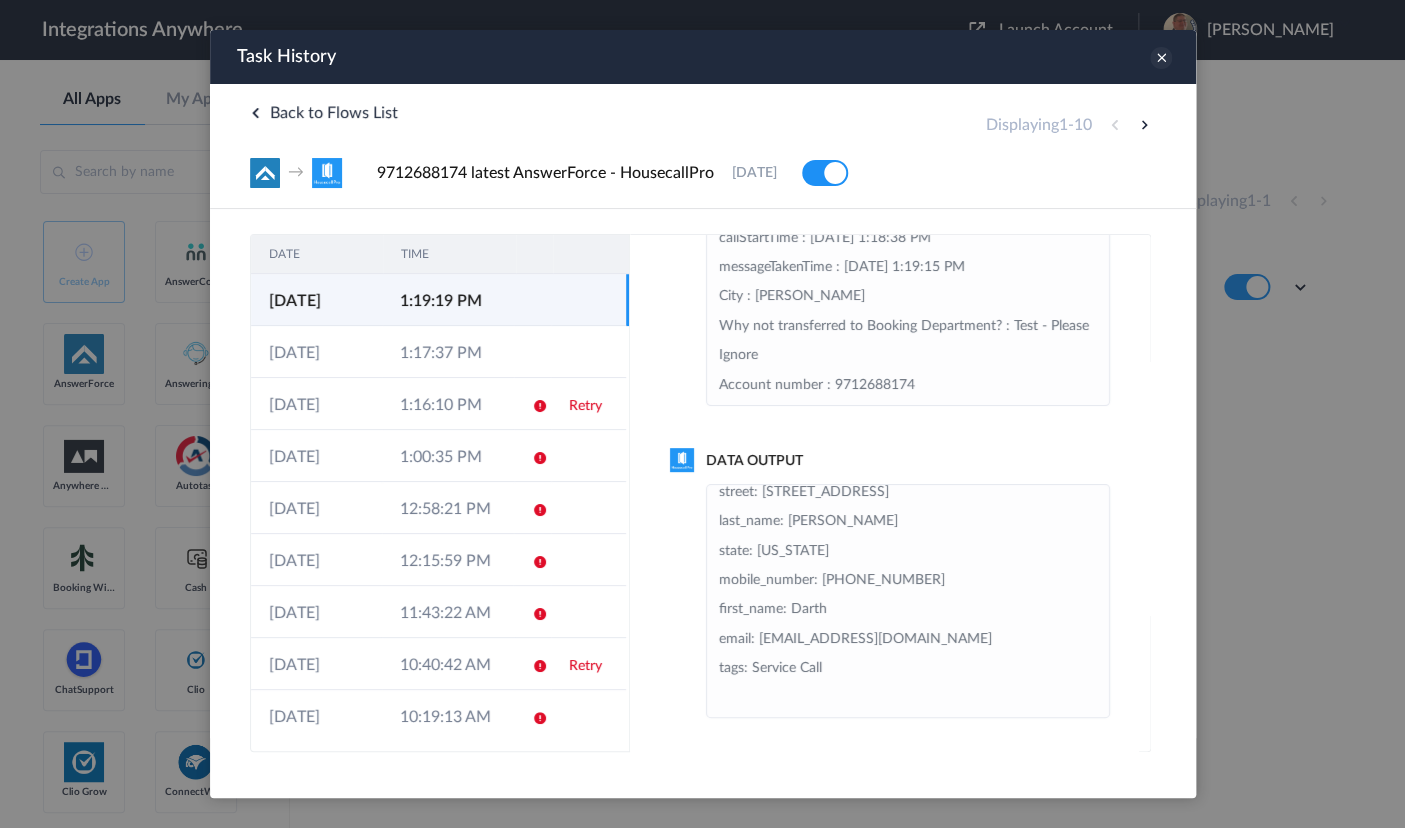 click at bounding box center (1160, 58) 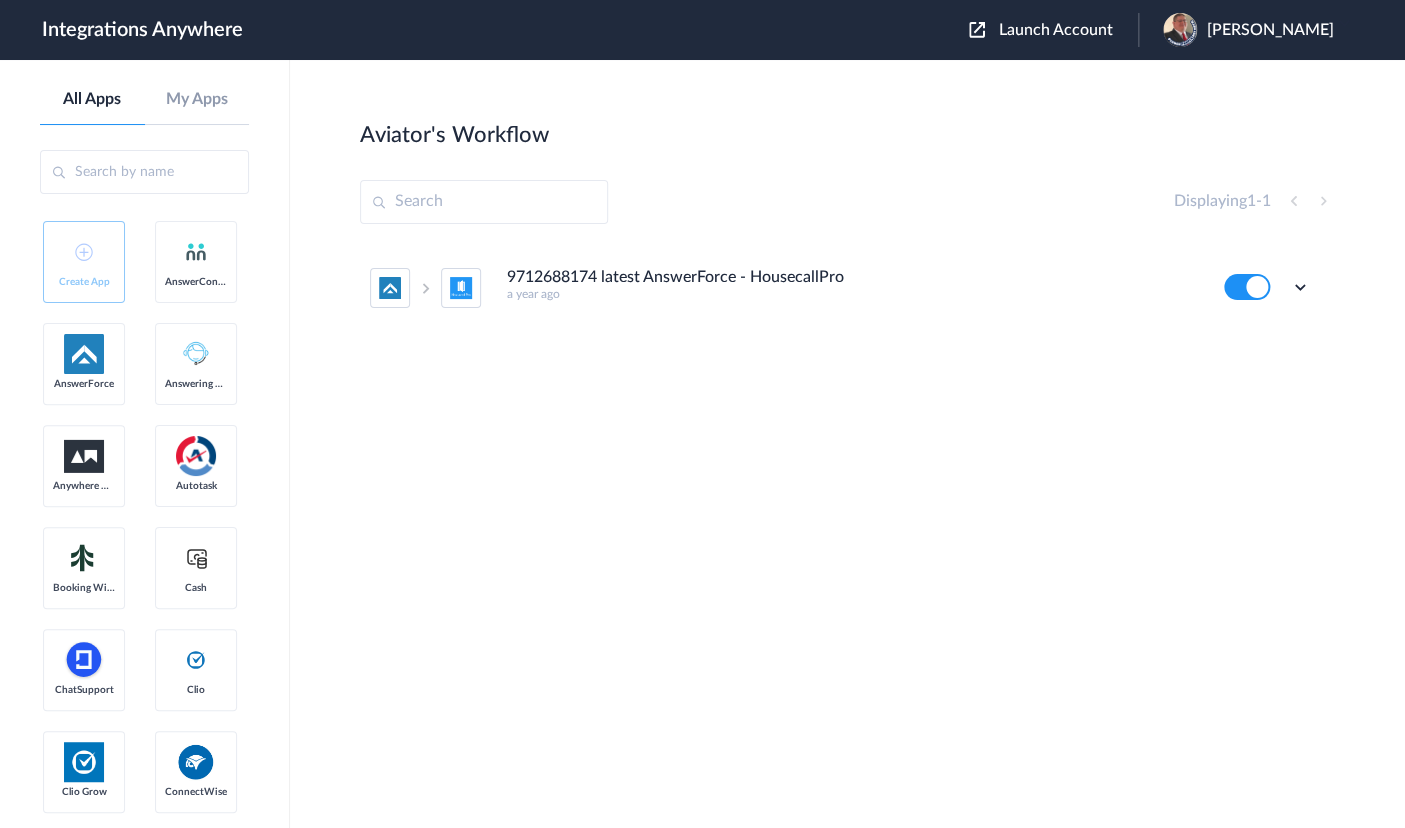 click on "Aviator's  Workflow
Create
Displaying  1  -  1
9712688174 latest AnswerForce - HousecallPro a year ago Edit    Task history    Delete" at bounding box center (847, 444) 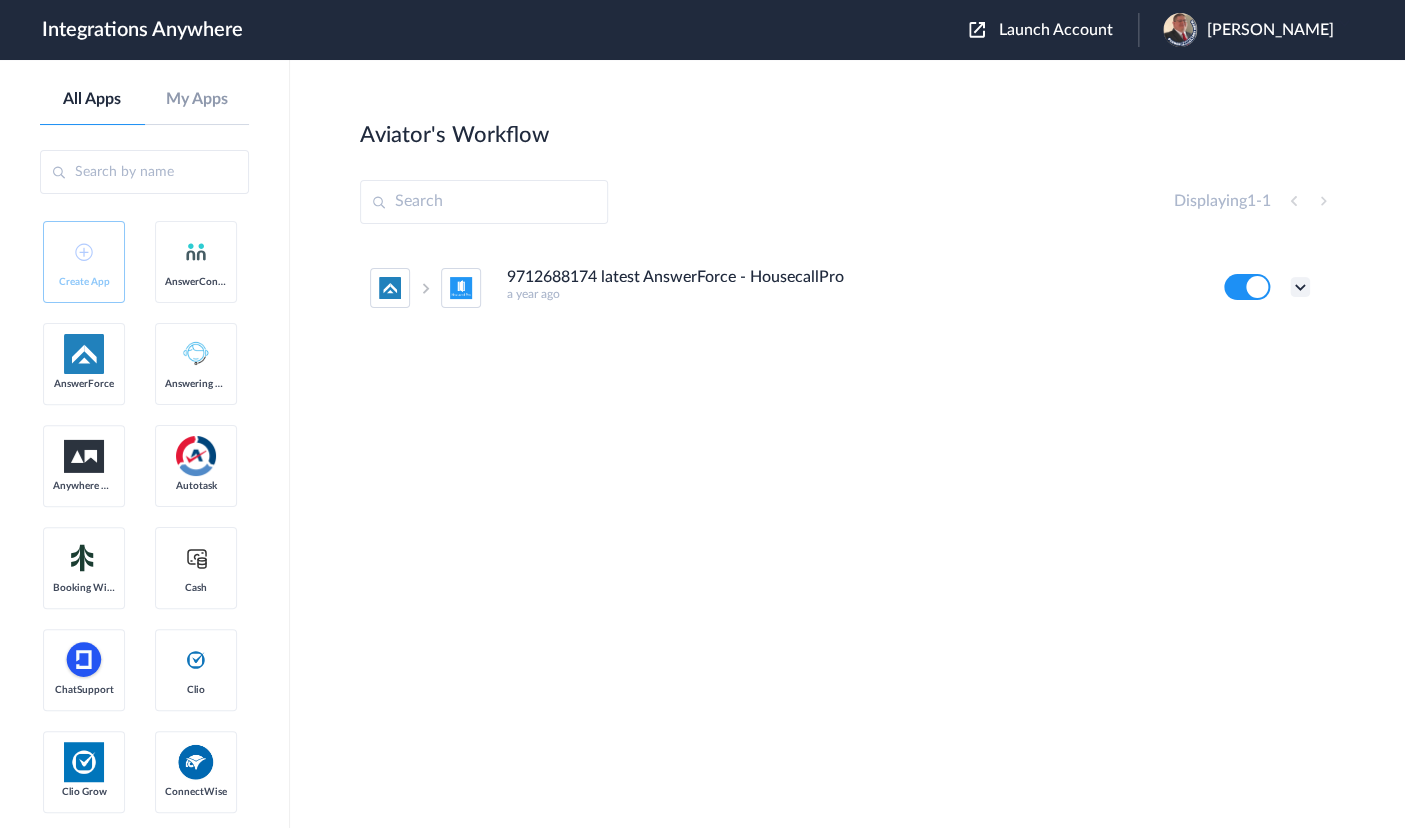 click at bounding box center (1300, 287) 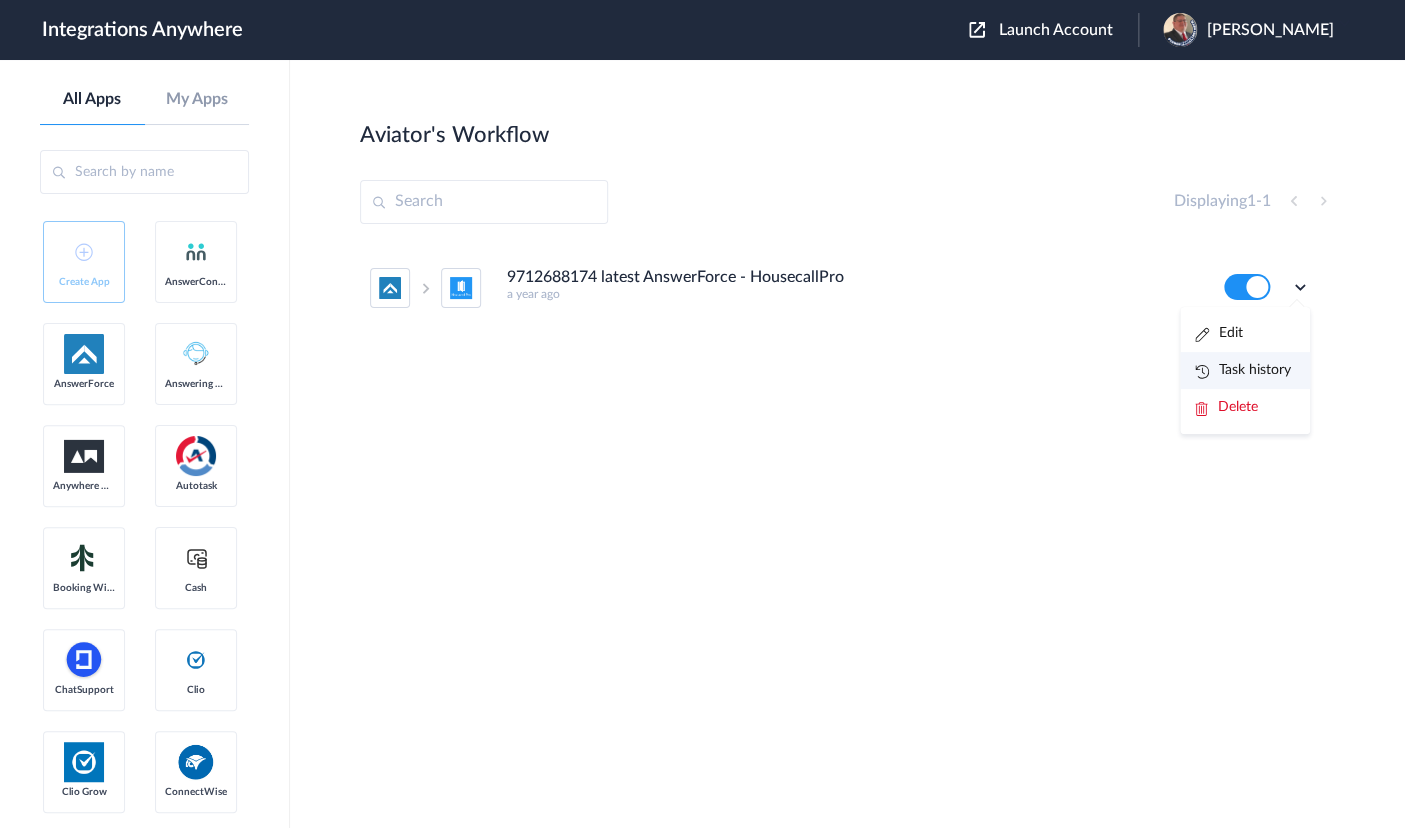 click on "Task history" at bounding box center (1243, 370) 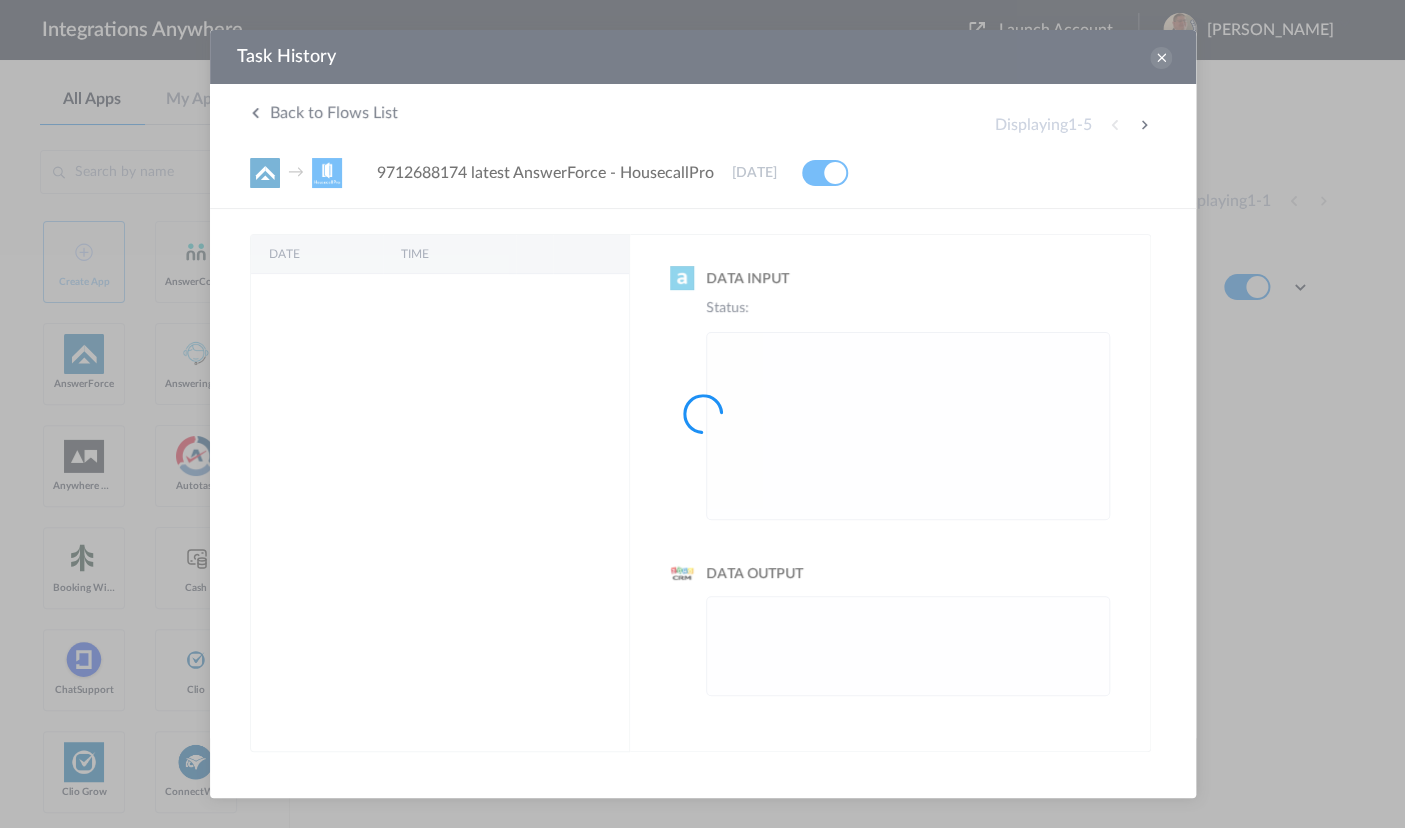 scroll, scrollTop: 0, scrollLeft: 0, axis: both 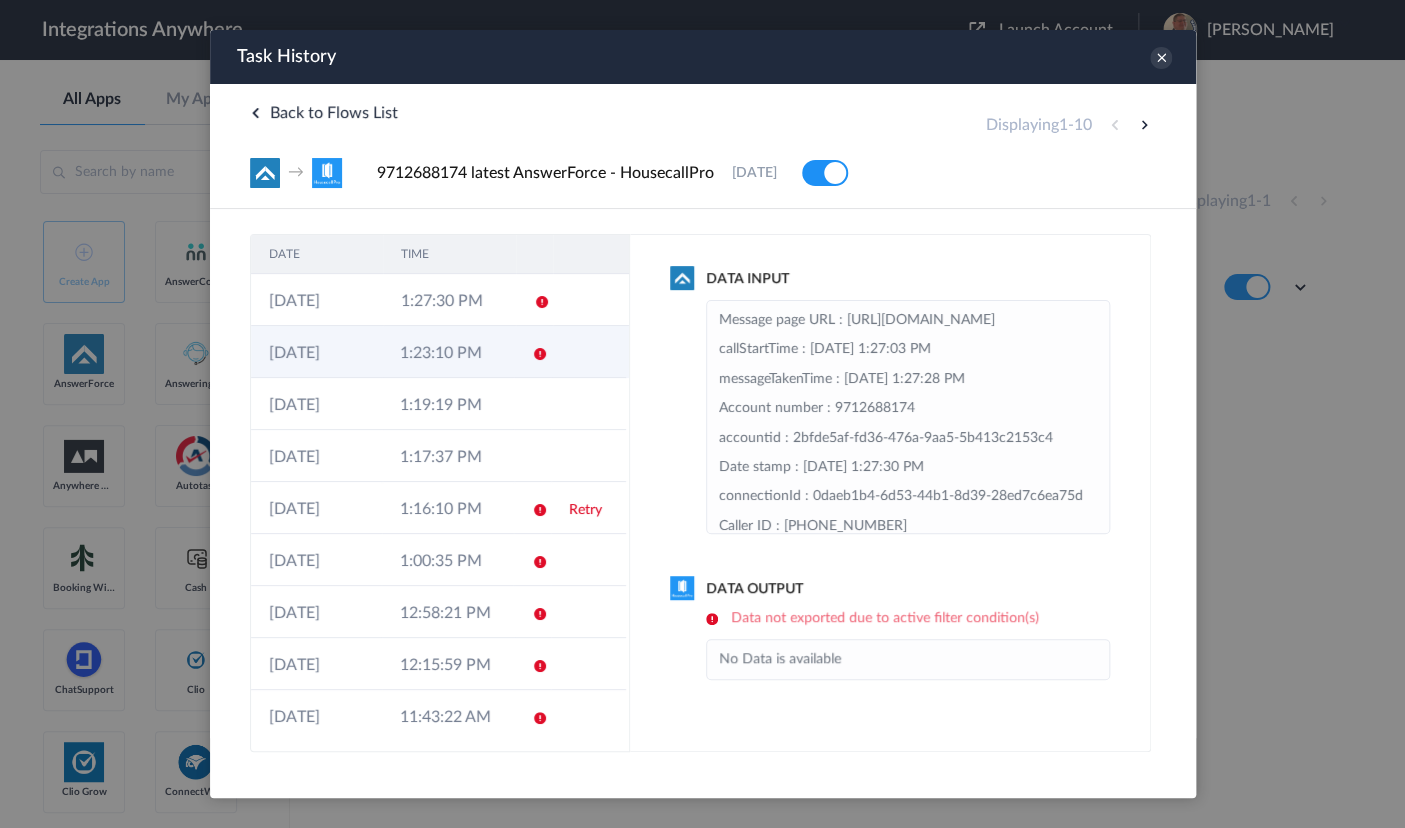 click on "1:23:10 PM" at bounding box center [446, 352] 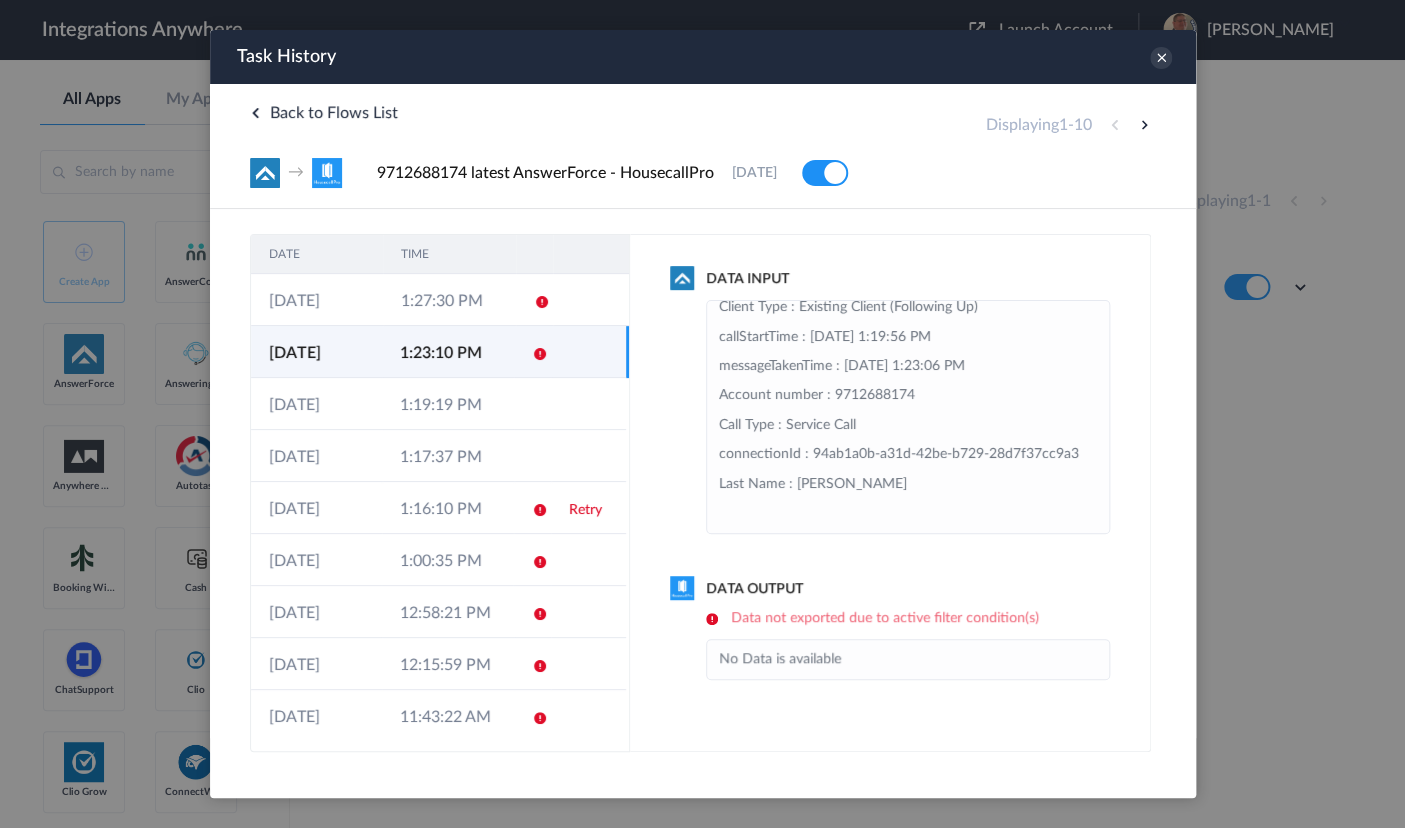 scroll, scrollTop: 0, scrollLeft: 0, axis: both 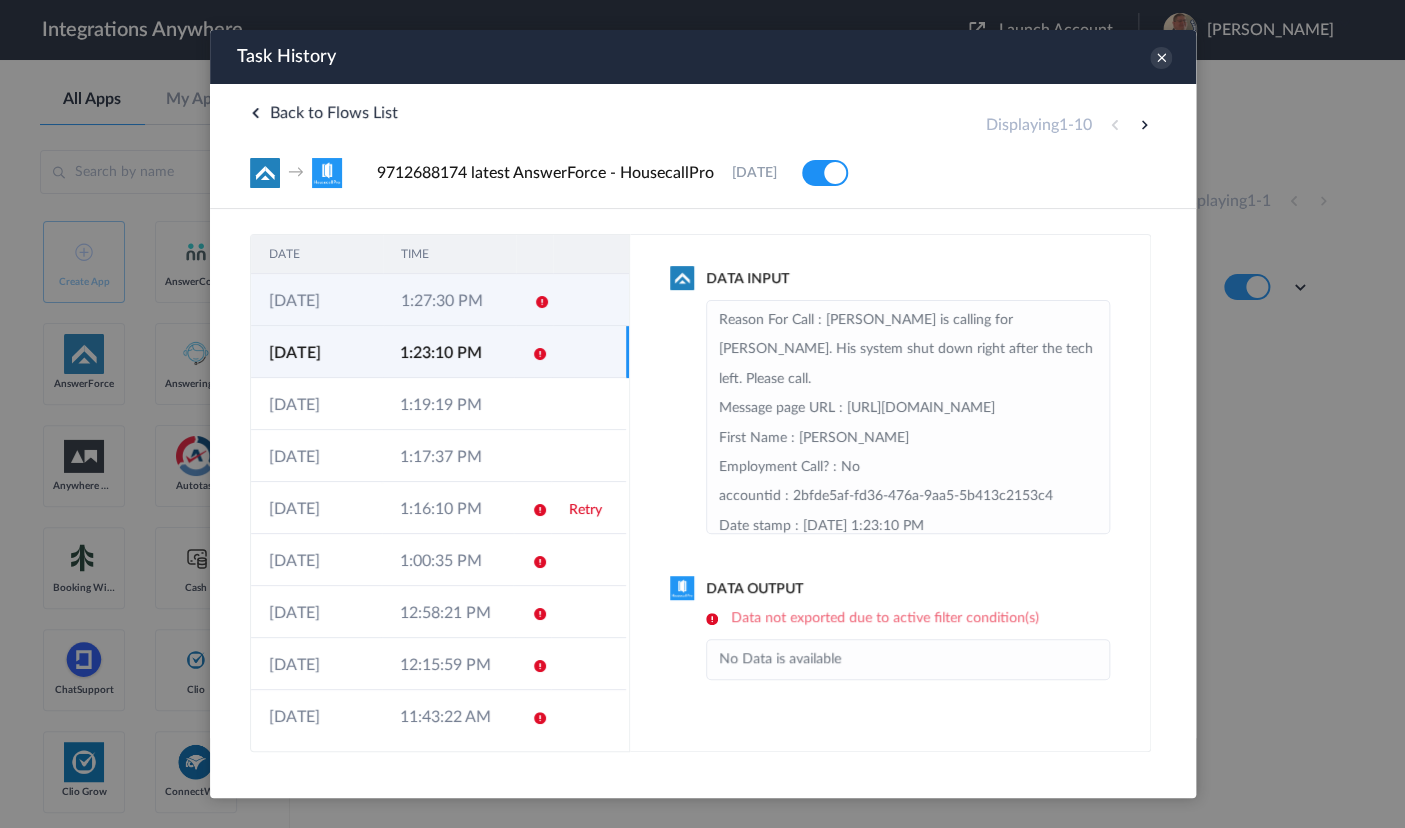 click on "1:27:30 PM" at bounding box center [448, 300] 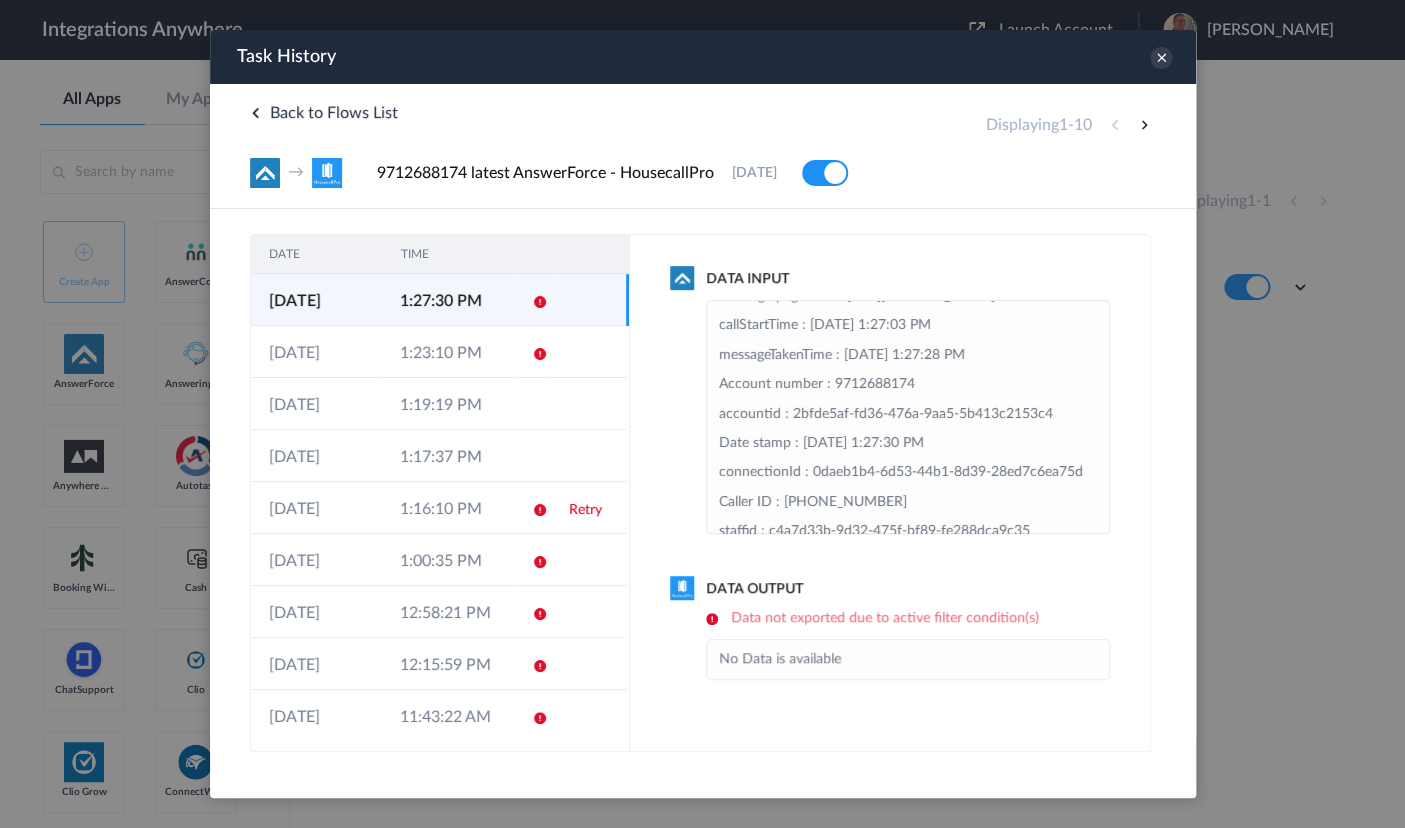 scroll, scrollTop: 0, scrollLeft: 0, axis: both 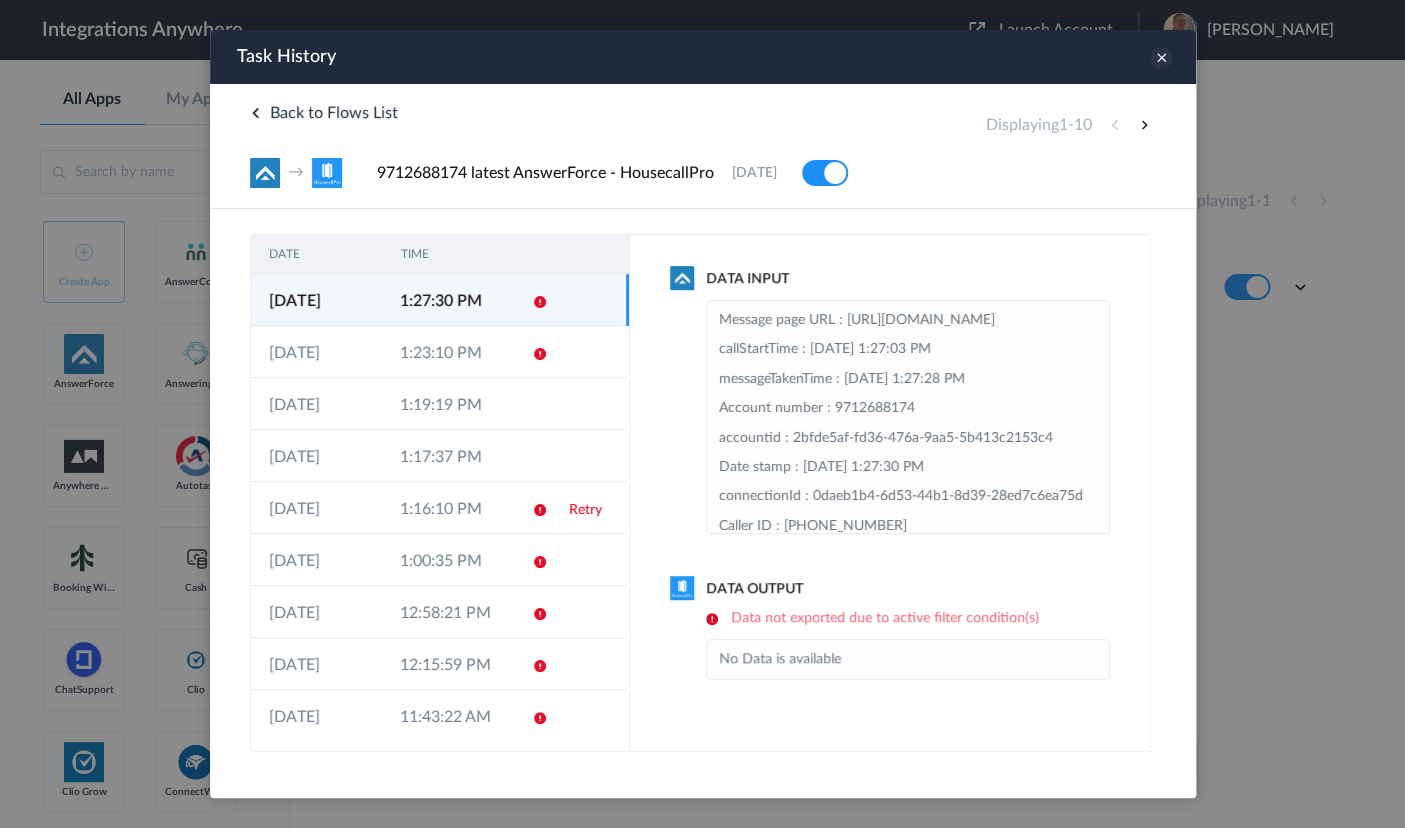 click at bounding box center [1160, 58] 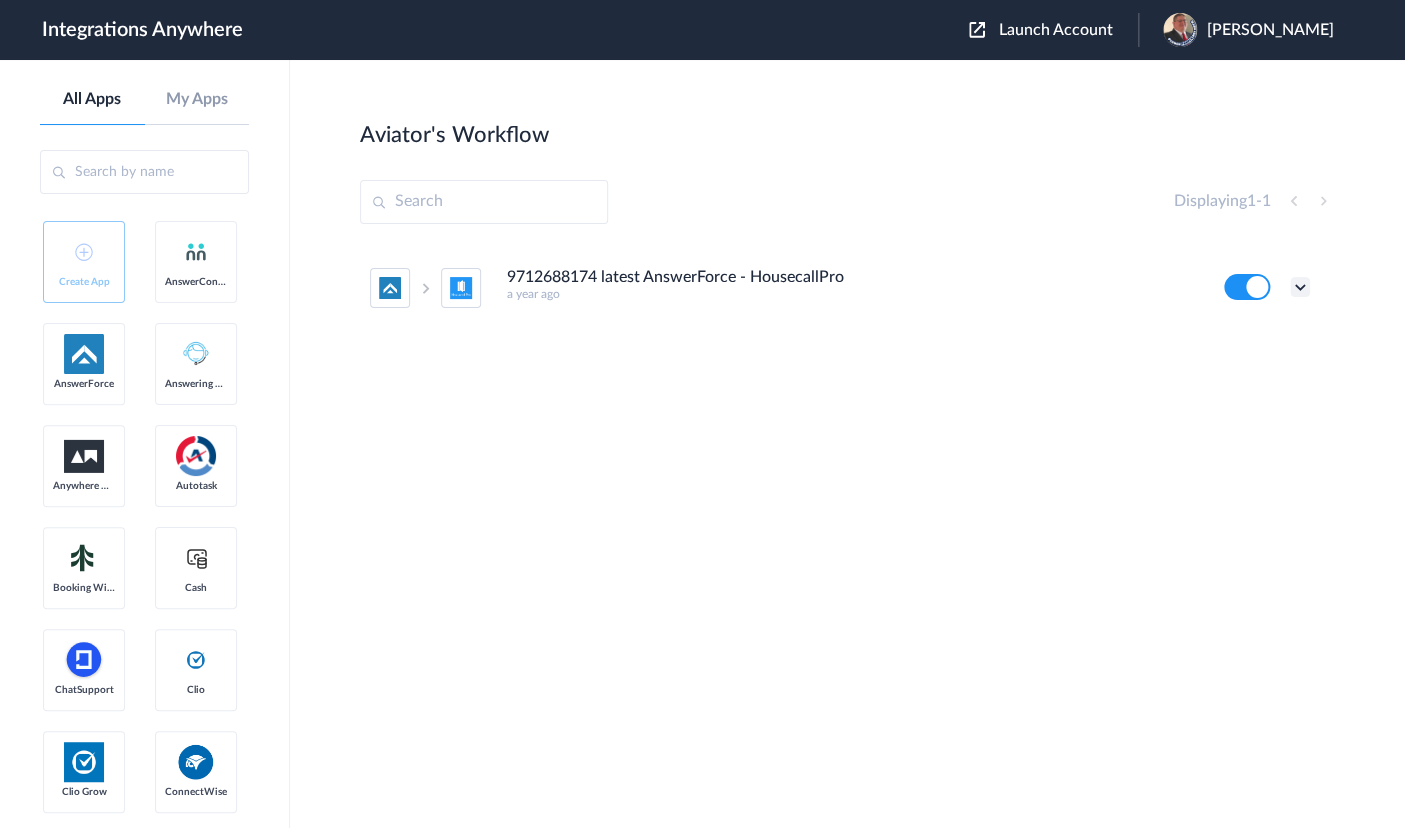click at bounding box center (1300, 287) 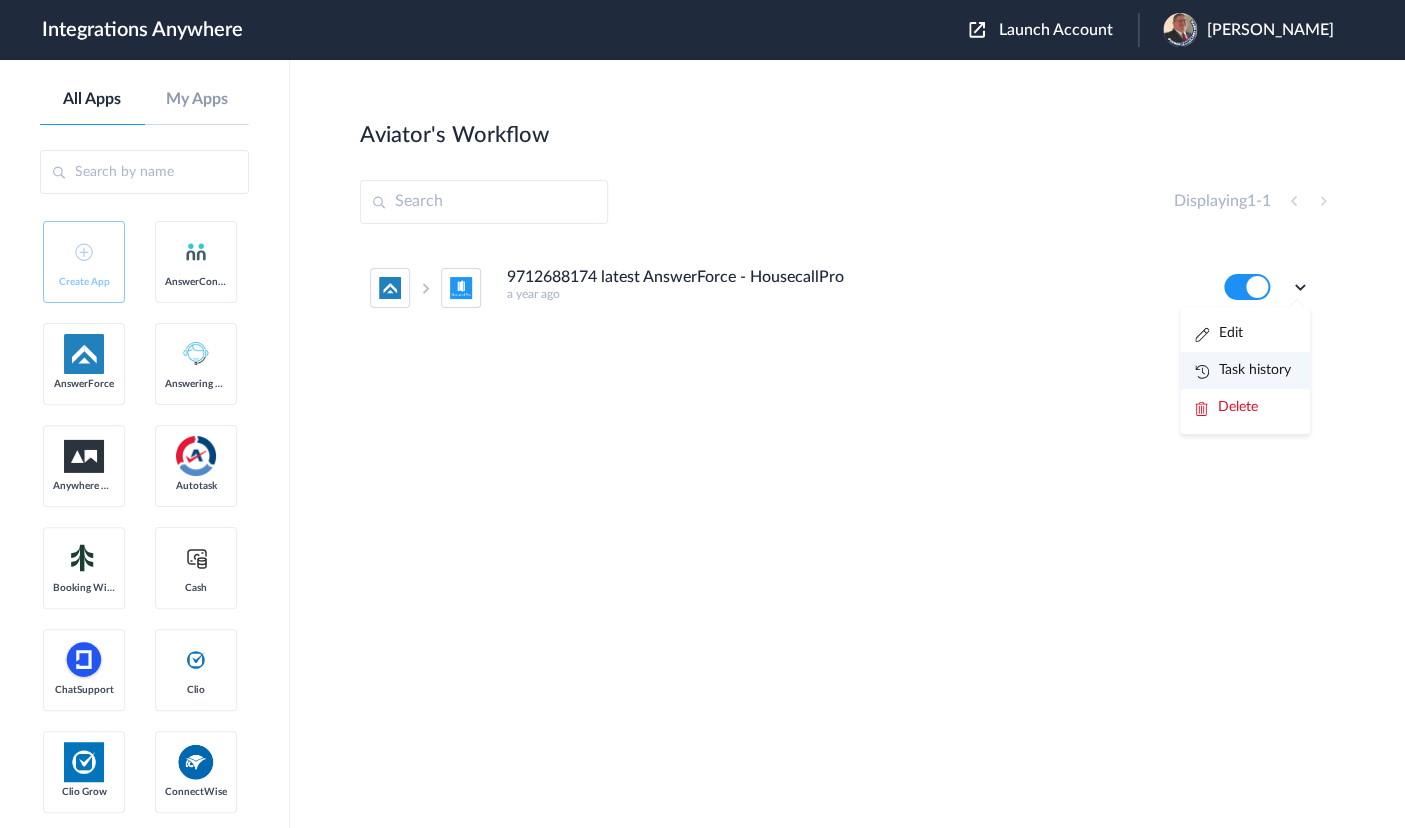 click on "Task history" at bounding box center [1245, 370] 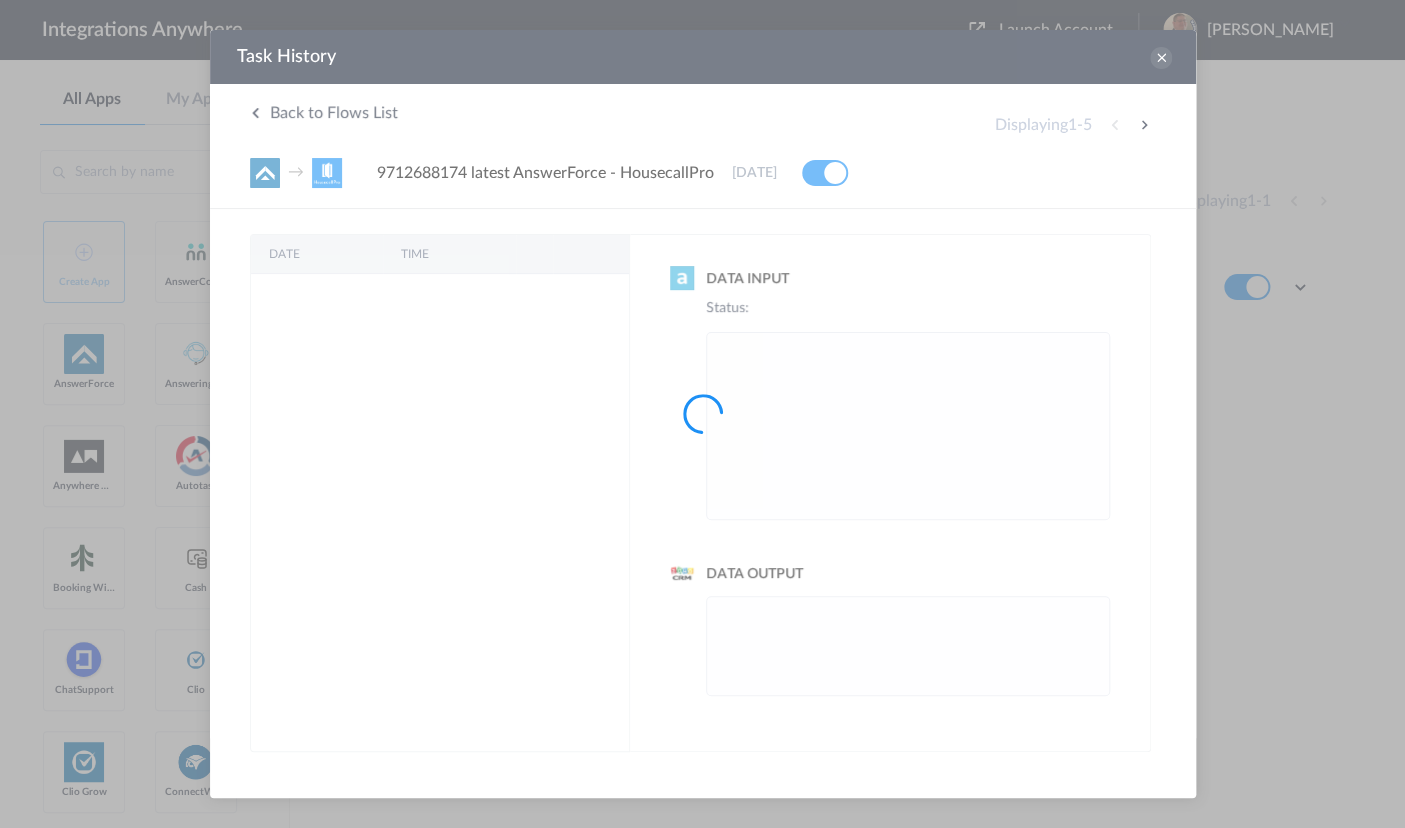 scroll, scrollTop: 0, scrollLeft: 0, axis: both 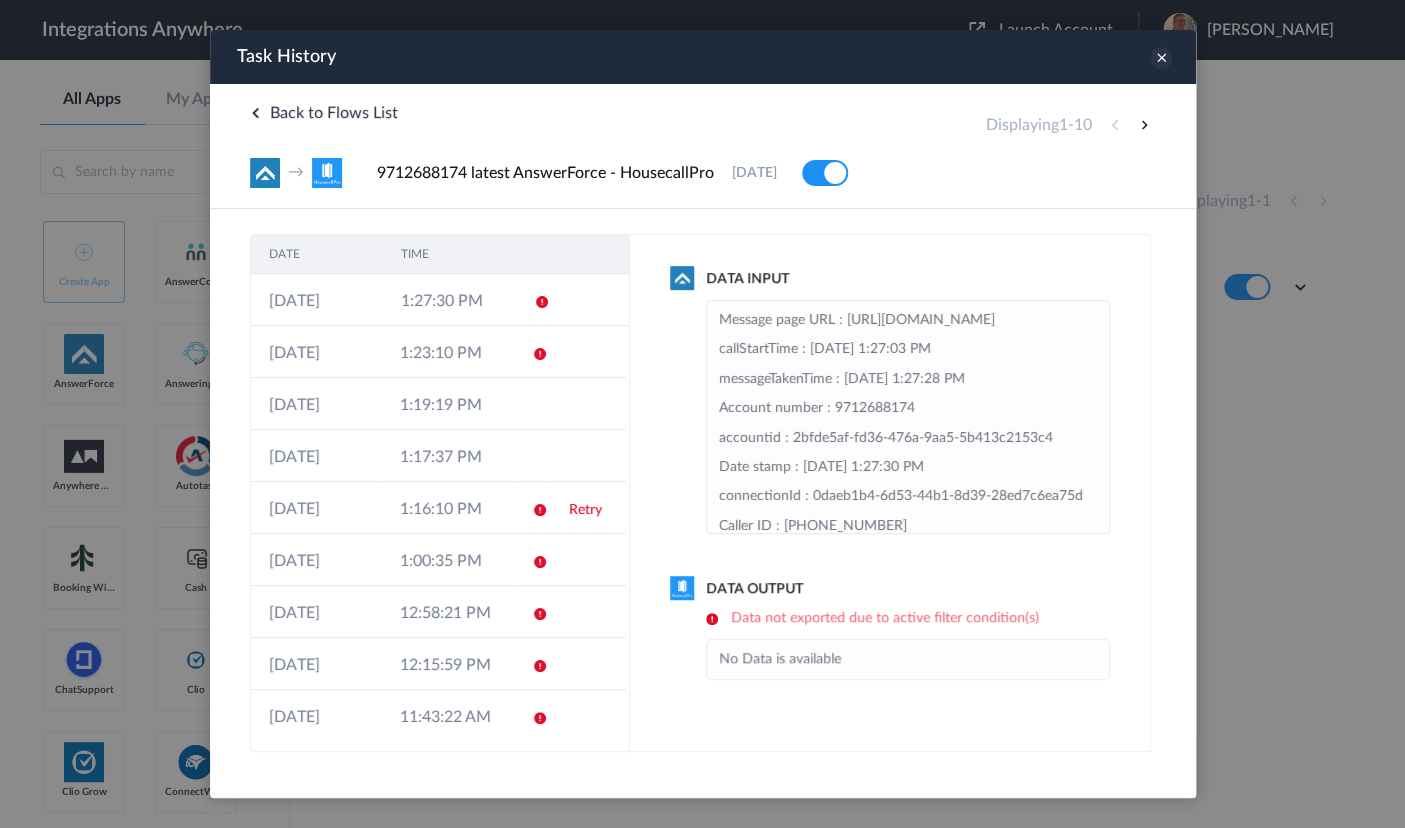 click at bounding box center (1160, 58) 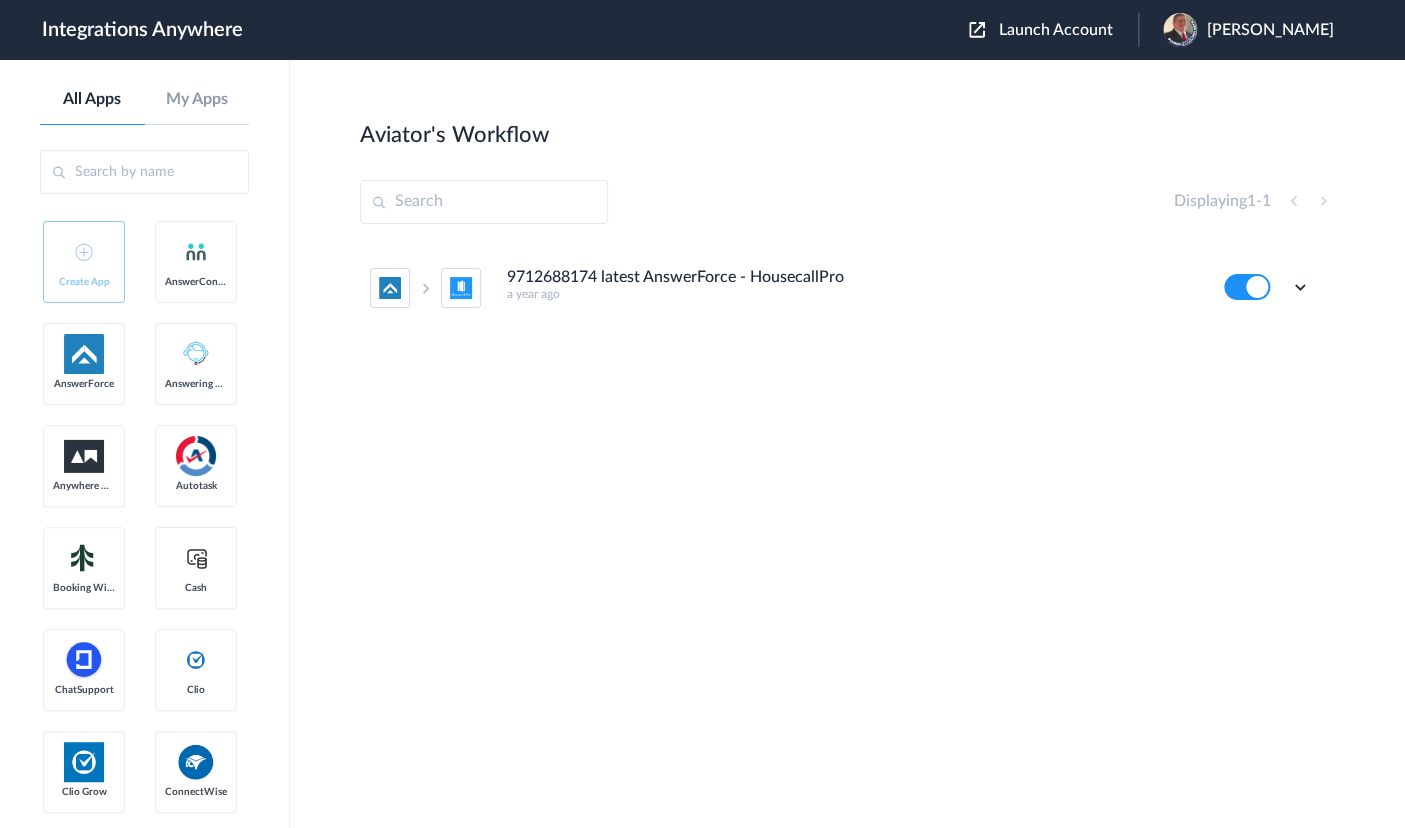 click on "Aviator's  Workflow
Create" at bounding box center (847, 134) 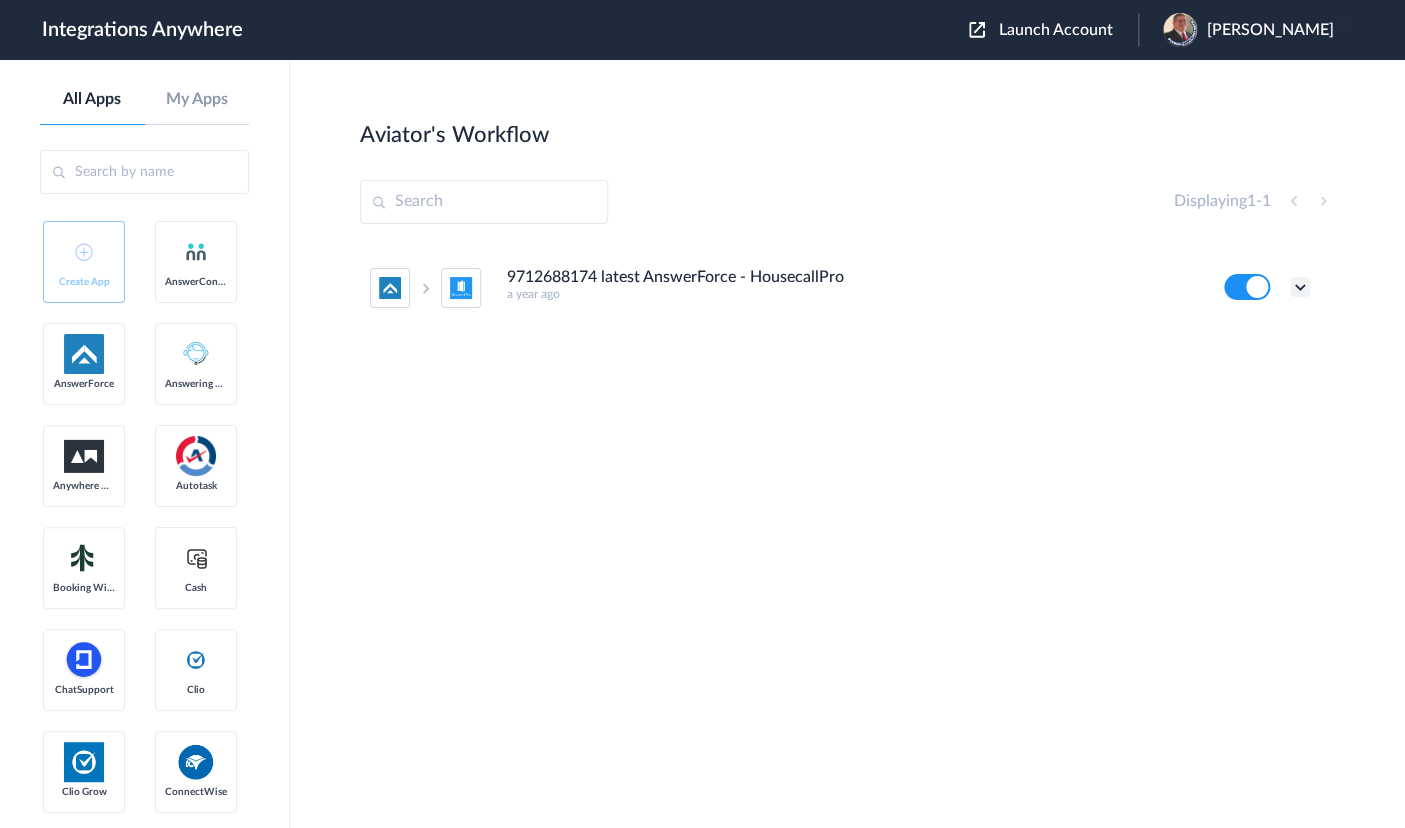 click at bounding box center (1300, 287) 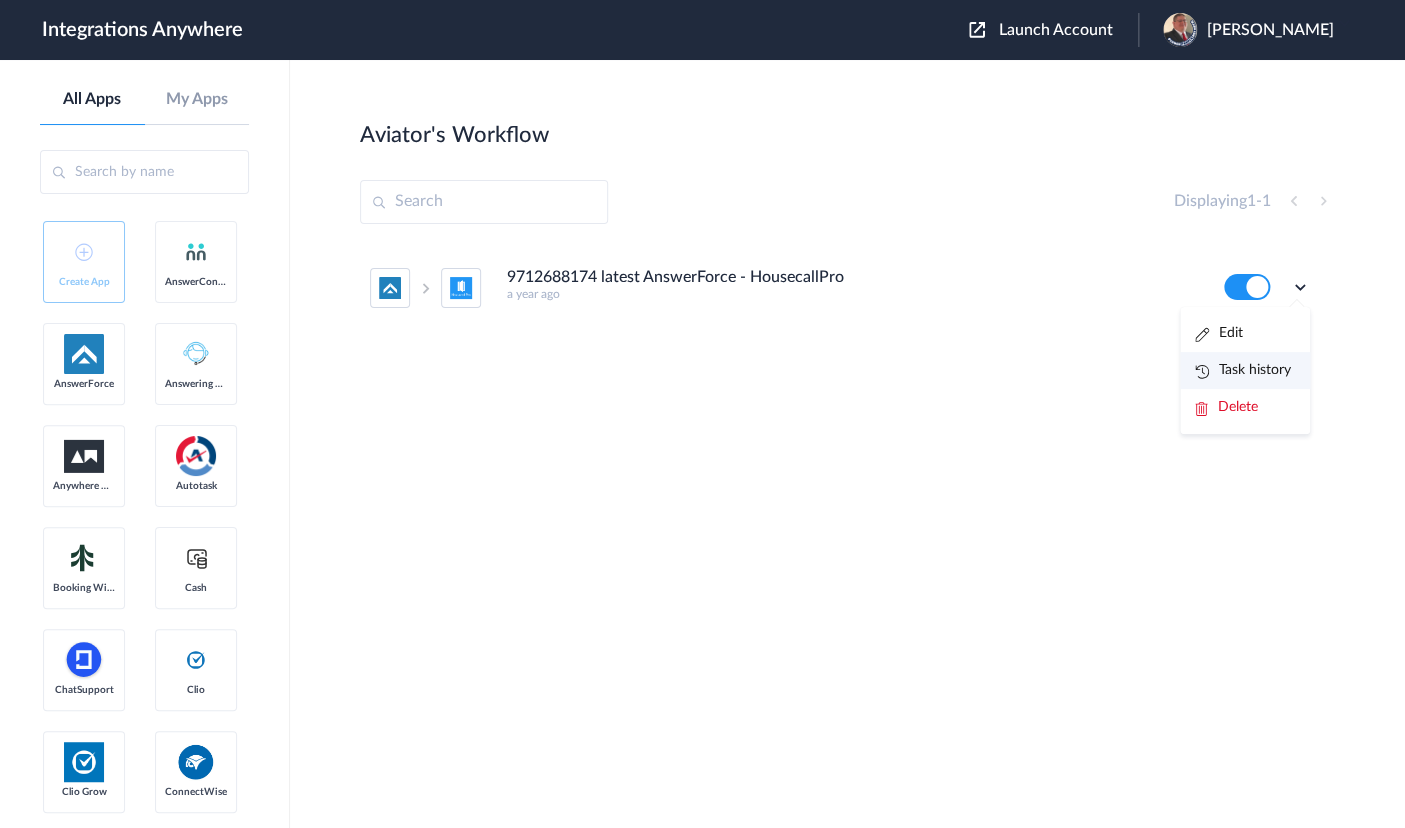 click on "Task history" at bounding box center [1243, 370] 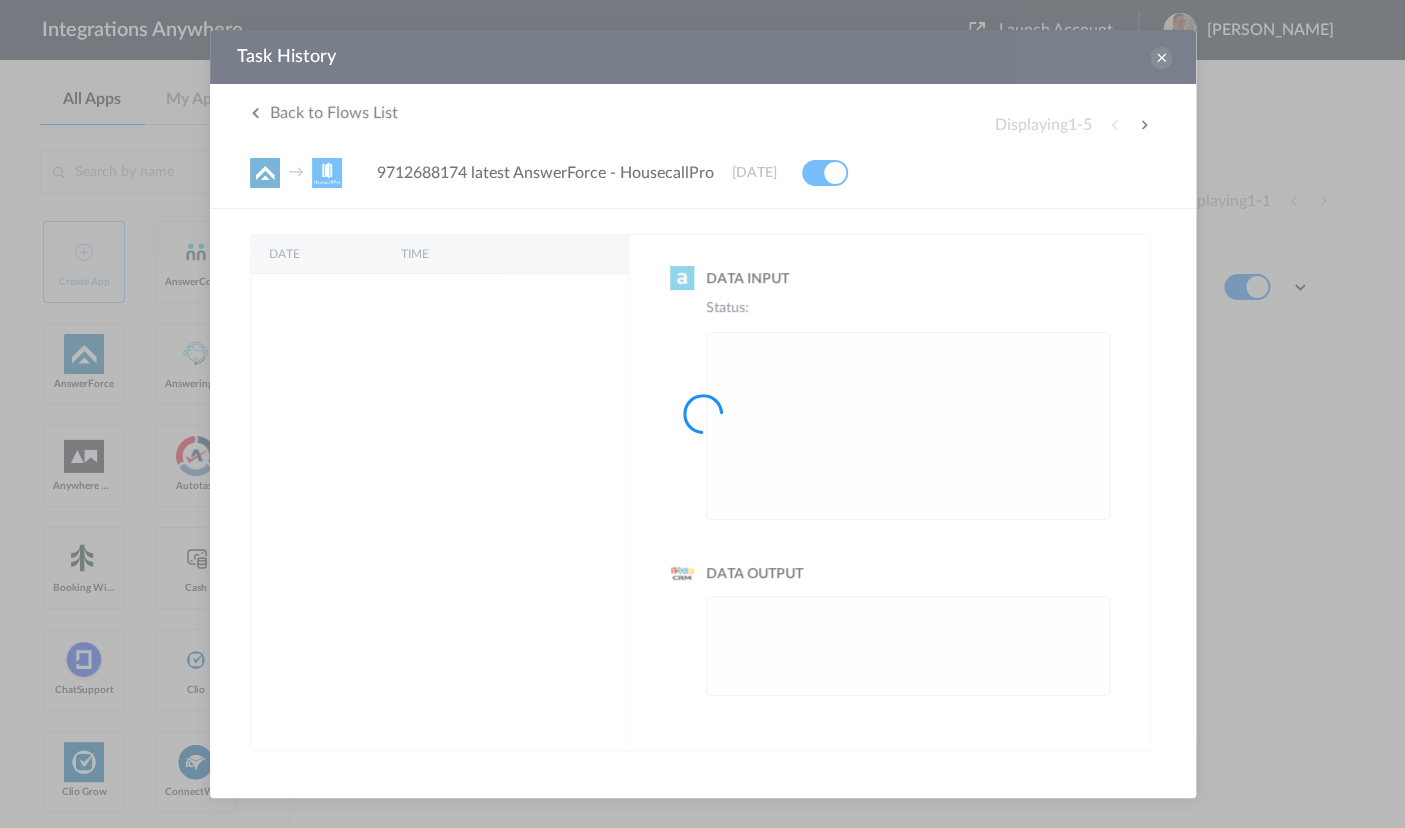 scroll, scrollTop: 0, scrollLeft: 0, axis: both 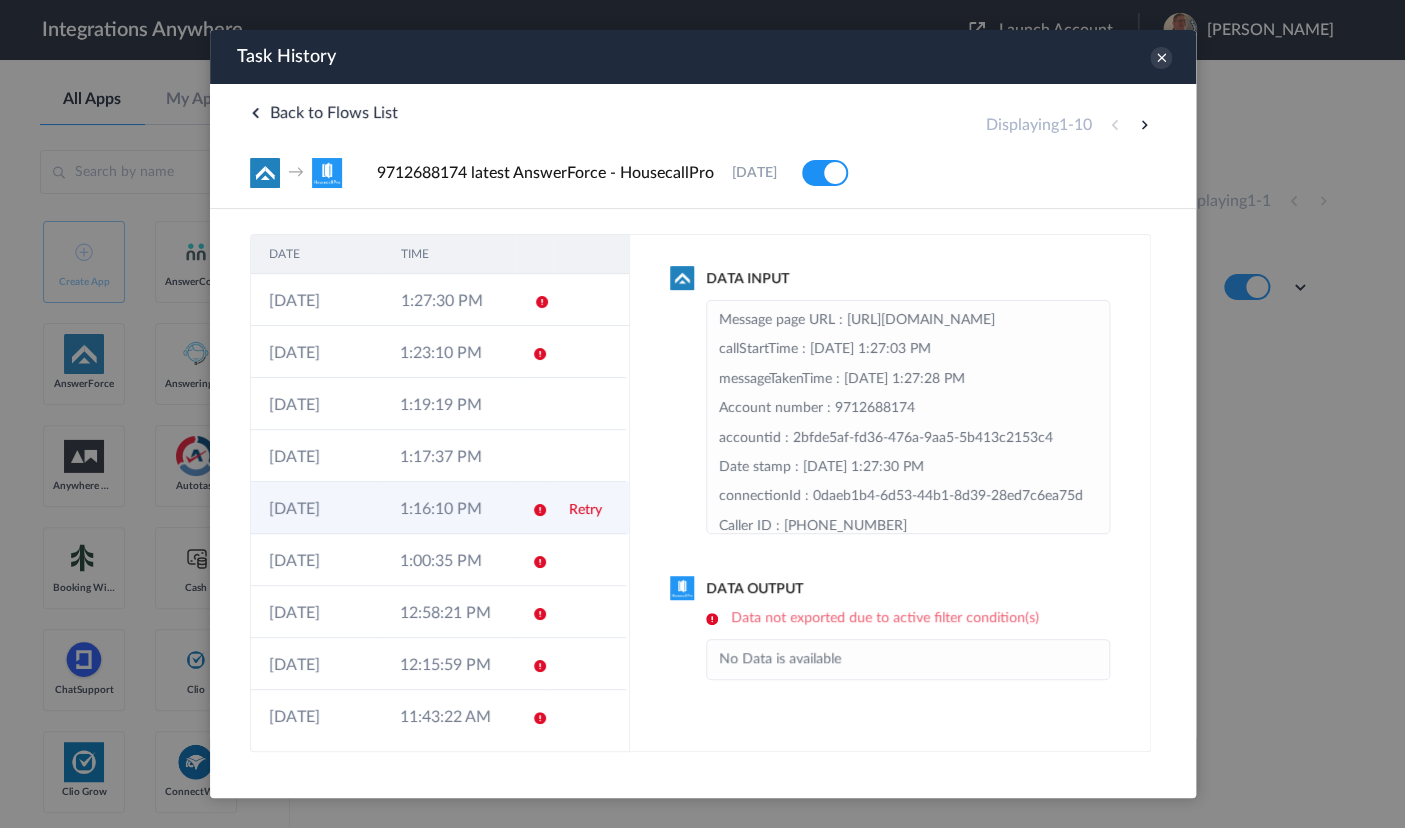 click on "1:16:10 PM" at bounding box center (446, 508) 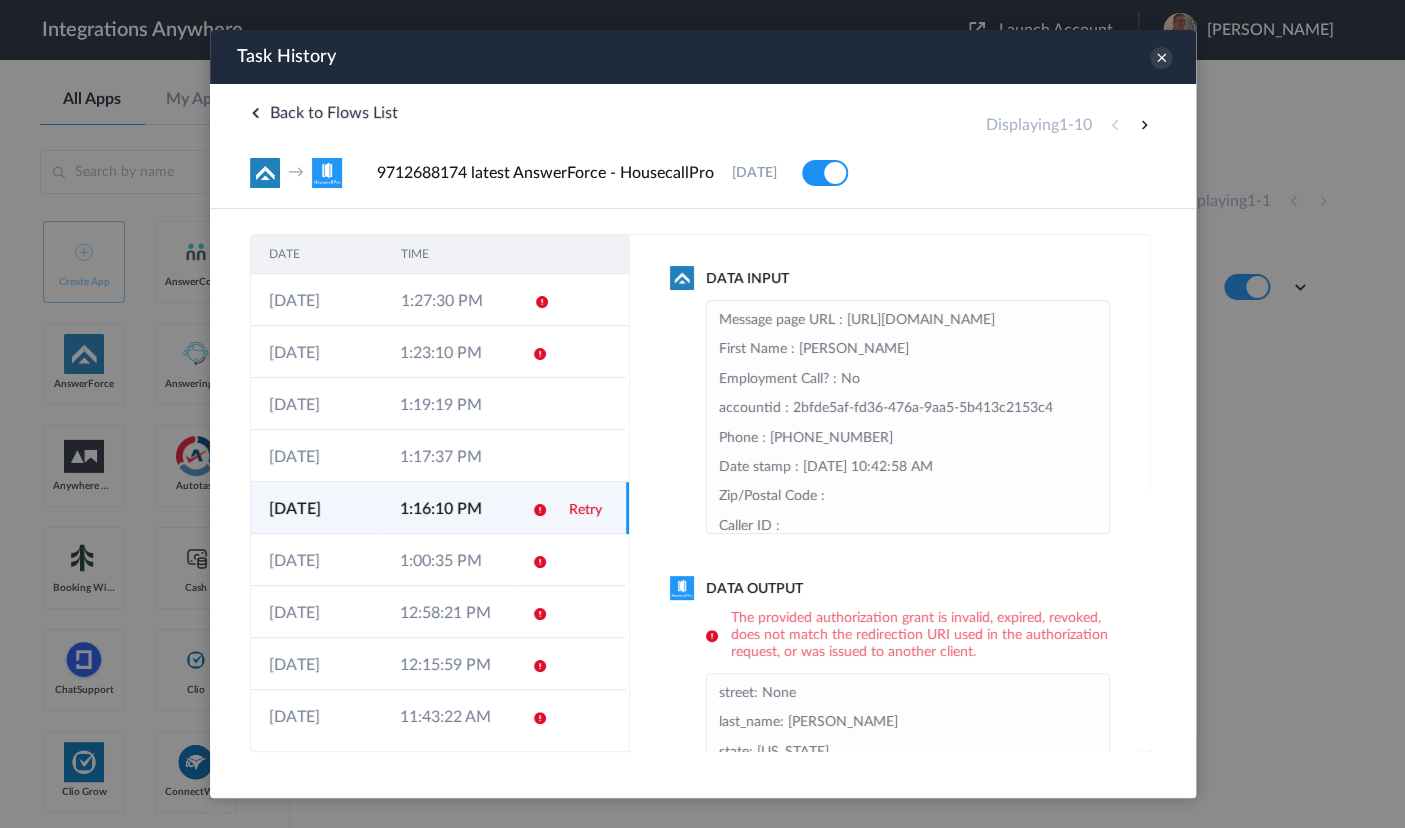scroll, scrollTop: 0, scrollLeft: 0, axis: both 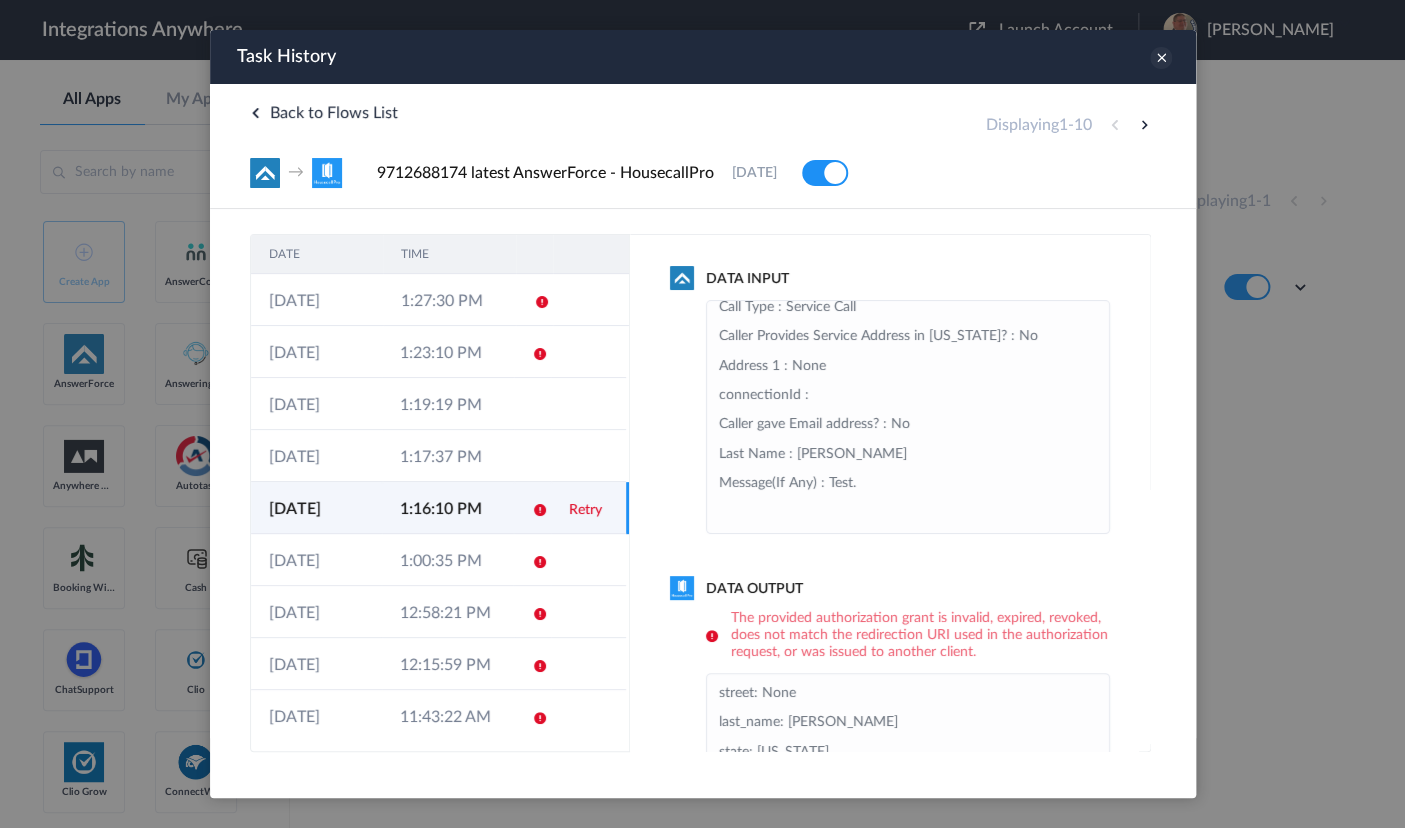 click at bounding box center (1160, 58) 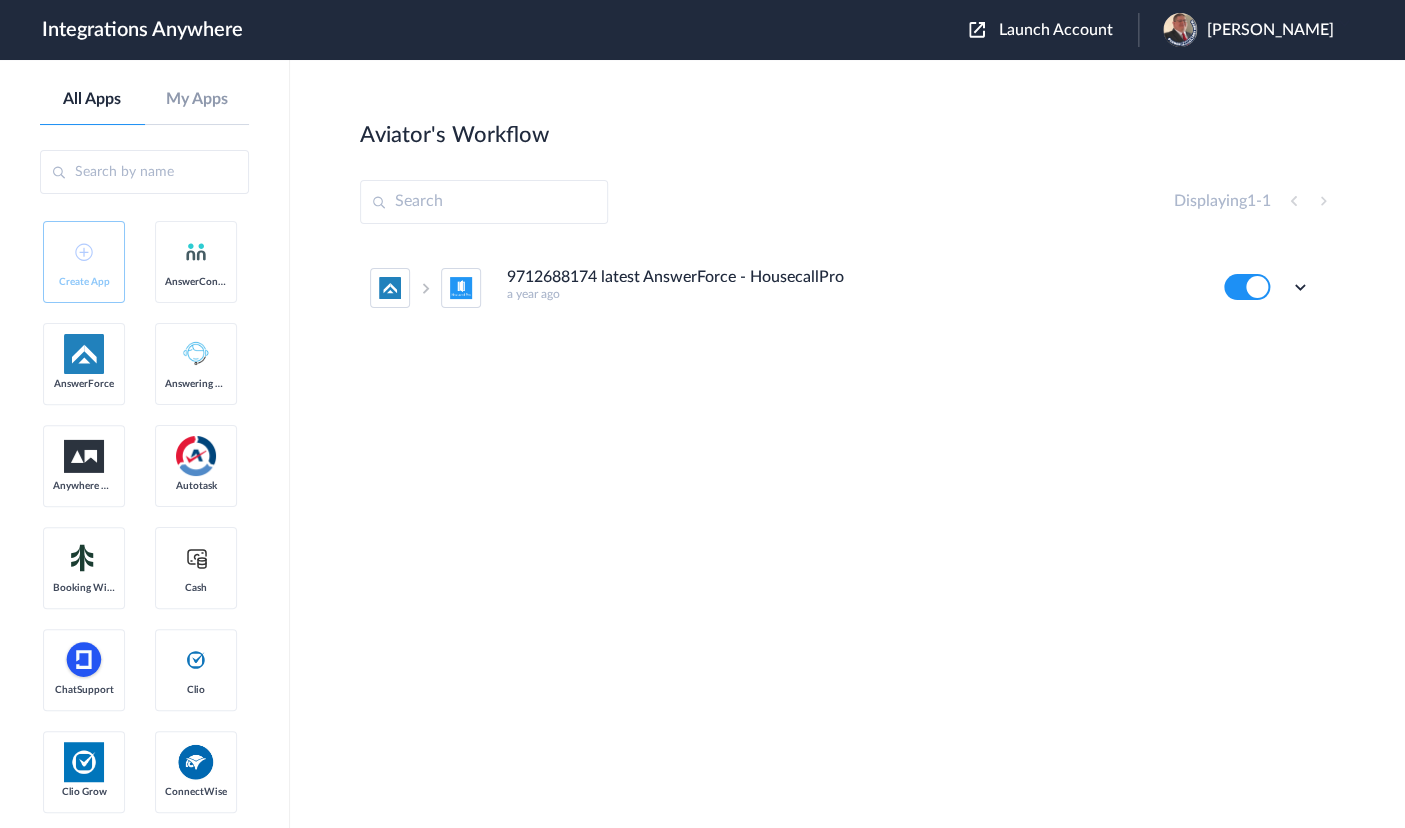 click on "Aviator's  Workflow
Create
Displaying  1  -  1
9712688174 latest AnswerForce - HousecallPro a year ago Edit    Task history    Delete" at bounding box center [847, 444] 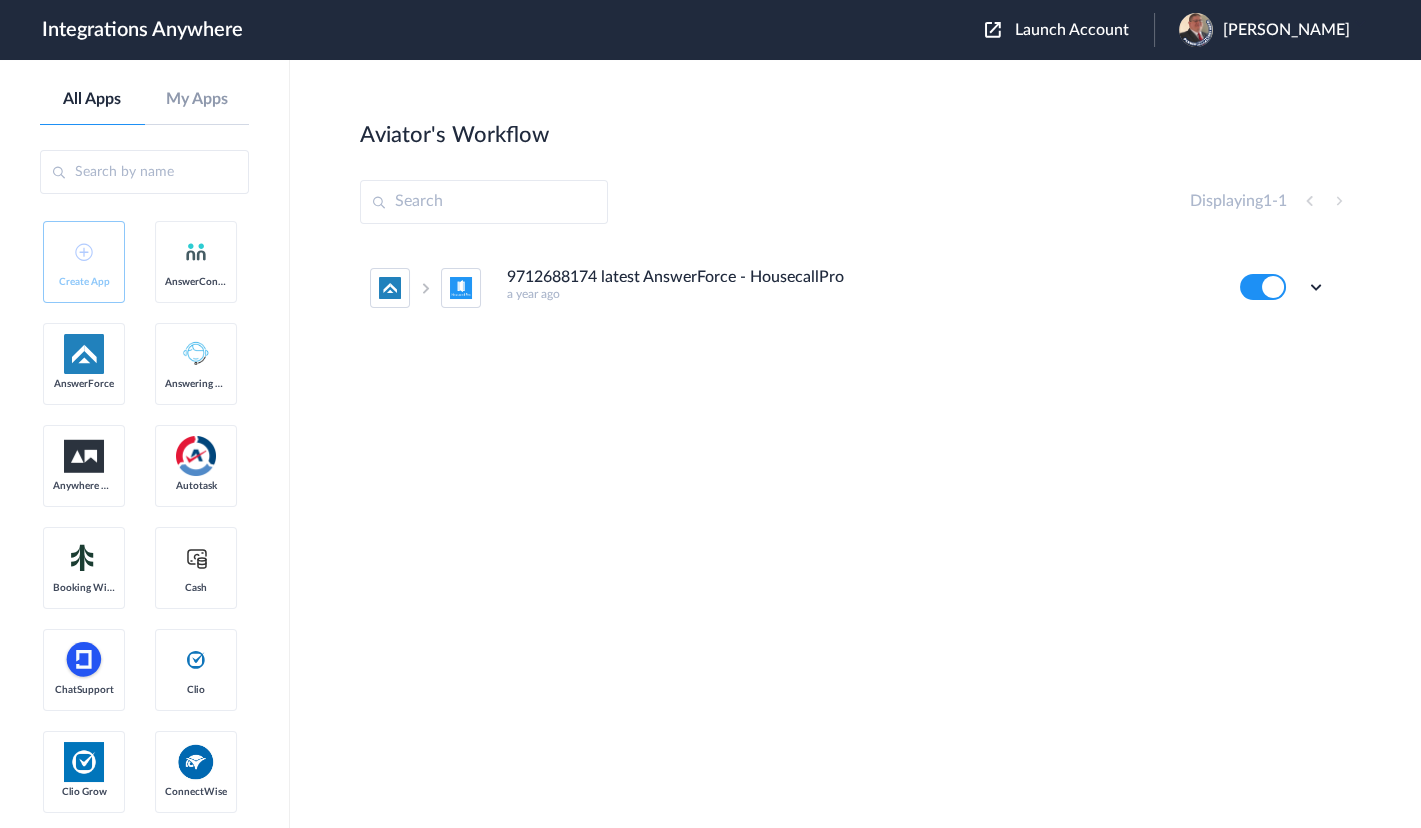 click on "Aviator's  Workflow
Create" at bounding box center (855, 134) 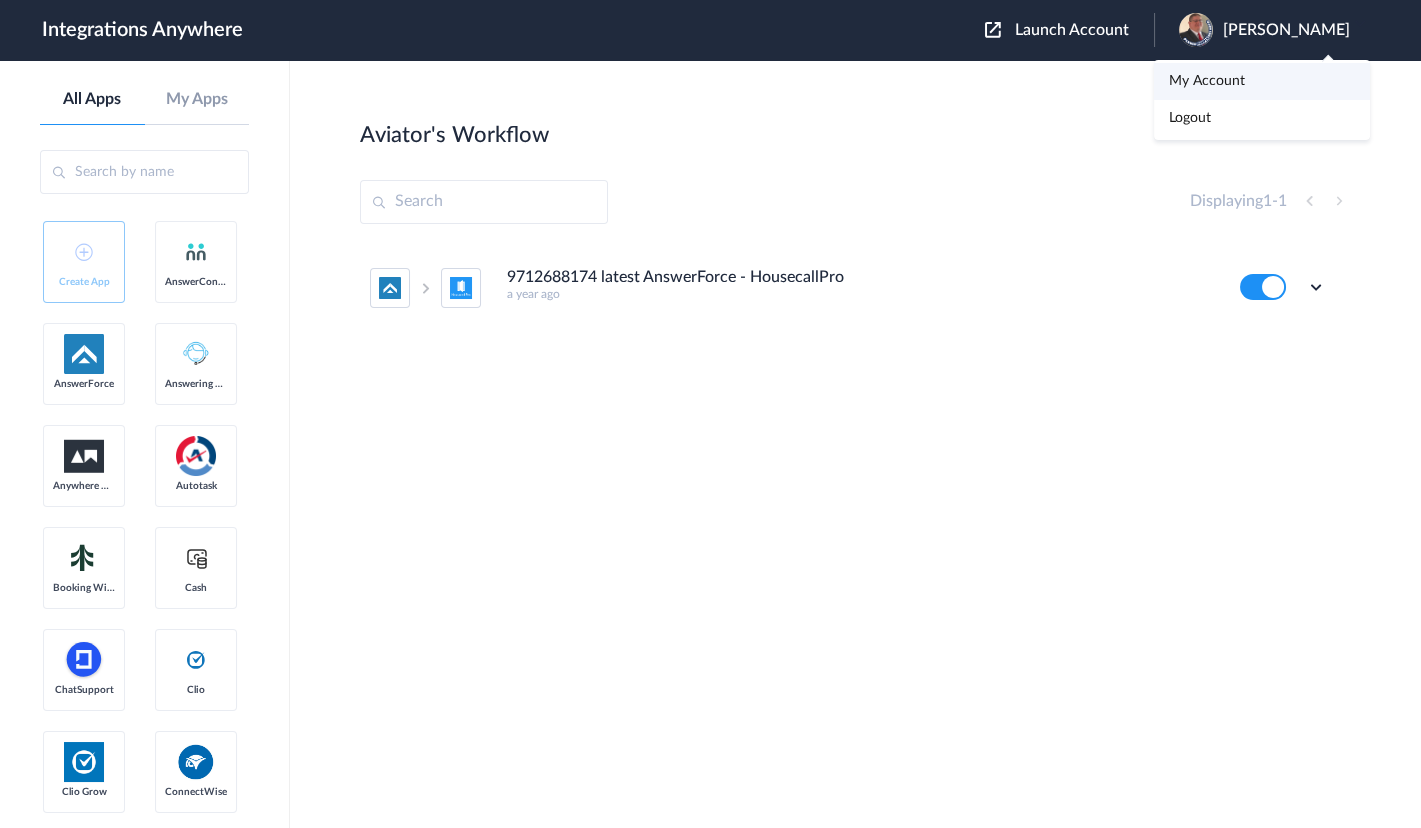 click on "My Account" at bounding box center [1207, 81] 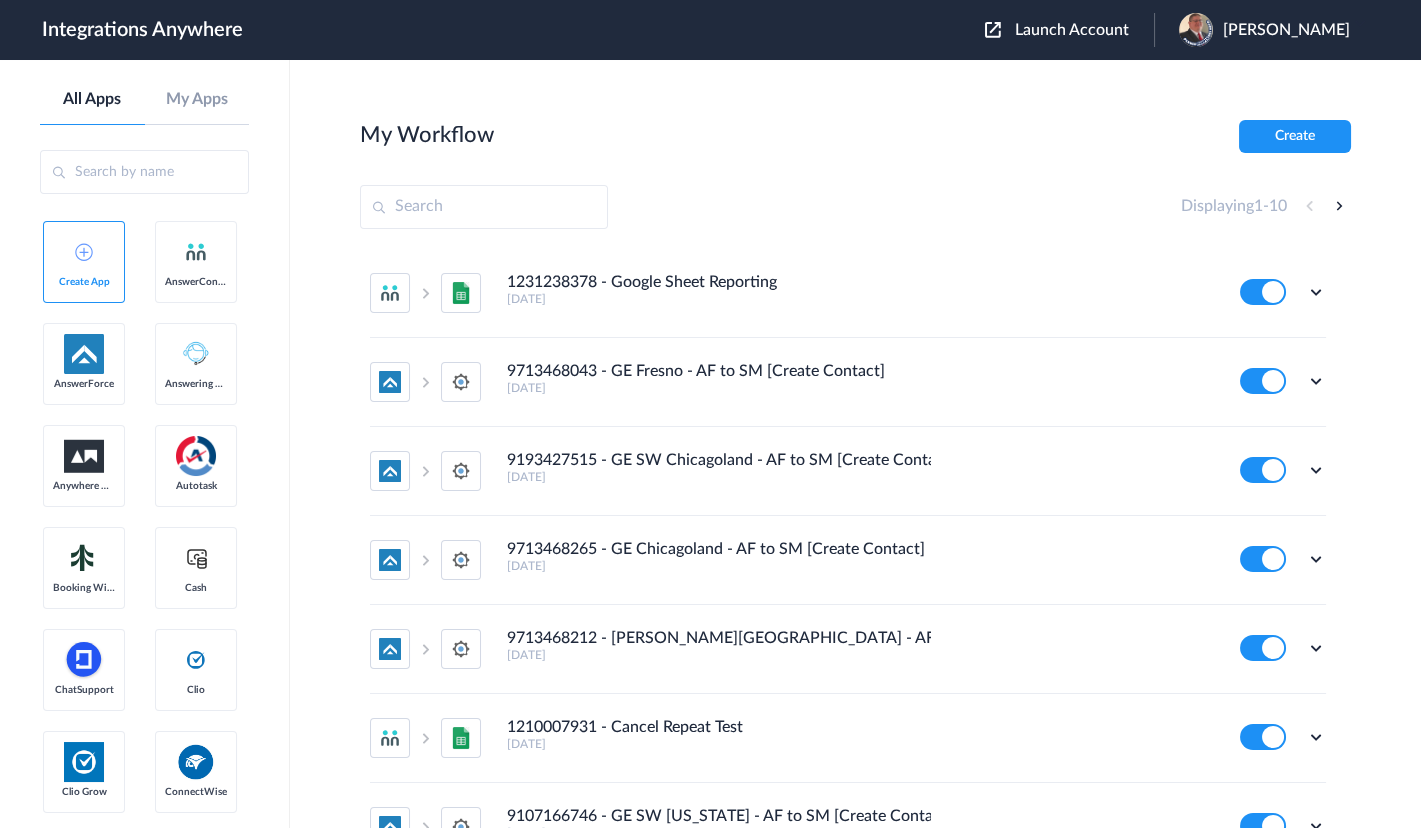 click on "My Workflow
Create
Displaying  1  -  10
1231238378 - Google Sheet Reporting 2 days ago Edit    Task history    Delete       9713468043 - GE Fresno - AF to SM [Create Contact] 2 days ago Edit    Task history    Delete       9193427515 - GE SW Chicagoland - AF to SM [Create Contact] 2 days ago Edit    Task history    Delete       9713468265 - GE Chicagoland - AF to SM [Create Contact] 2 days ago Edit    Task history    Delete       9713468212 - GE Kane County - AF to SM [Create Contact] 2 days ago Edit    Task history    Delete       1210007931 - Cancel Repeat Test 8 days ago Edit    Task history    Delete       9107166746 - GE SW Montana - AF to SM [Create Contact] 16 days ago Edit    Task history    Delete       2522281302 - GE Knoxville - AF to SM [Create Contact] 16 days ago Edit" at bounding box center [855, 444] 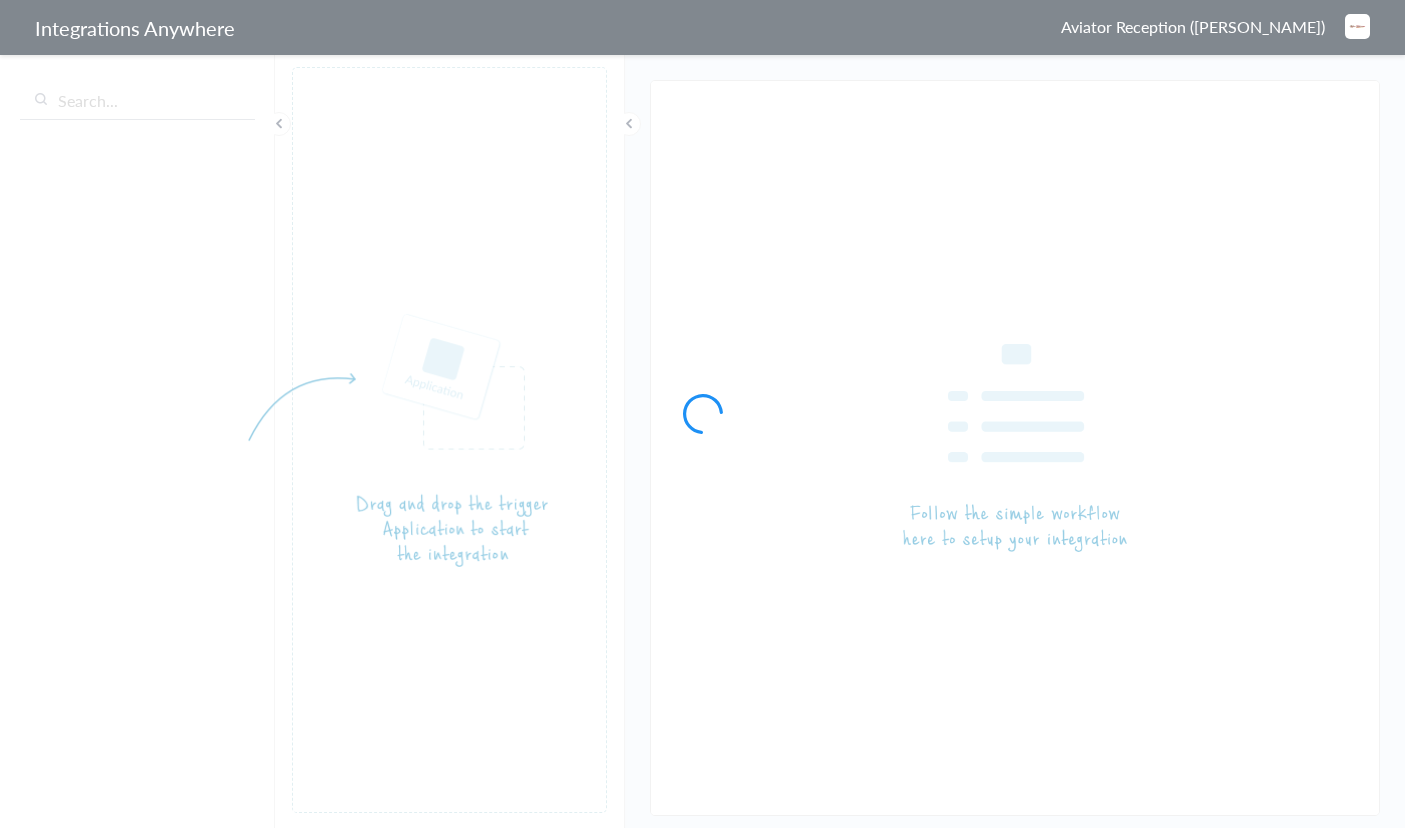 scroll, scrollTop: 0, scrollLeft: 0, axis: both 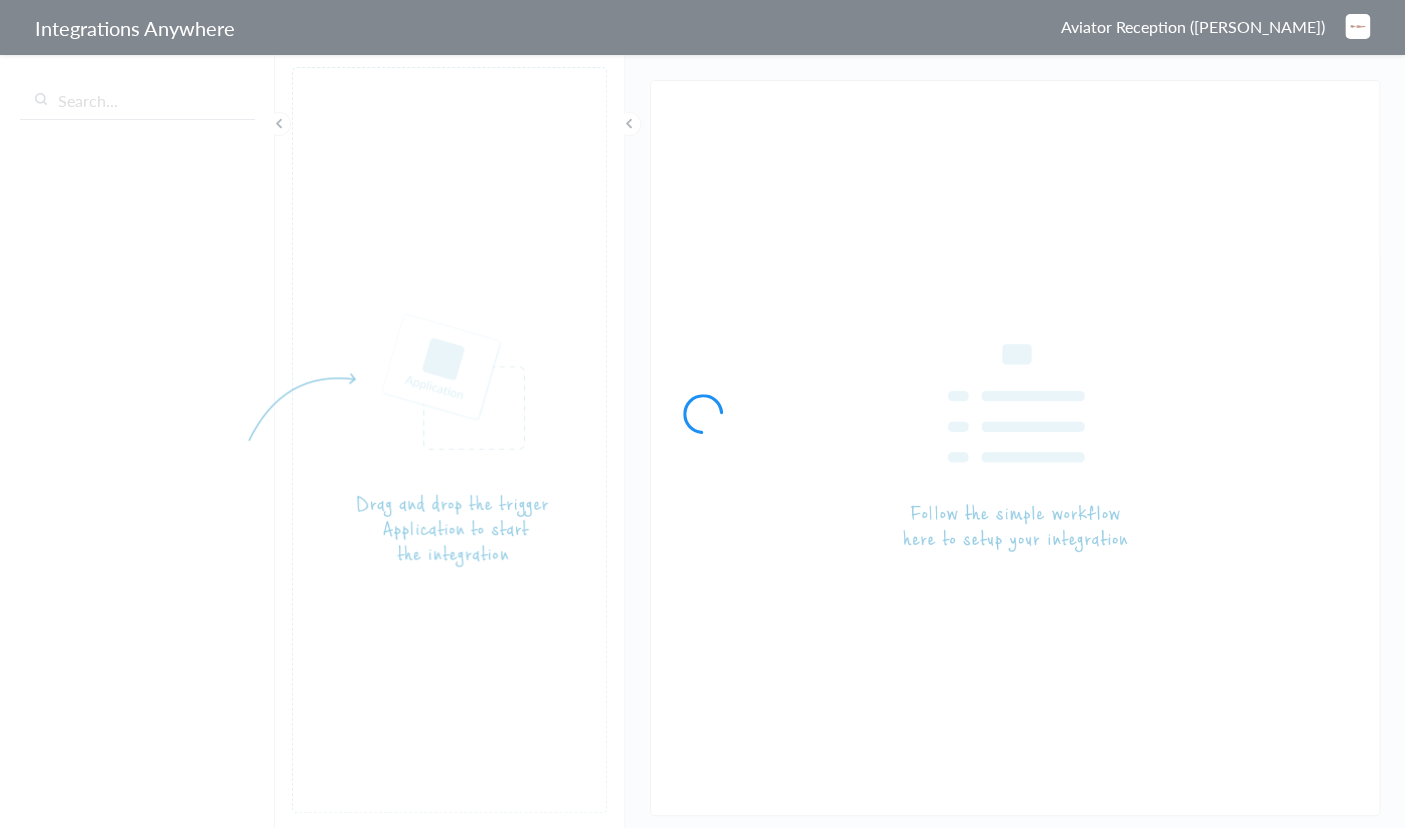 type on "9712688174 latest AnswerForce - HousecallPro" 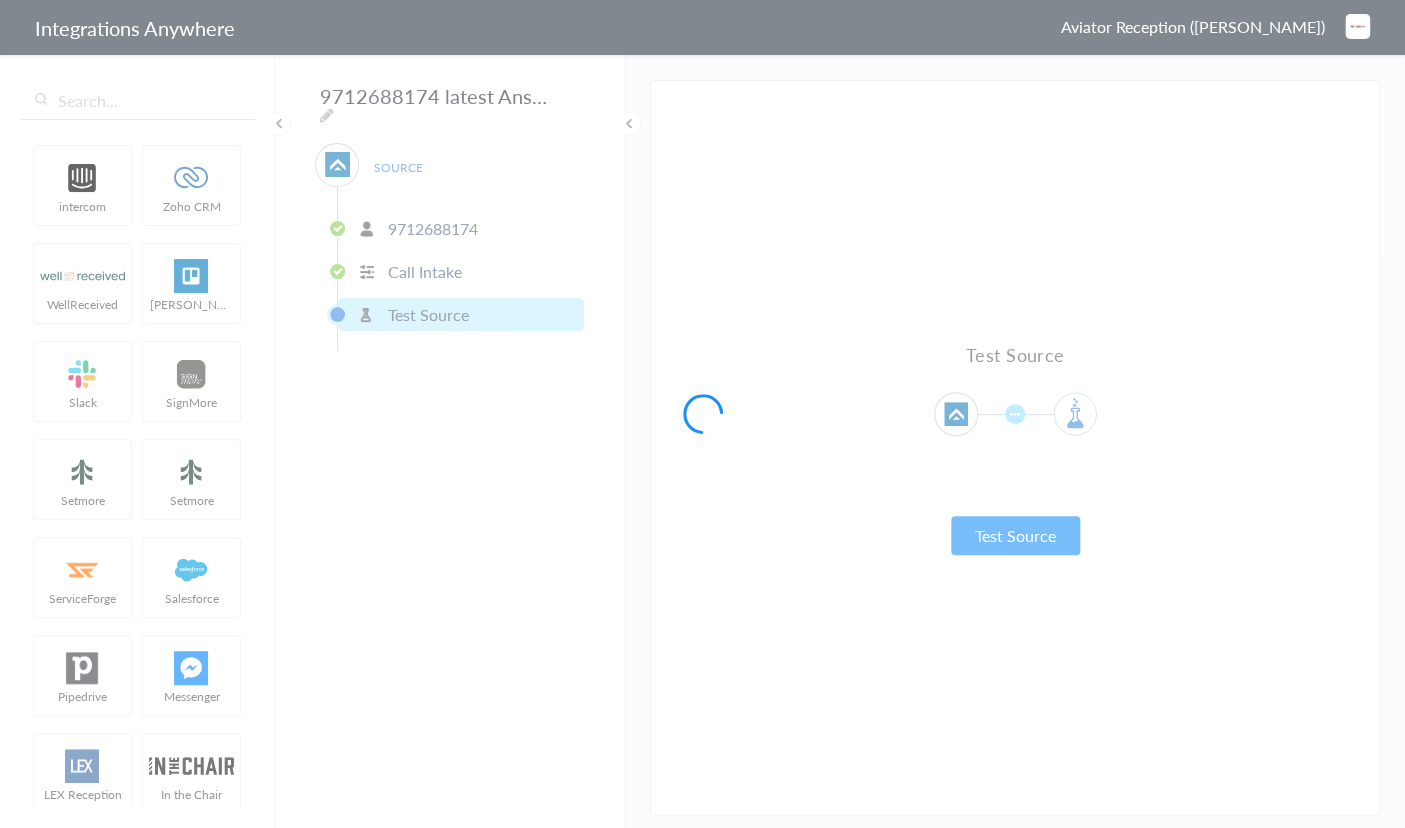 type on "New Client" 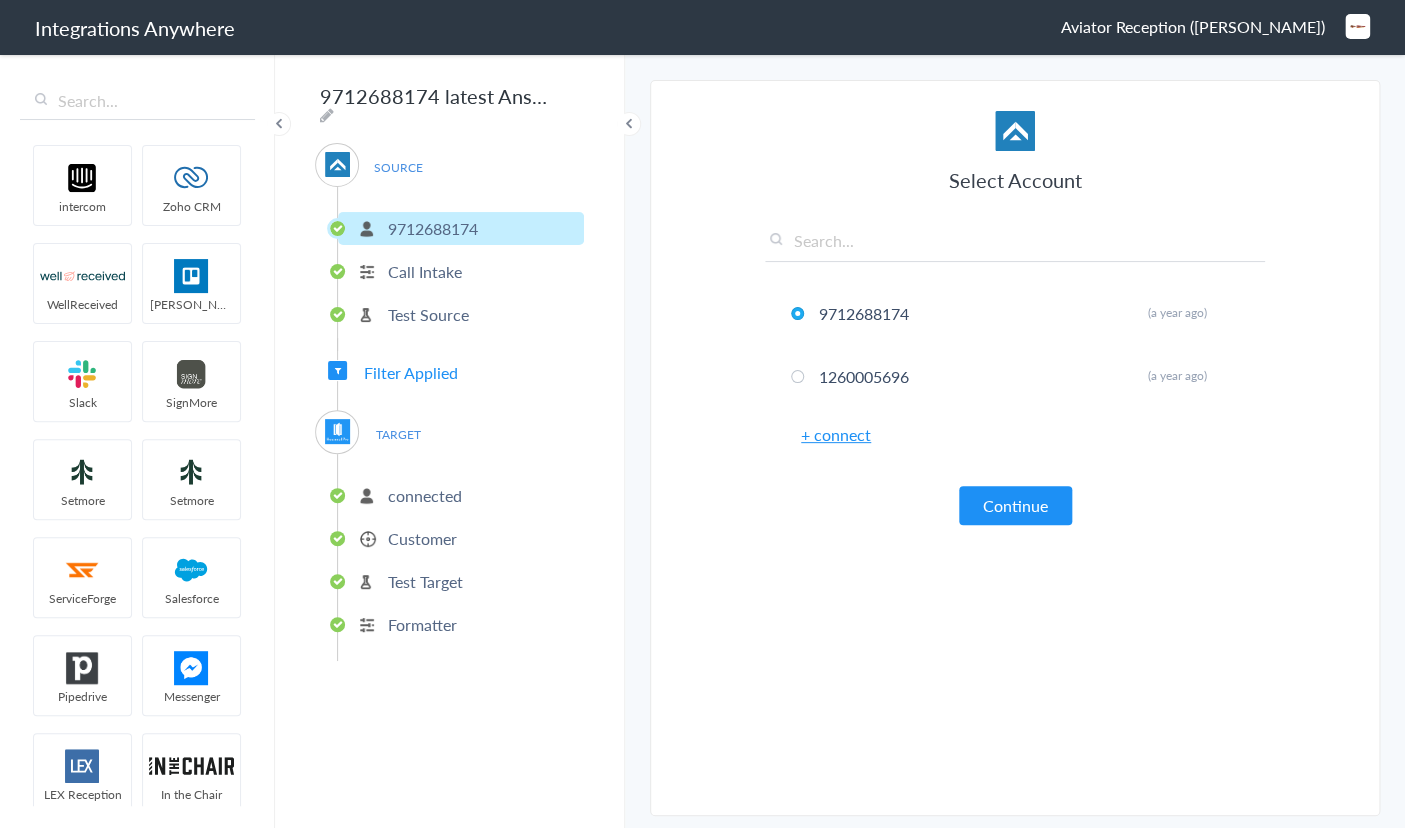 click on "Filter
Applied" at bounding box center (411, 372) 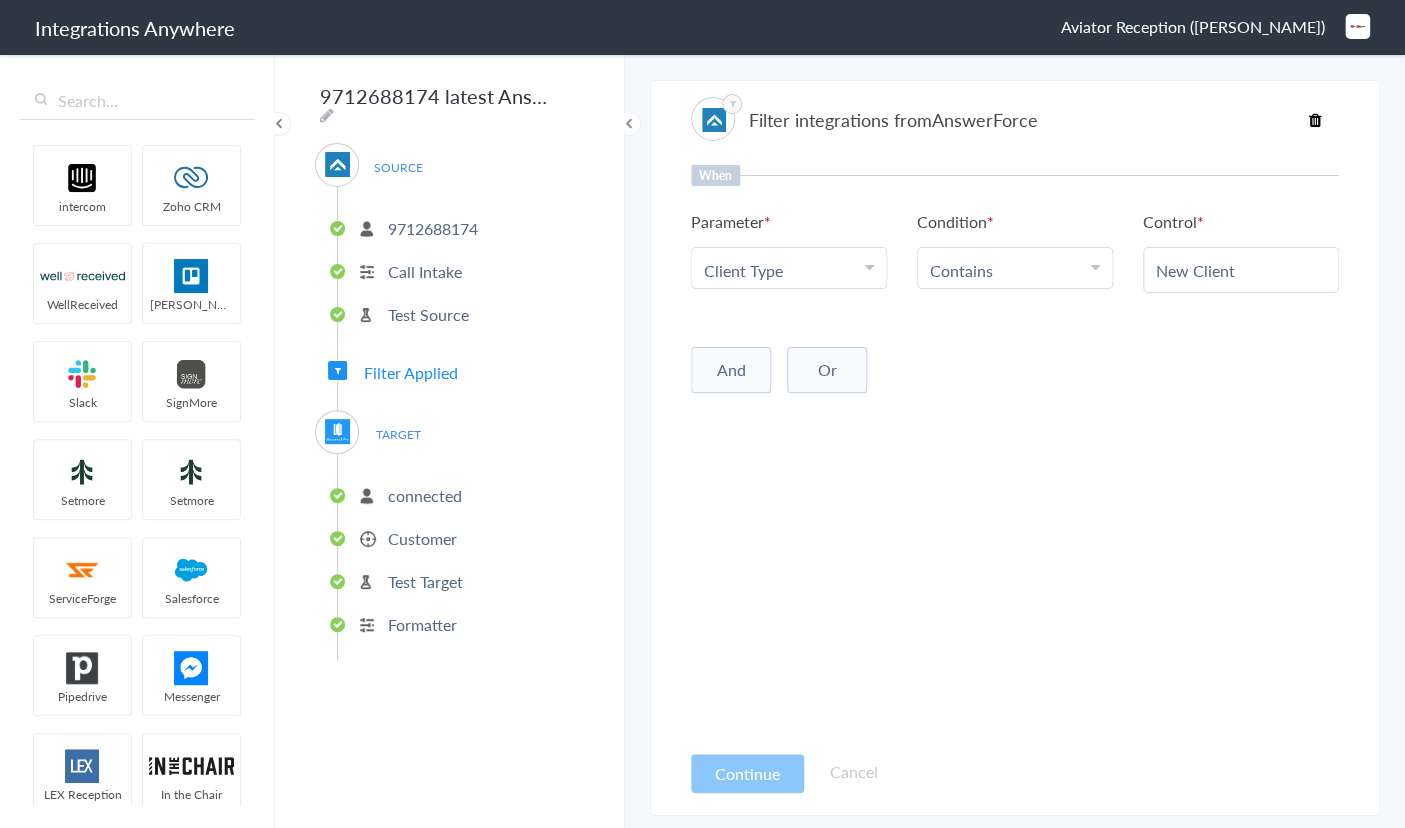 click on "Test Target" at bounding box center (461, 581) 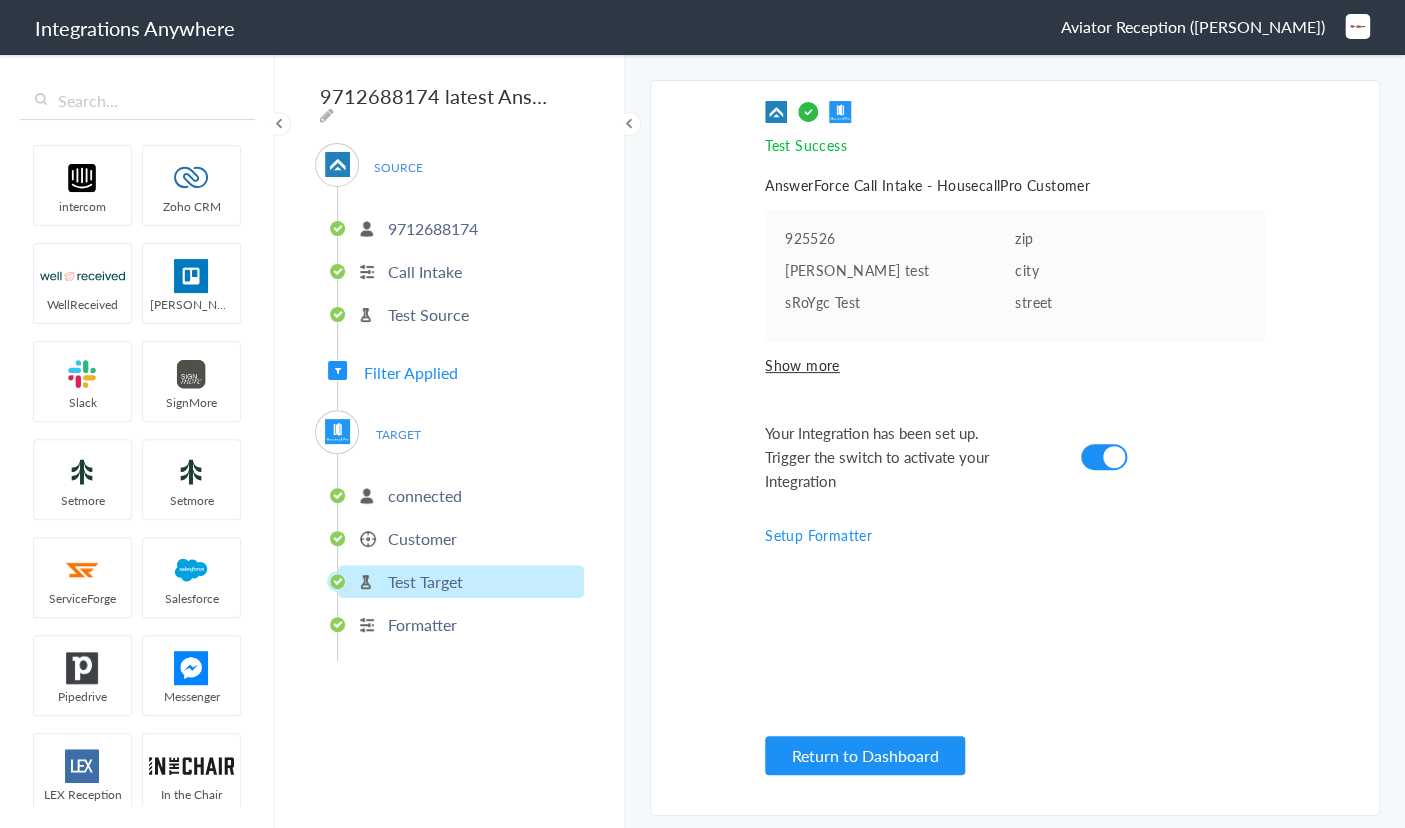 click on "Formatter" at bounding box center (422, 624) 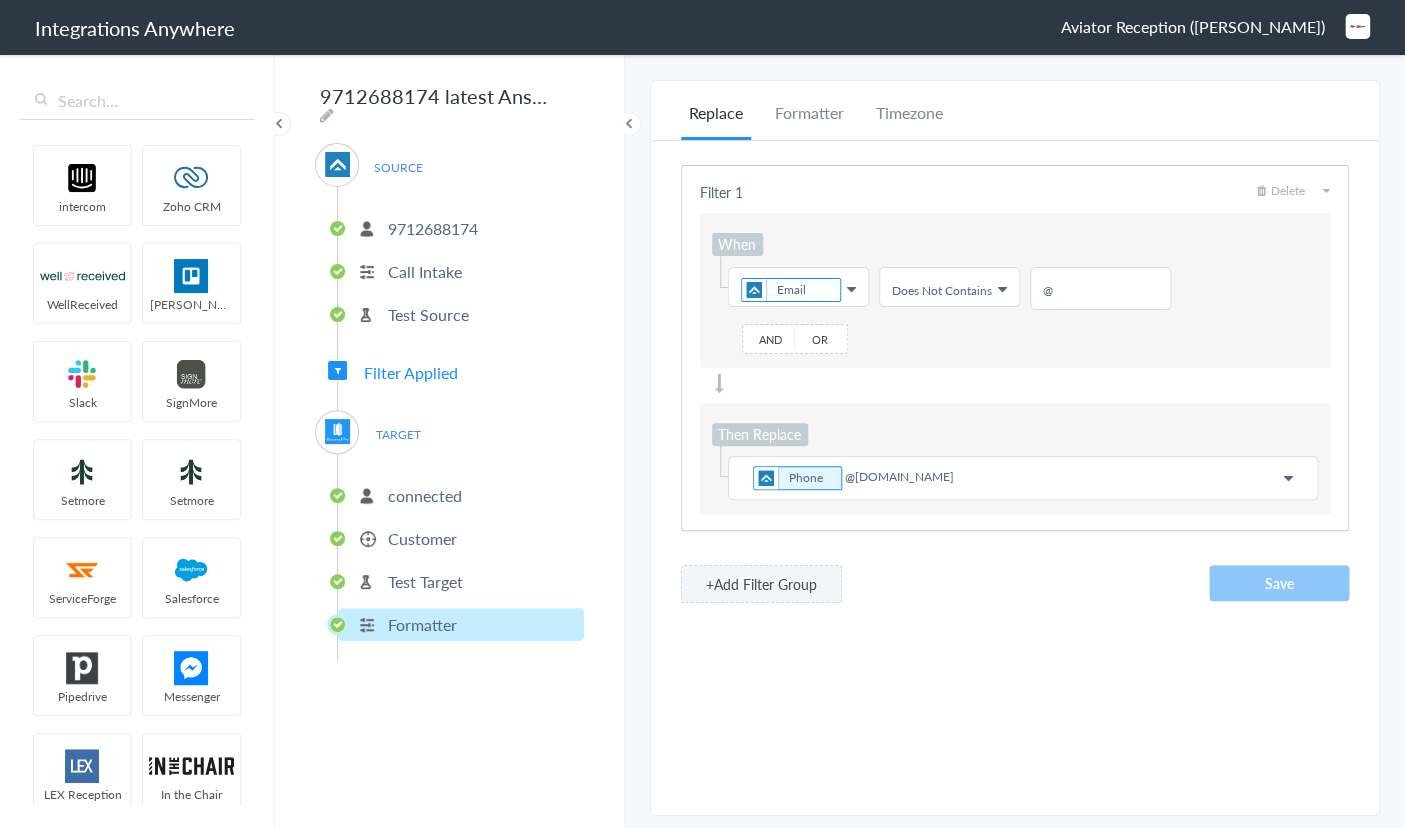 click on "Test Target" at bounding box center [425, 581] 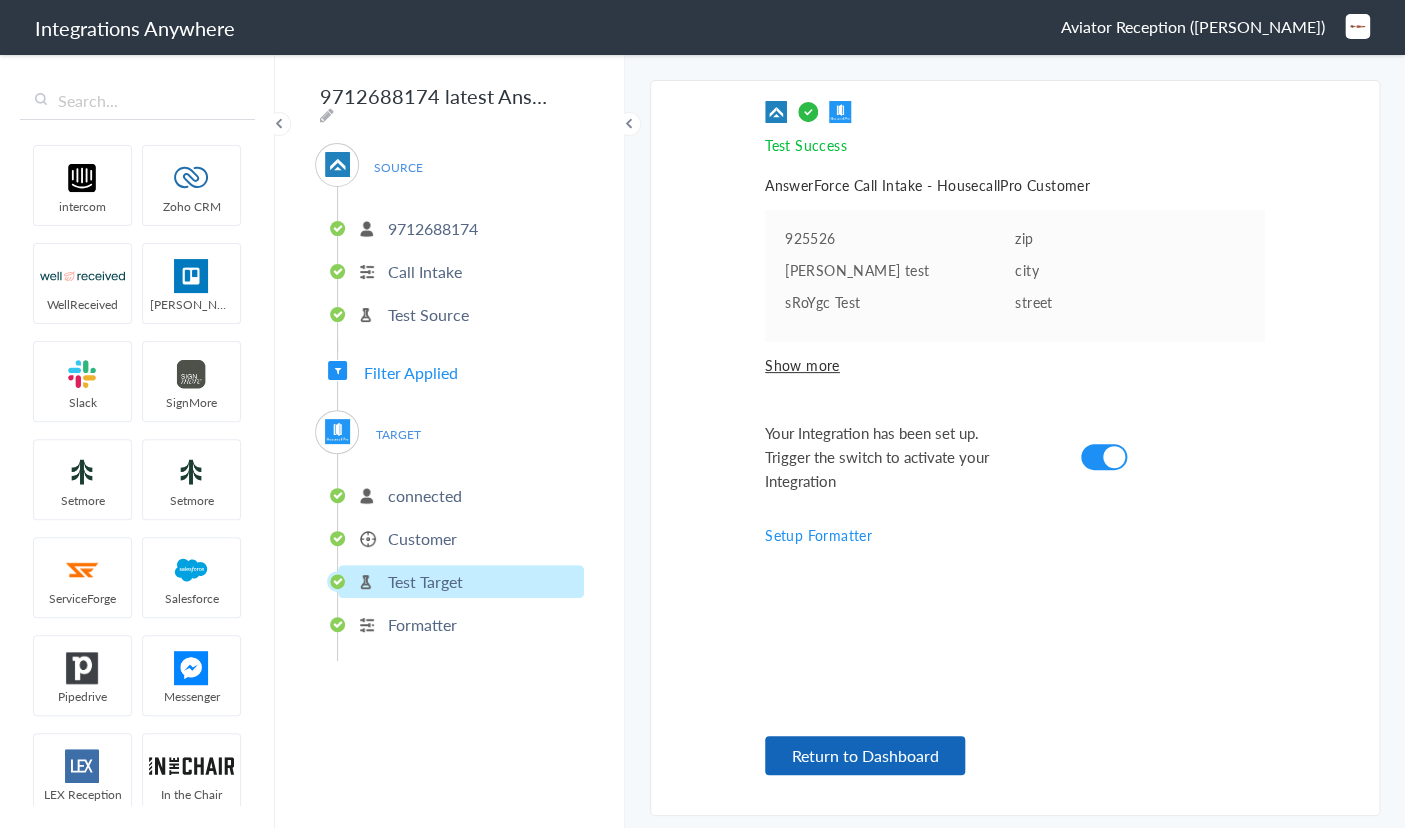 click on "Return to Dashboard" at bounding box center (865, 755) 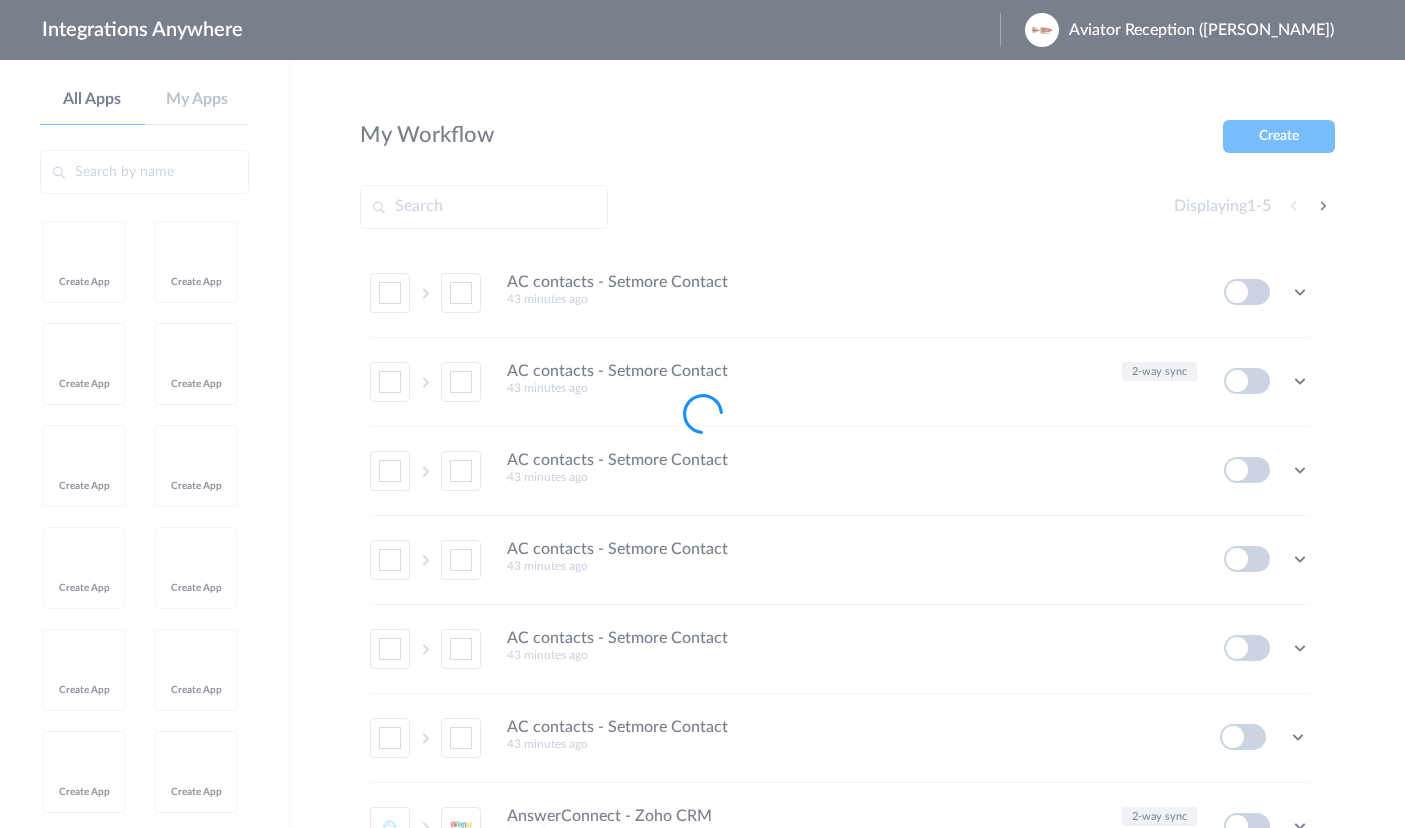 scroll, scrollTop: 0, scrollLeft: 0, axis: both 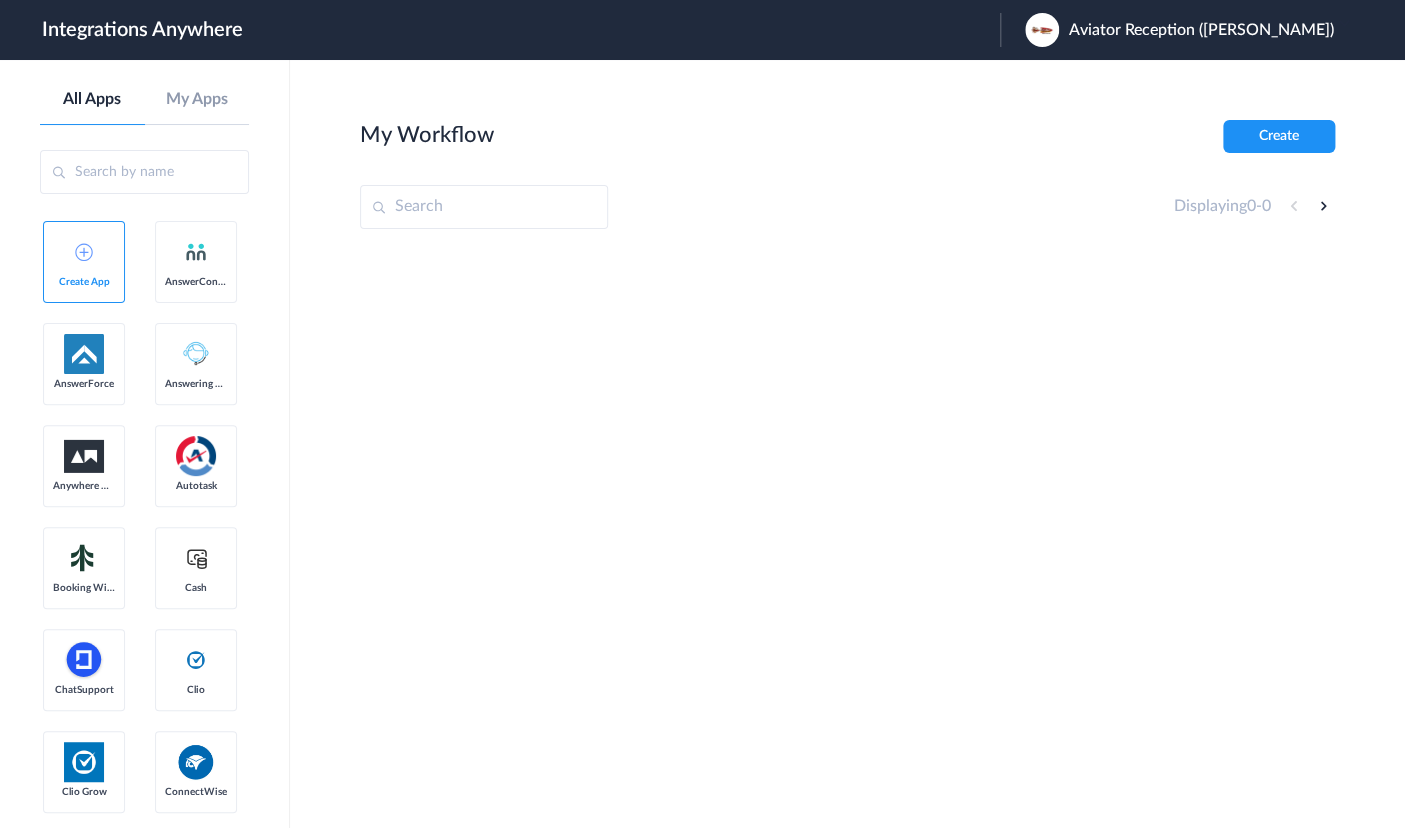 click on "Aviator Reception ([PERSON_NAME])" at bounding box center (1201, 30) 